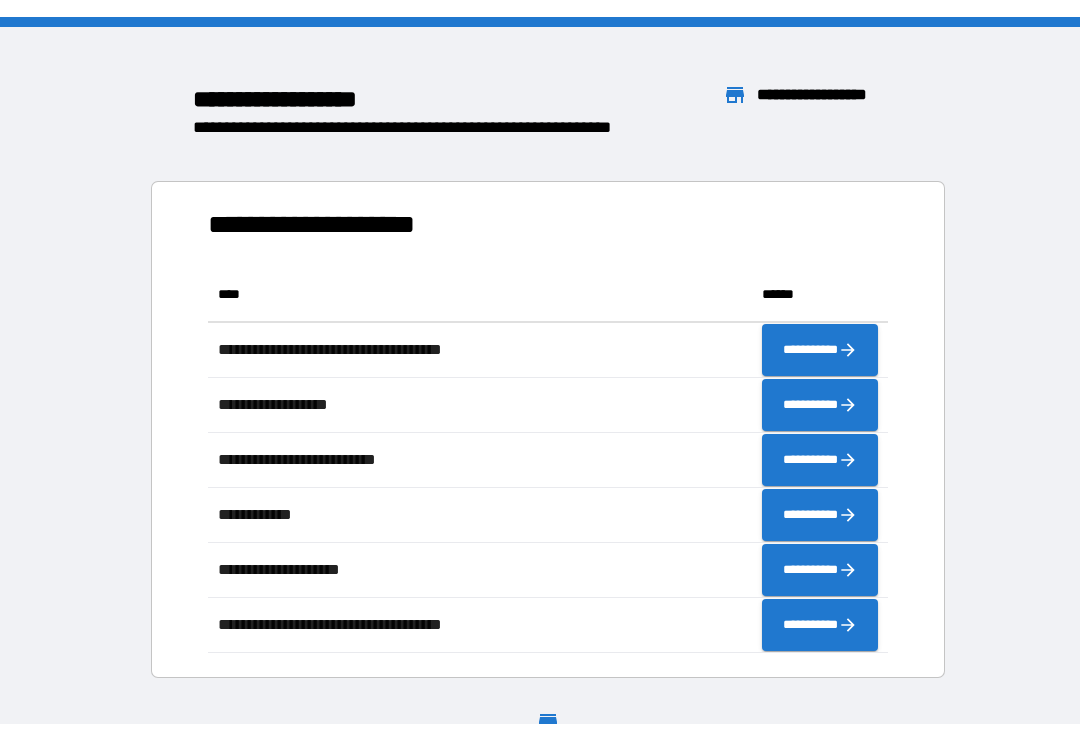 scroll, scrollTop: 0, scrollLeft: 0, axis: both 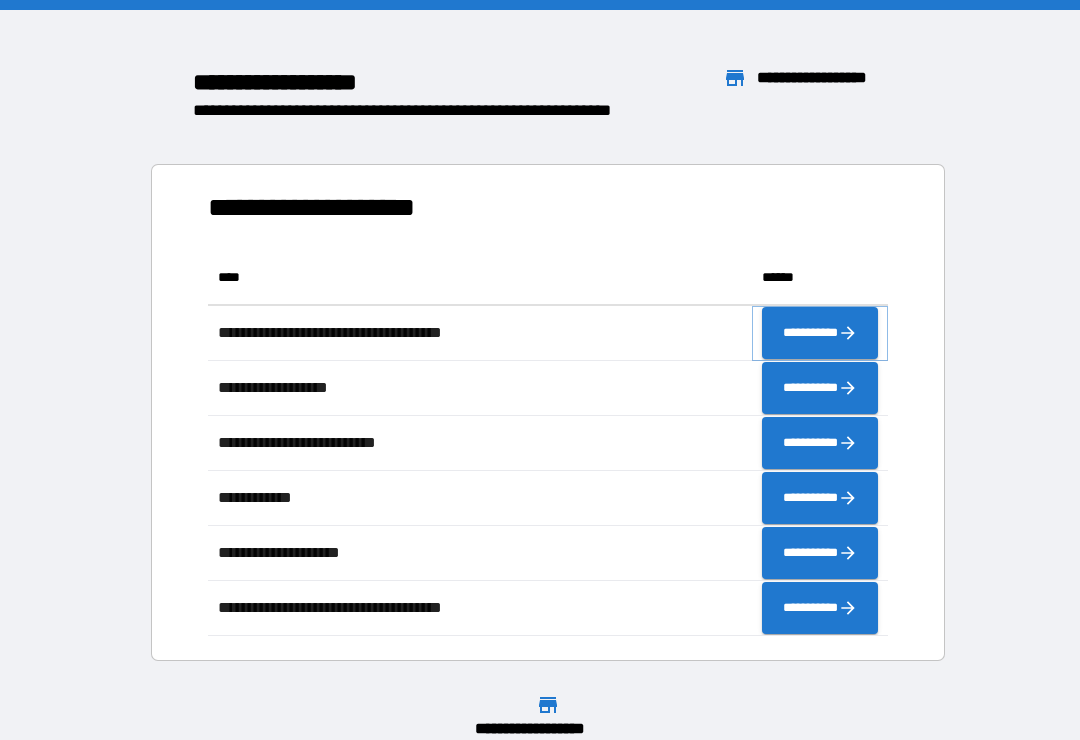 click 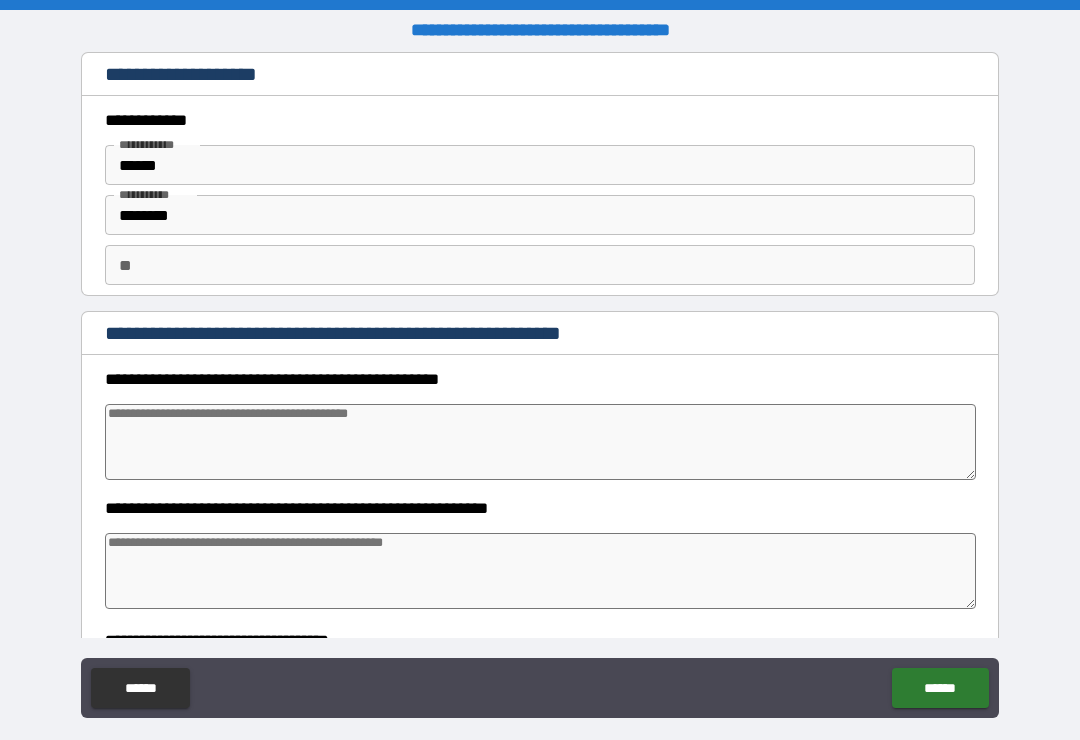 type on "[NAME]" 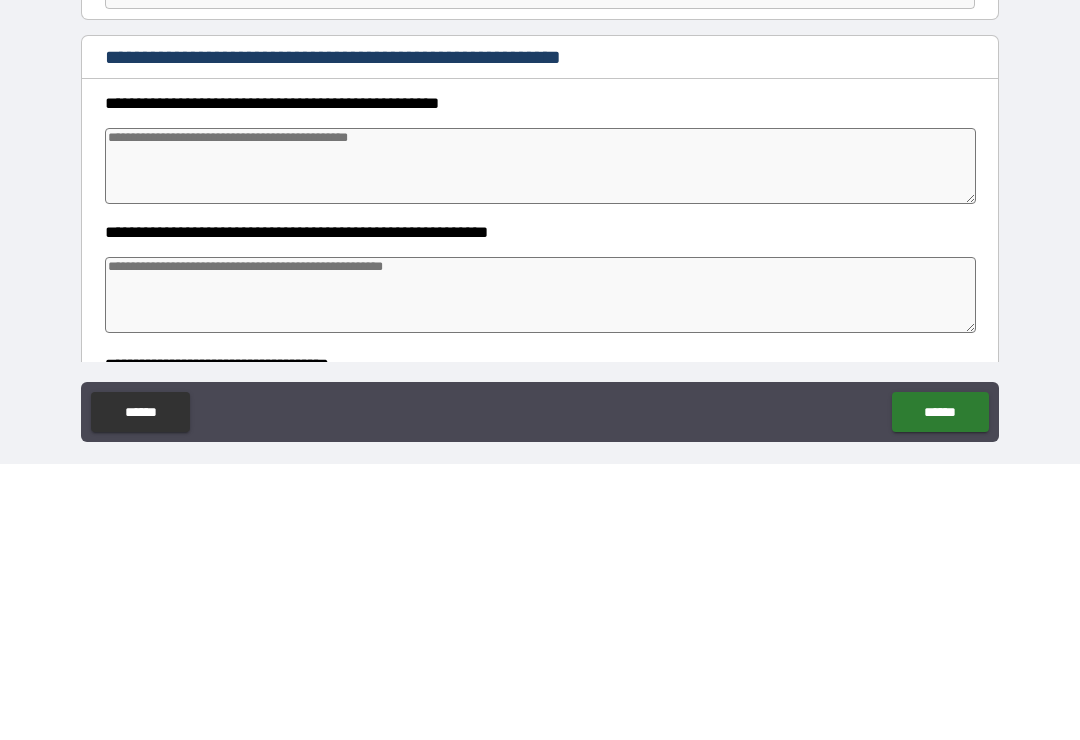 type on "[NAME]" 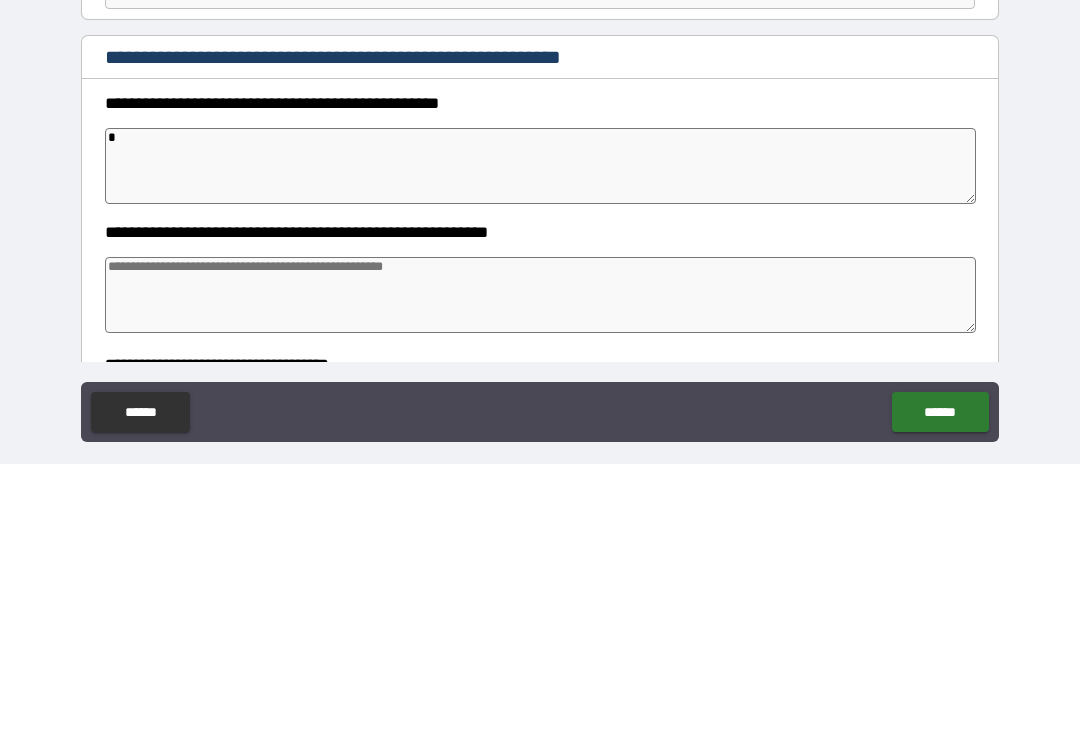 type on "[NAME]" 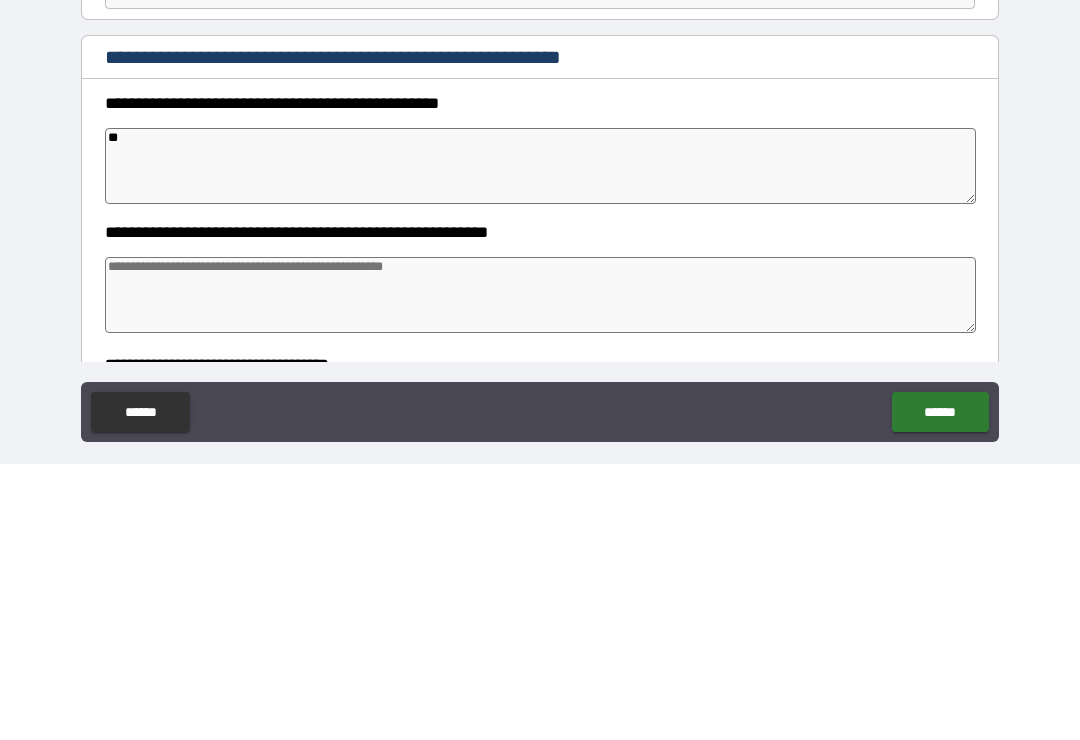 type on "[NAME]" 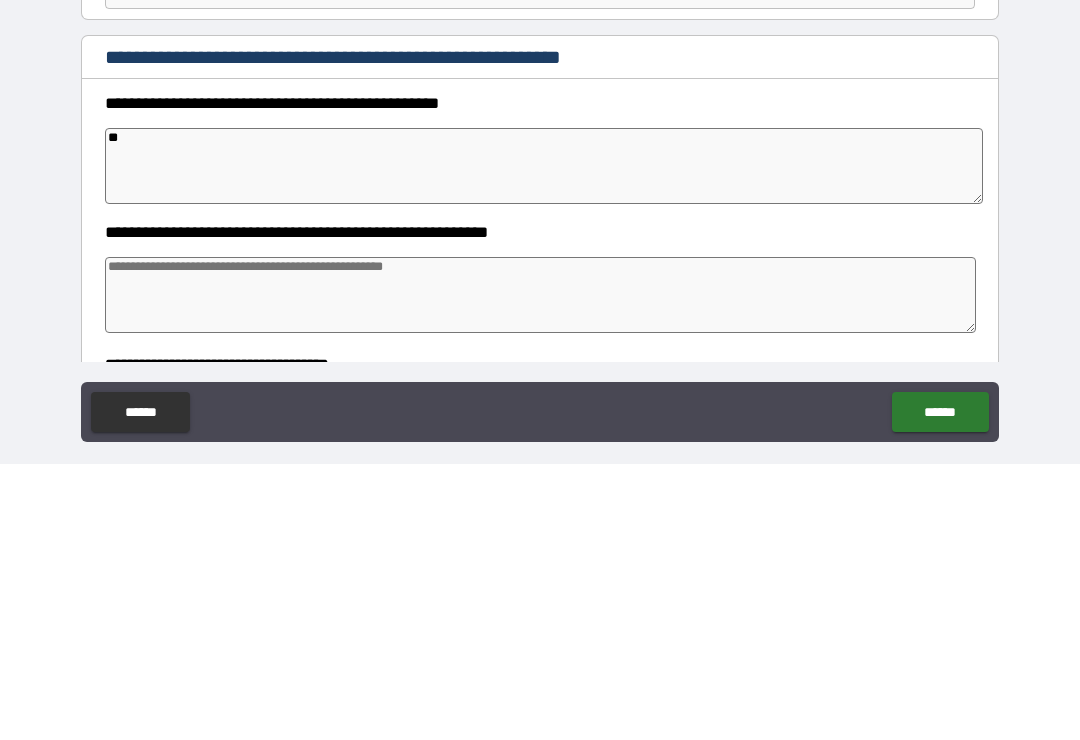 type on "[NAME]" 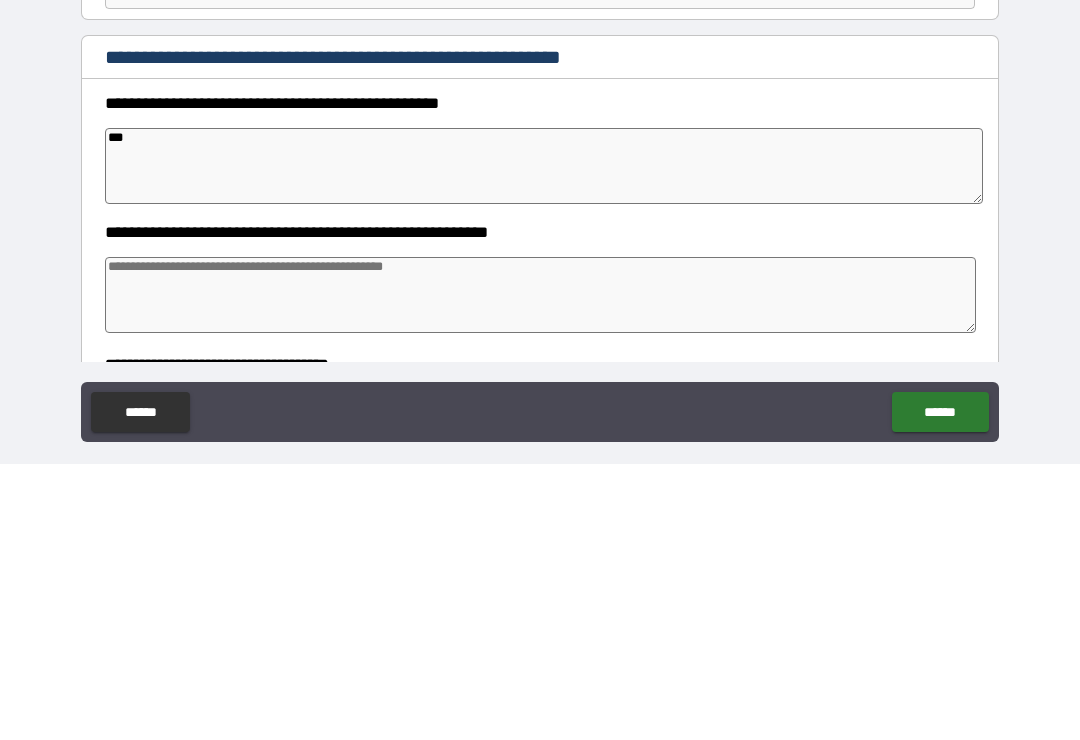 type on "[NAME]" 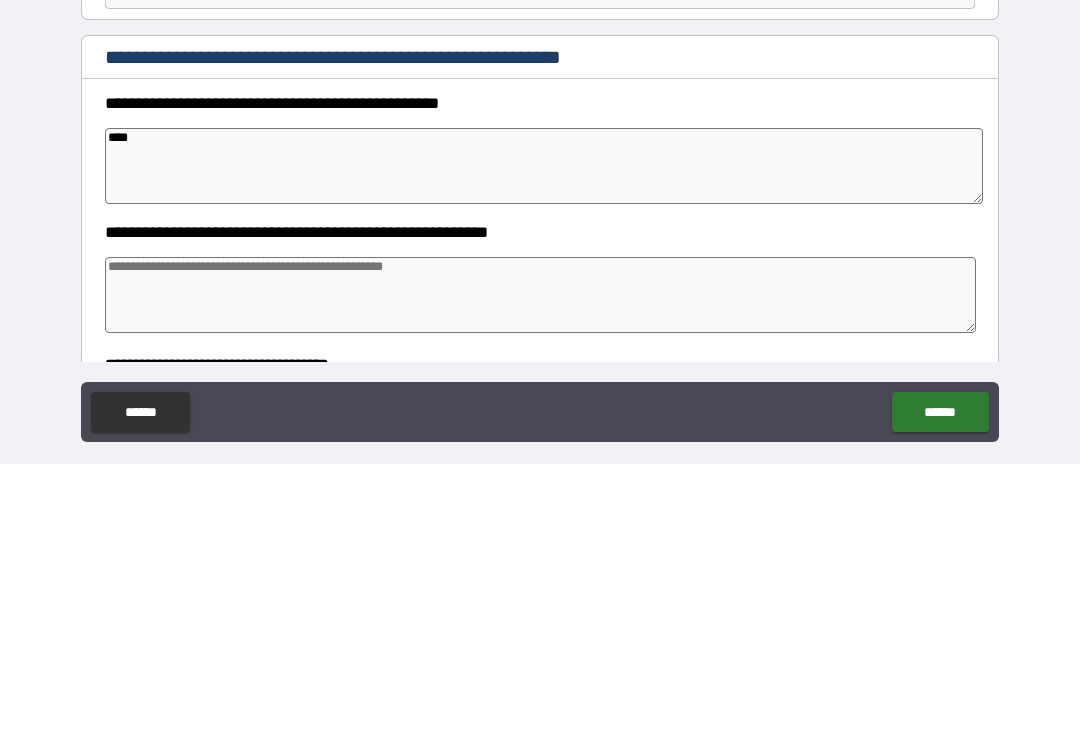 type on "[NAME]" 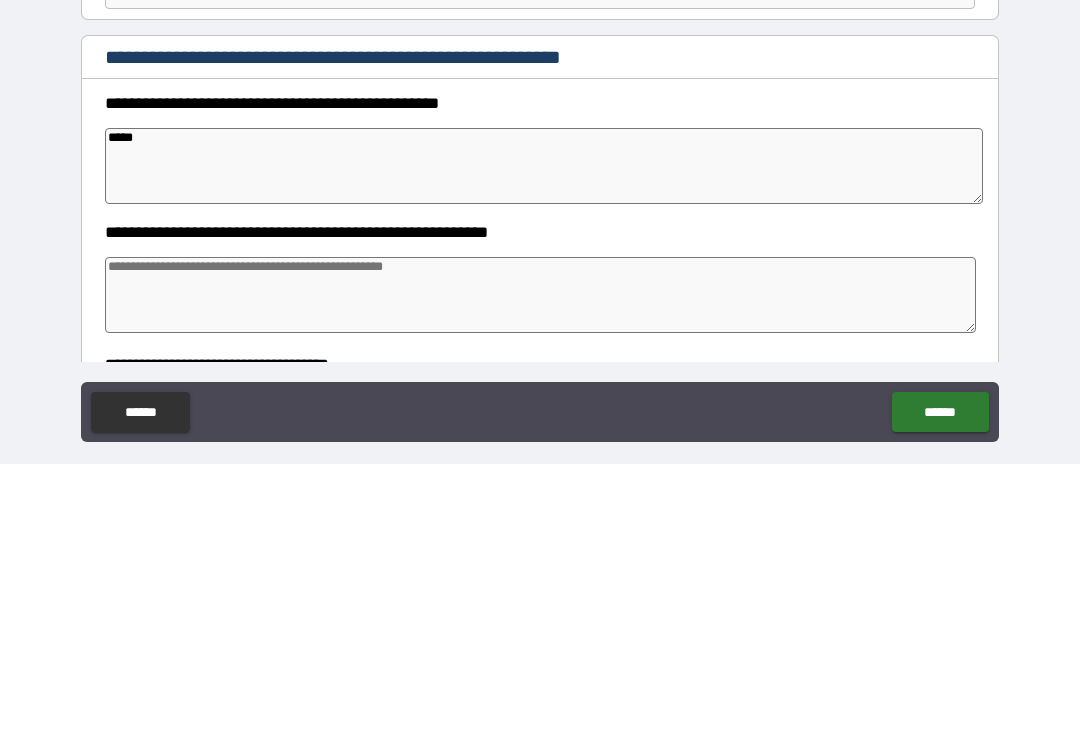 type on "[NAME]" 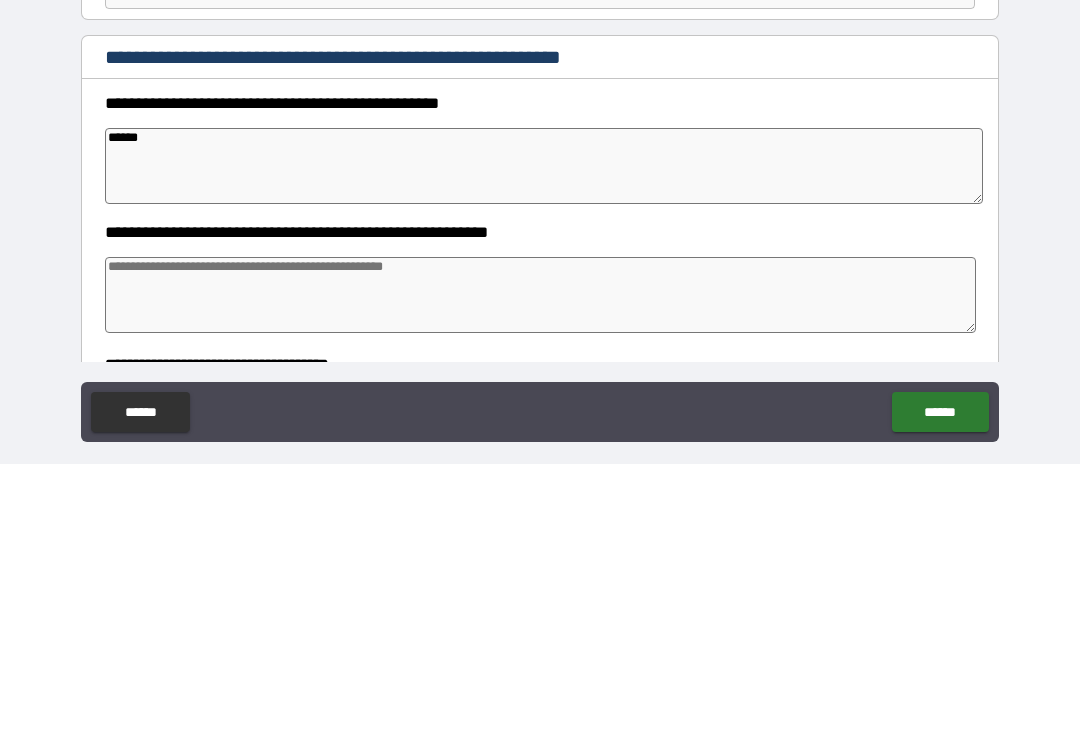 type on "[NAME]" 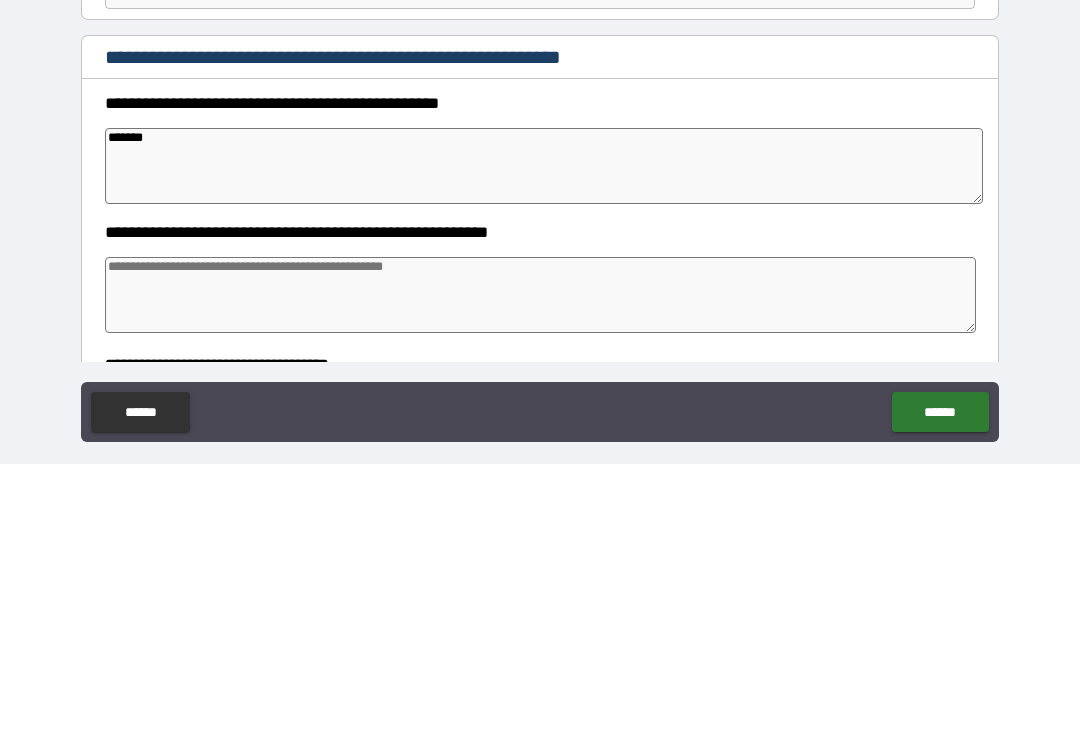 type on "[NAME]" 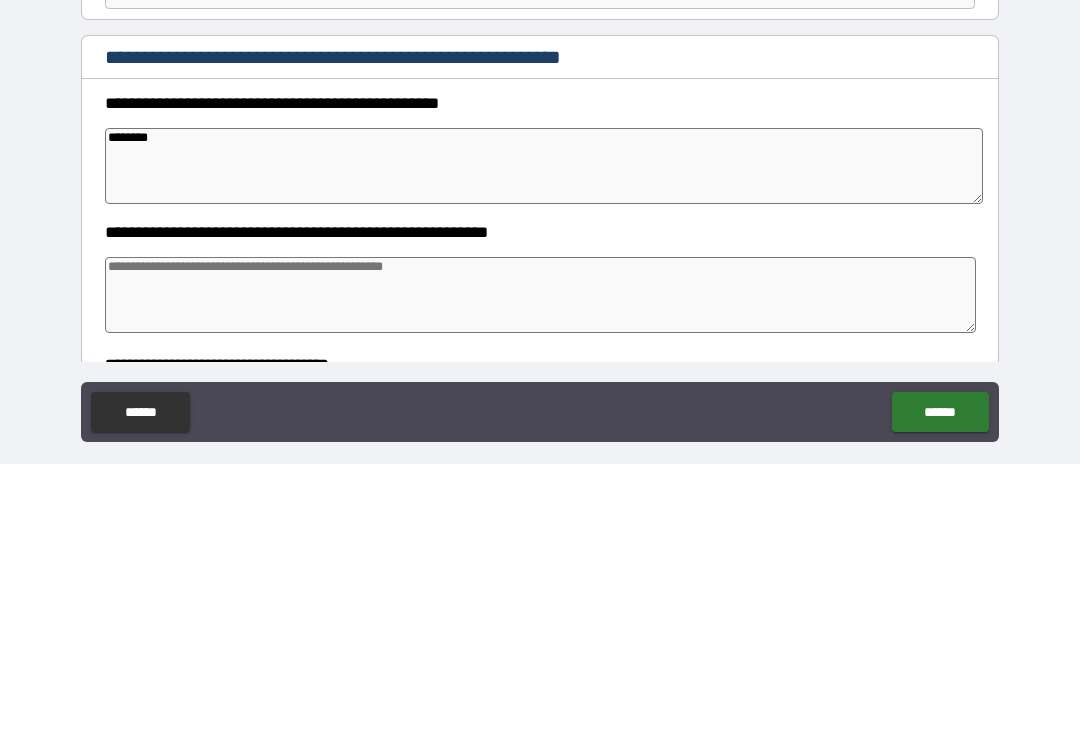 type on "[NAME]" 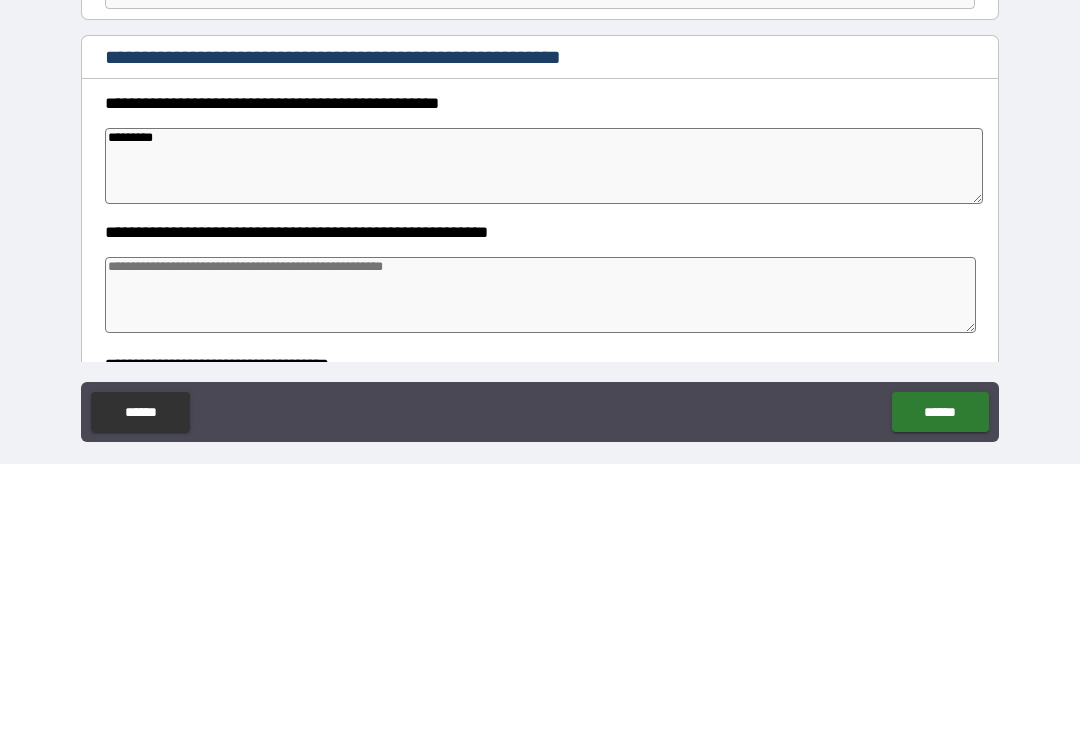 type on "[NAME]" 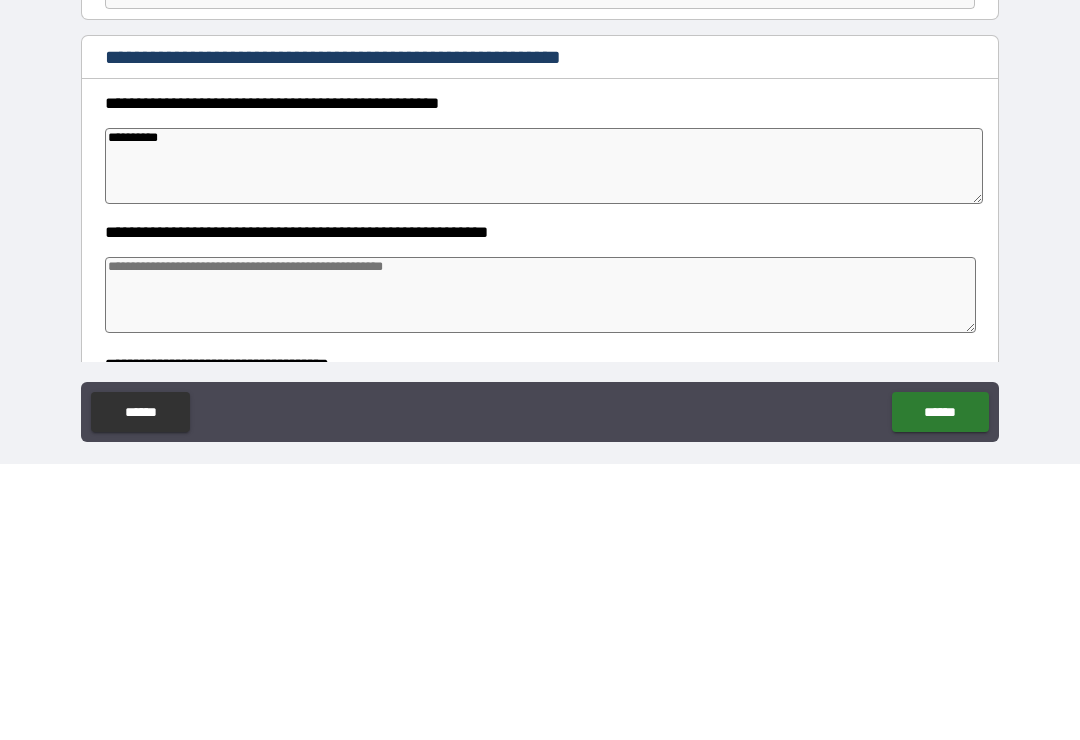 type on "[NAME]" 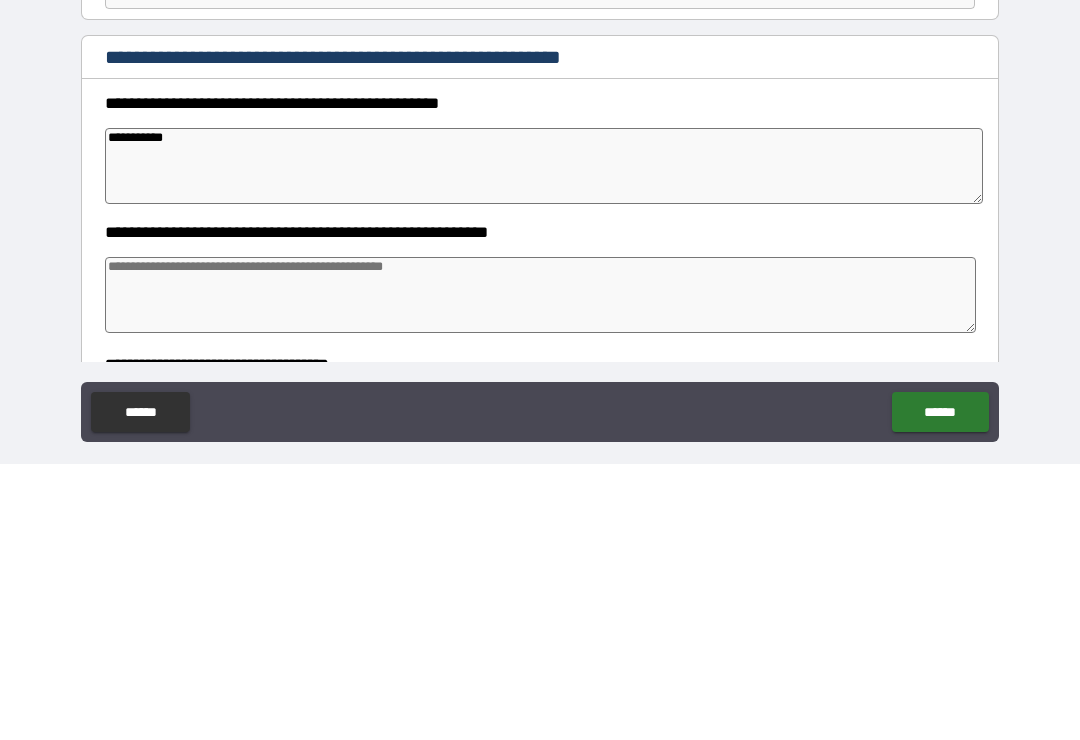 type on "[NAME]" 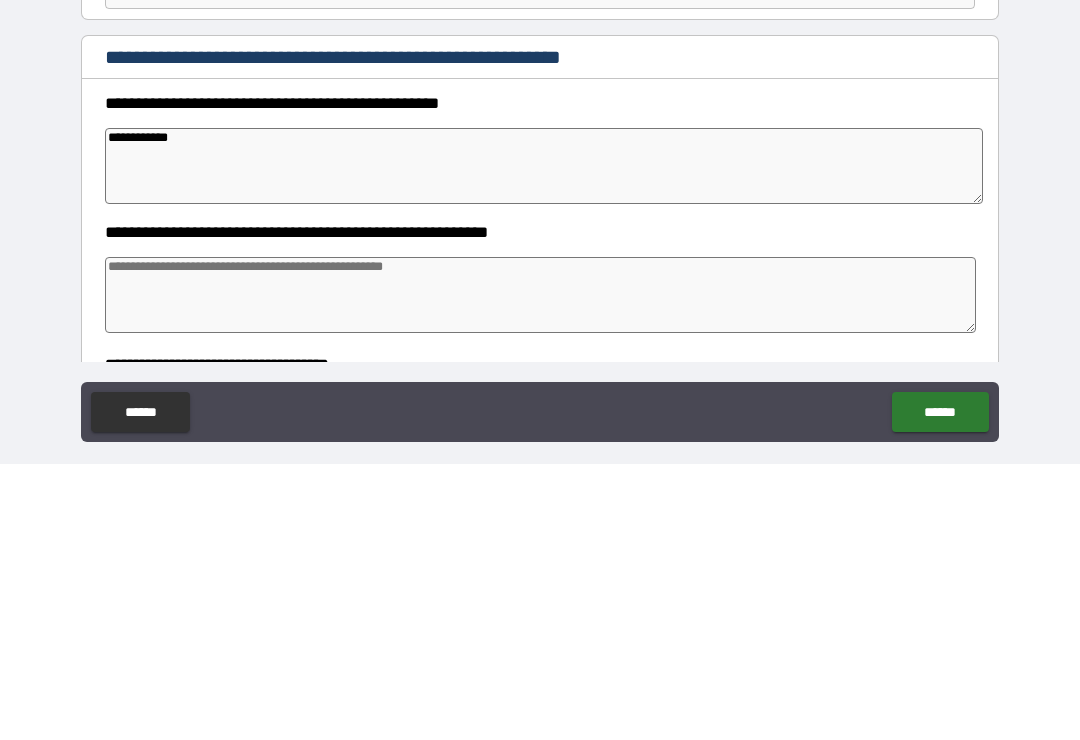 type on "[NAME]" 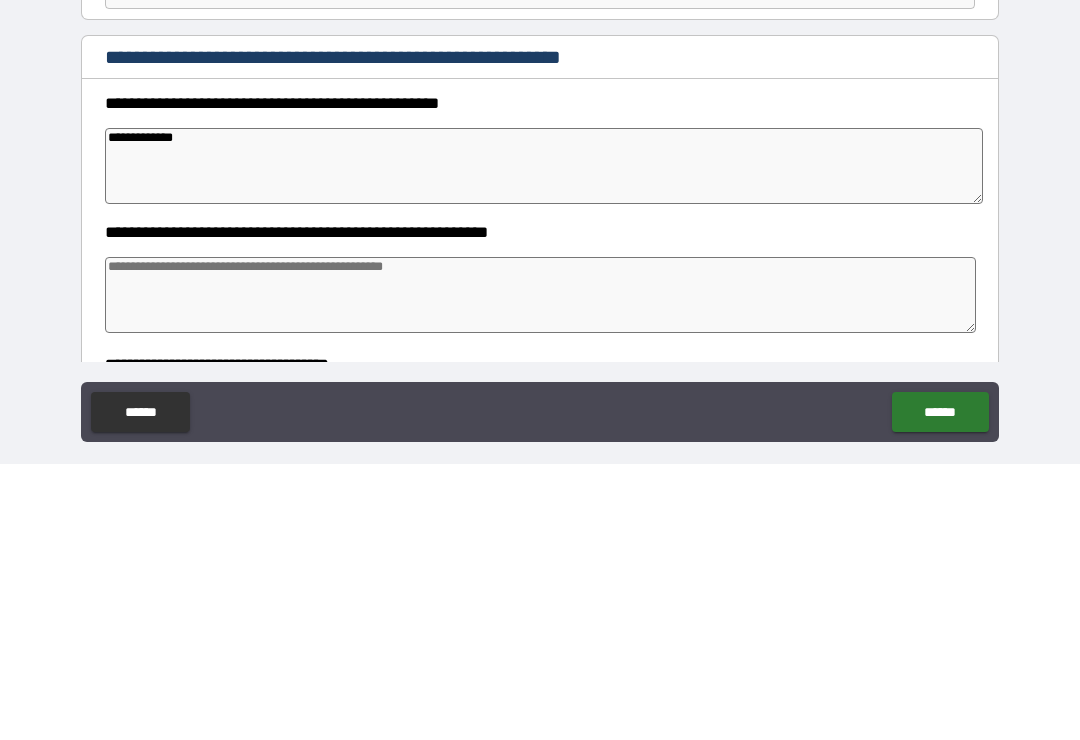 type on "[NAME]" 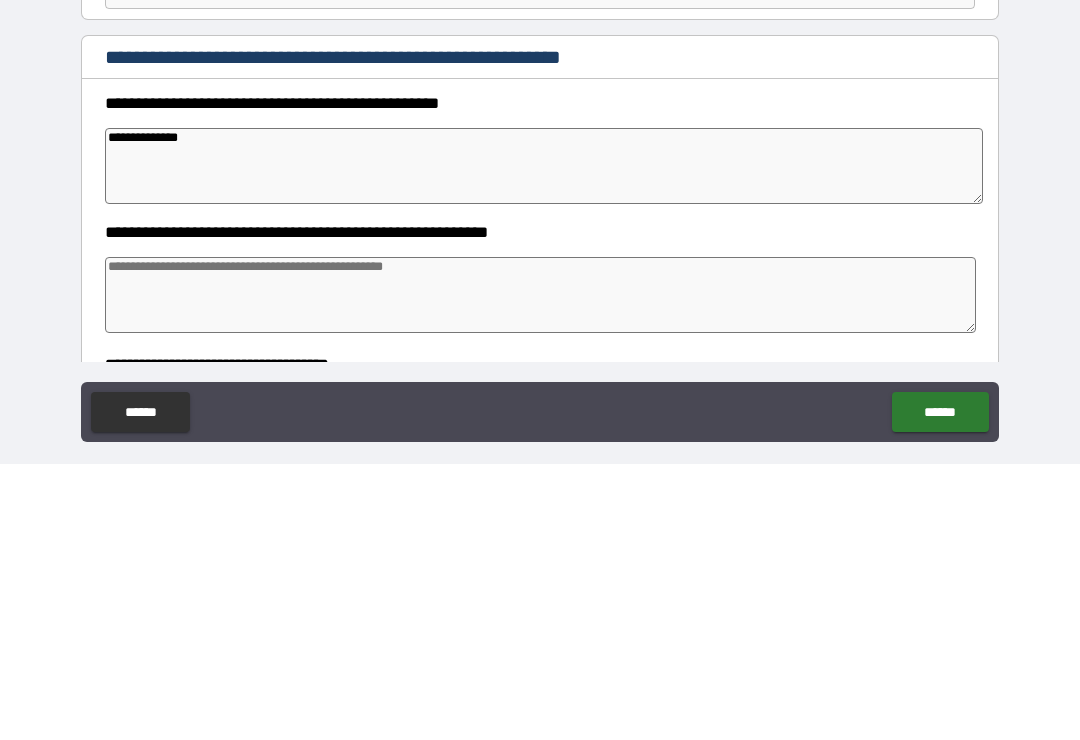 type on "[NAME]" 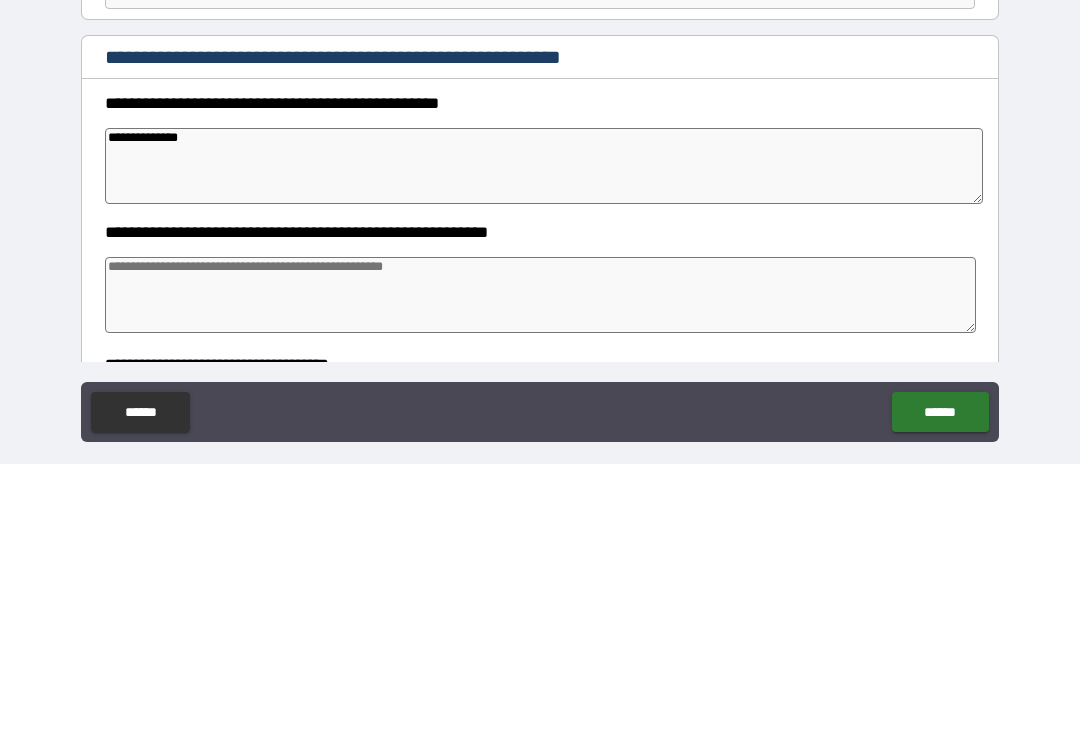 type on "[NAME]" 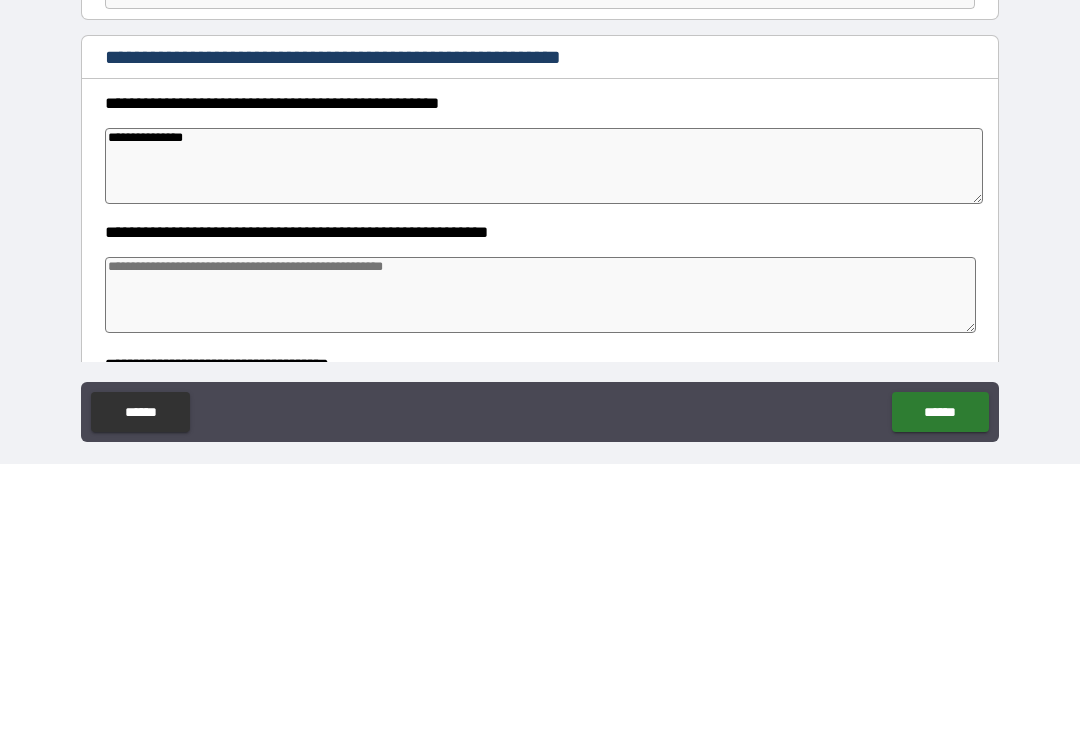 type on "[NAME]" 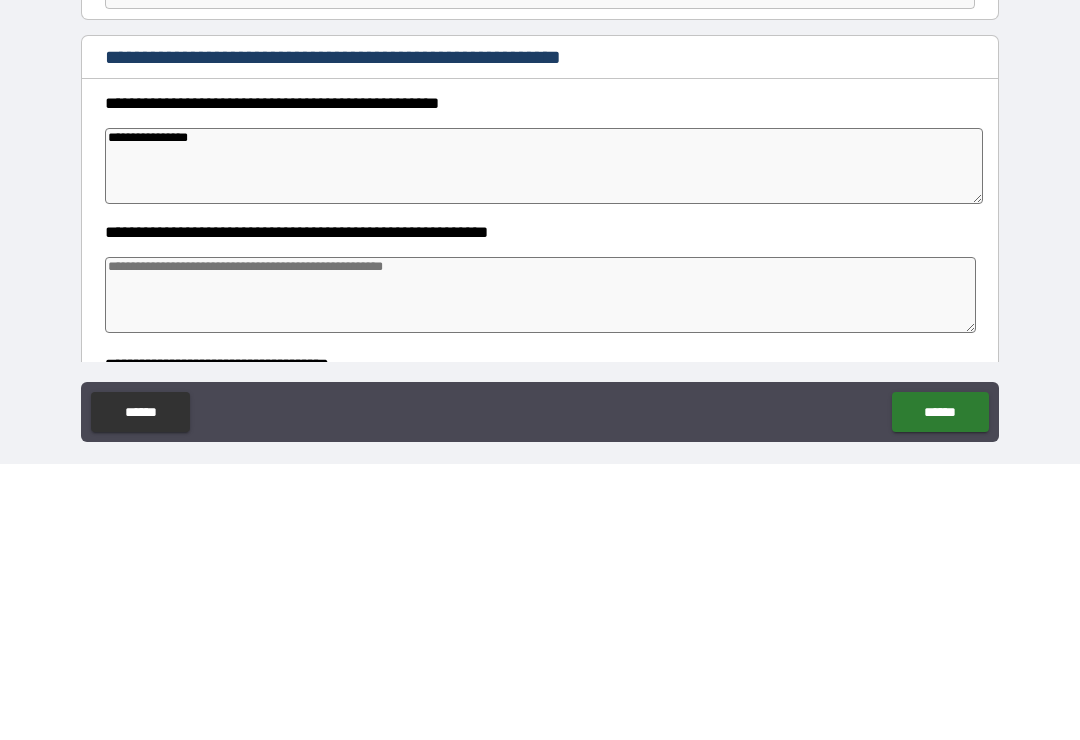type on "[NAME]" 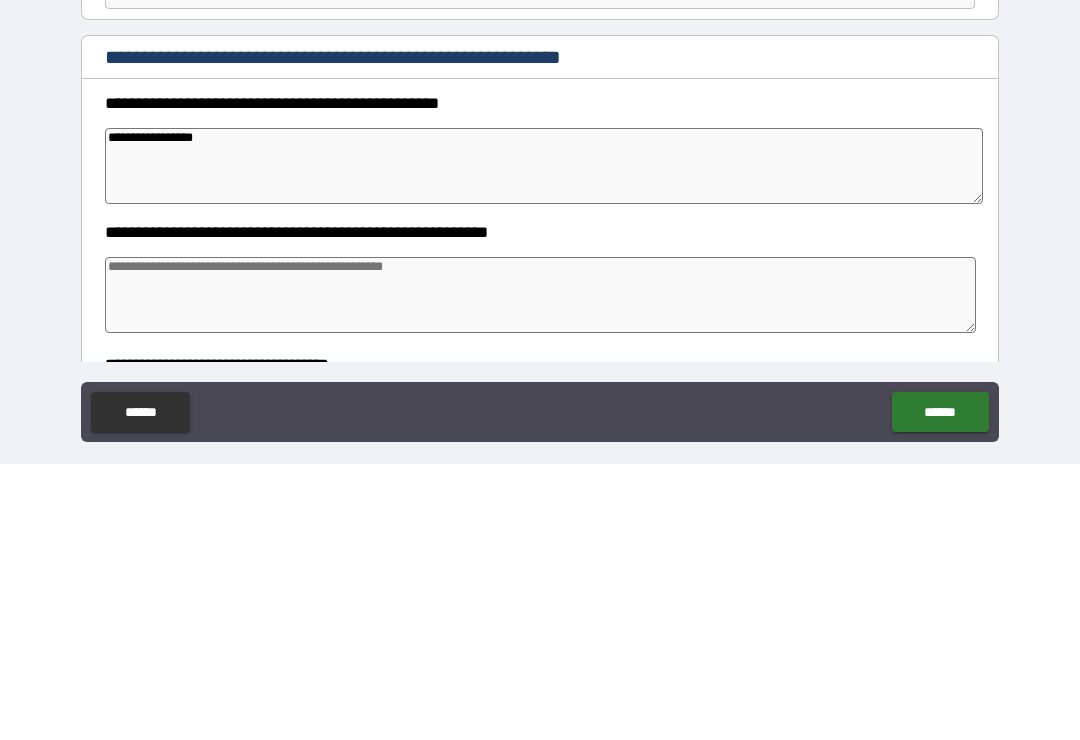 type on "[NAME]" 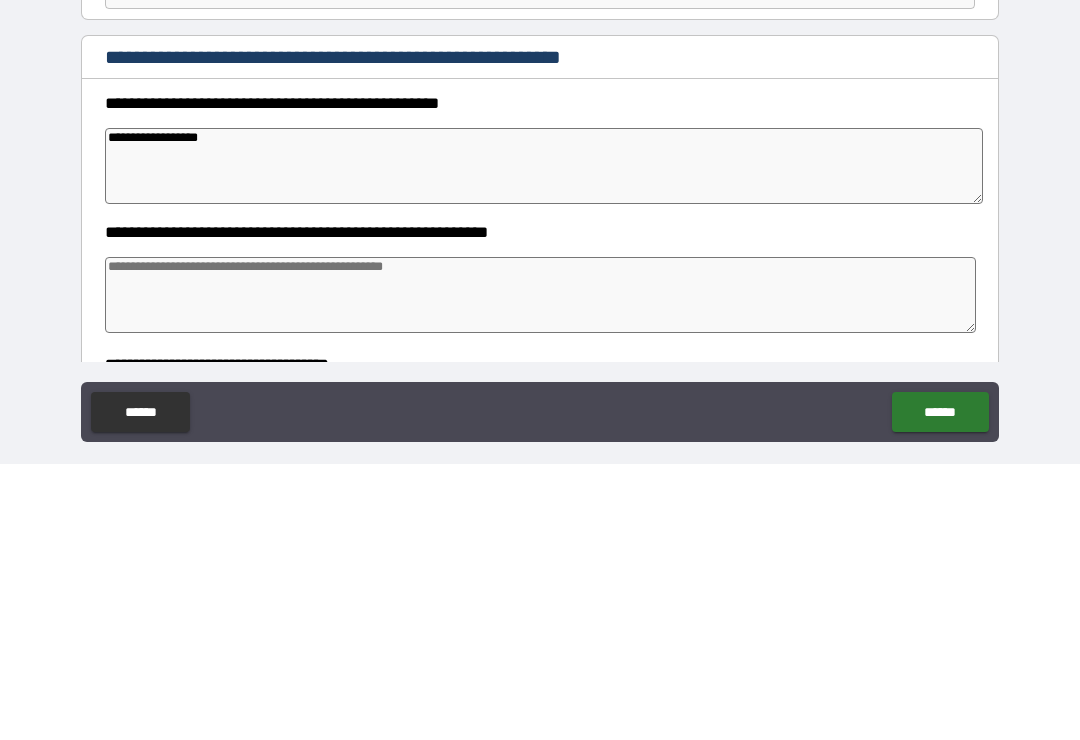 type on "[NAME]" 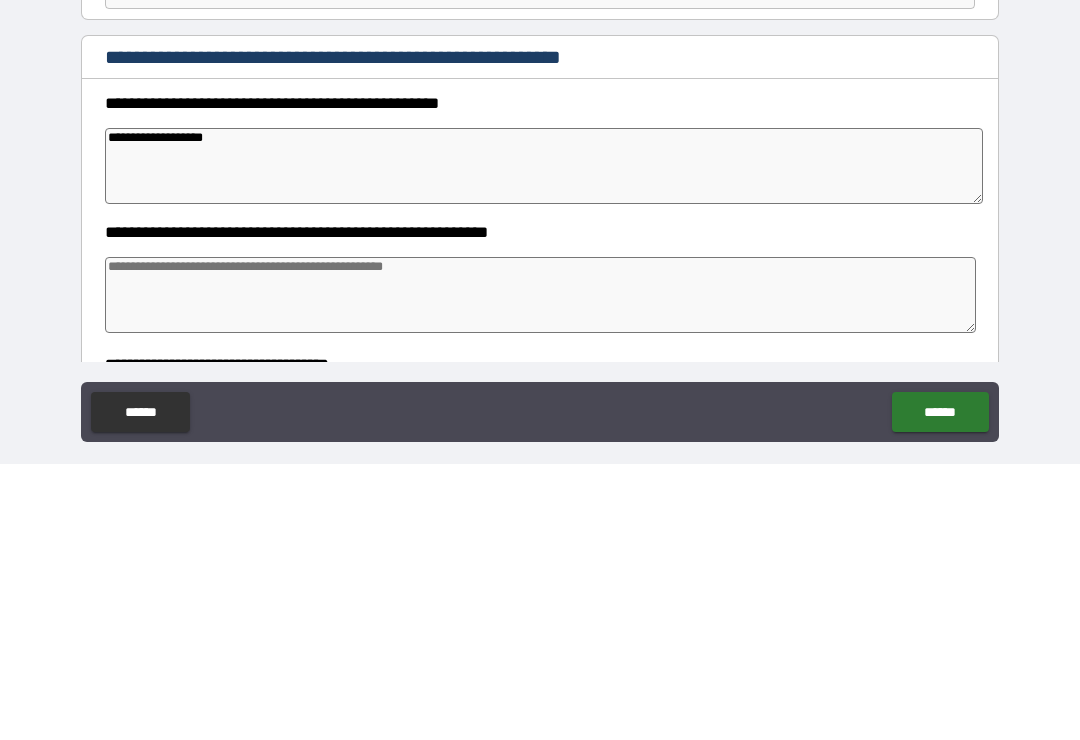type on "[NAME]" 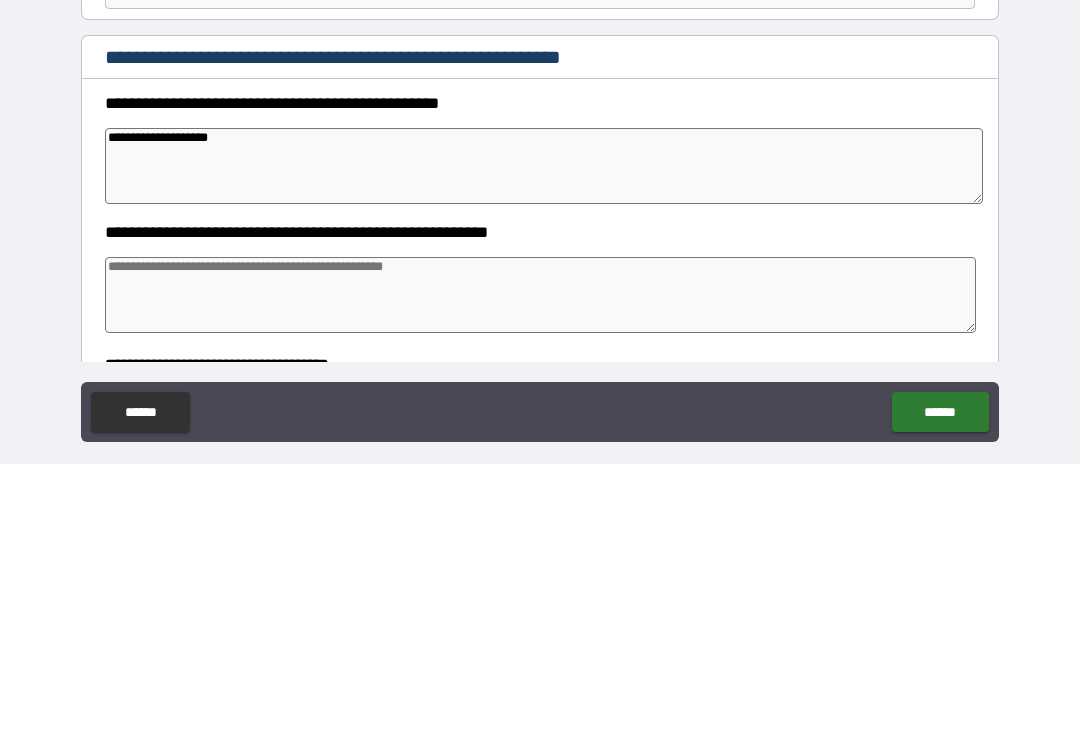 type on "[NAME]" 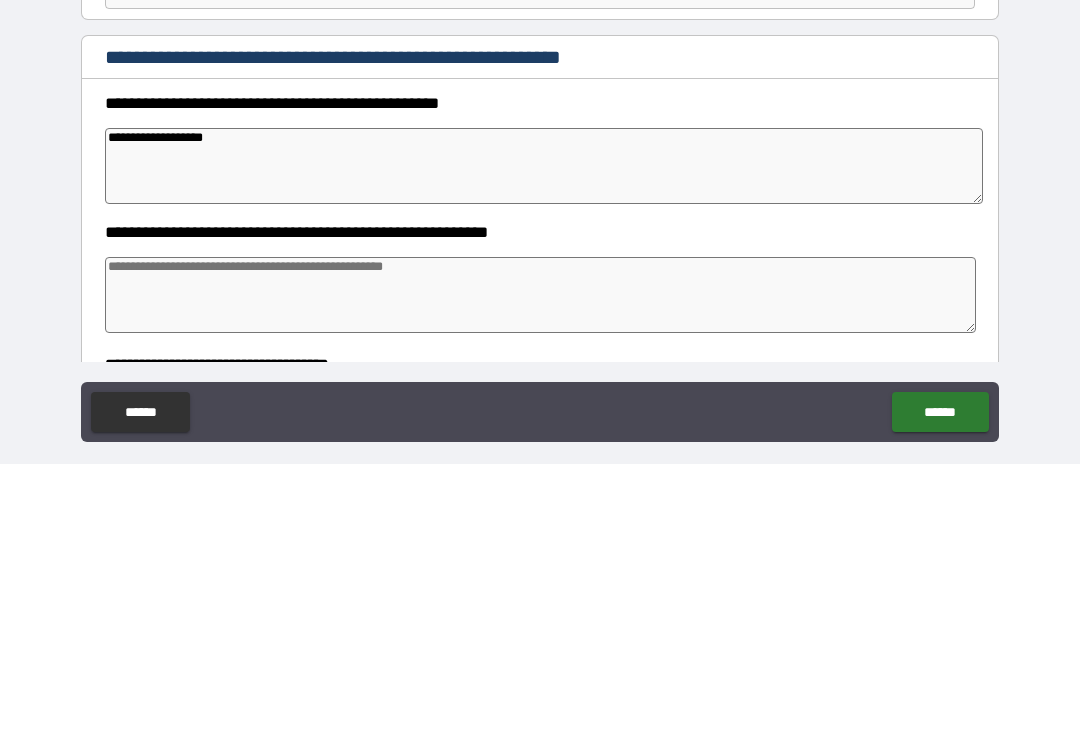 type on "[NAME]" 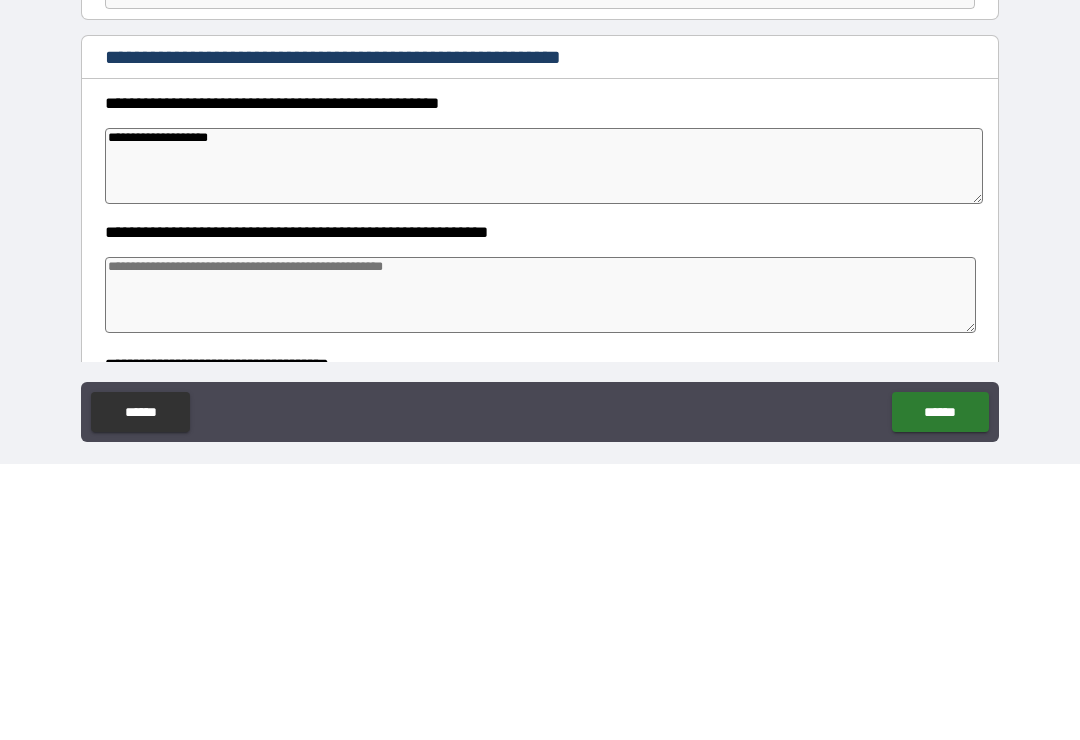 type on "[NAME]" 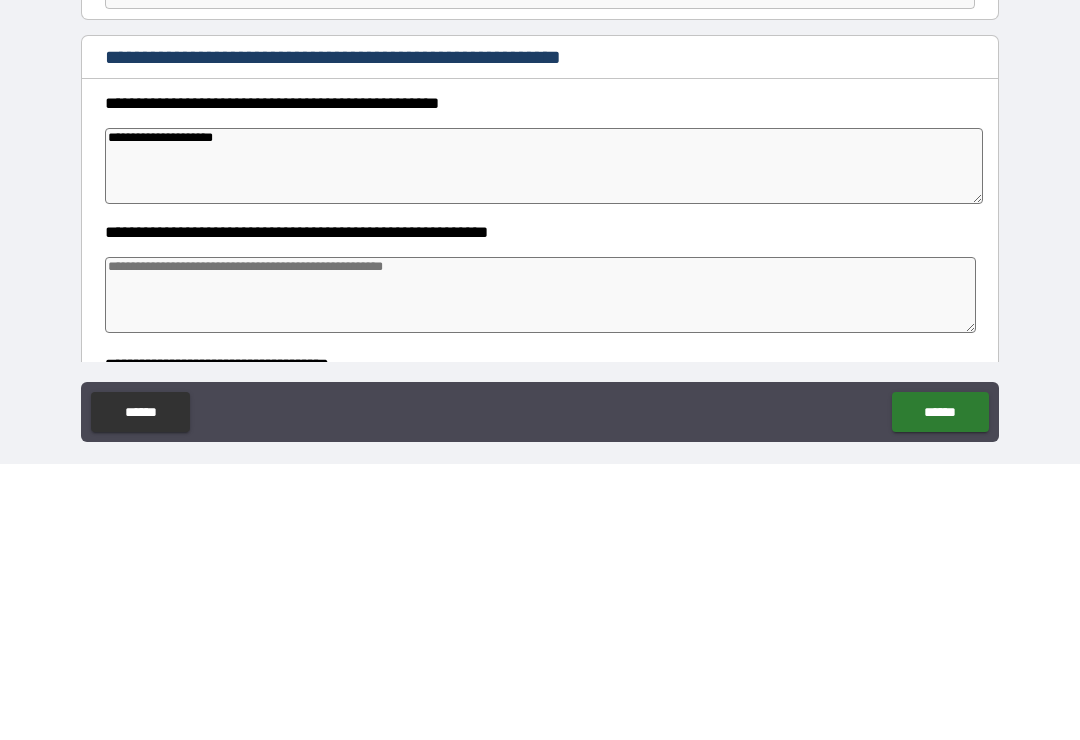 type on "[NAME]" 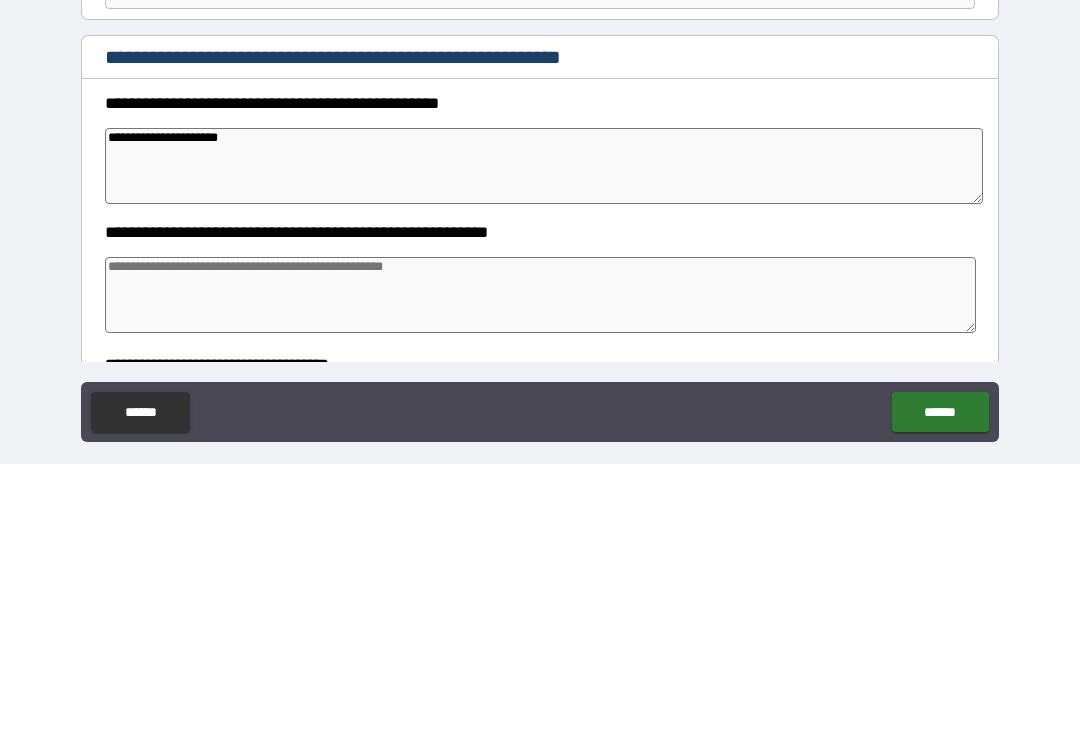type on "[NAME]" 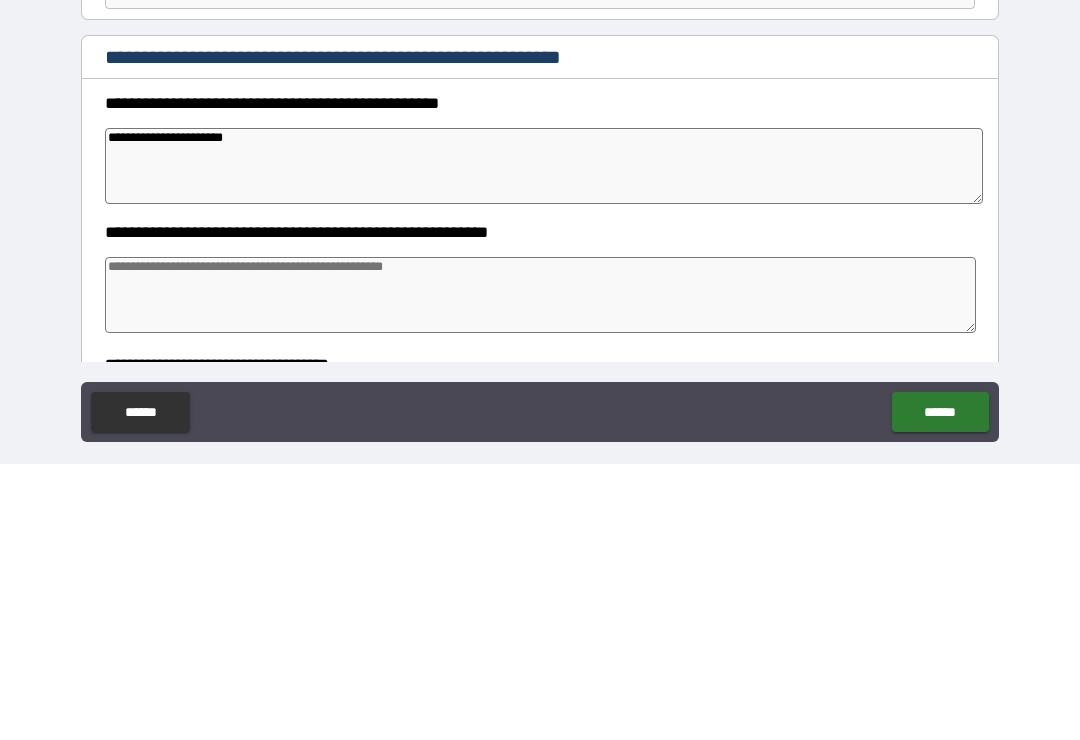 type on "[NAME]" 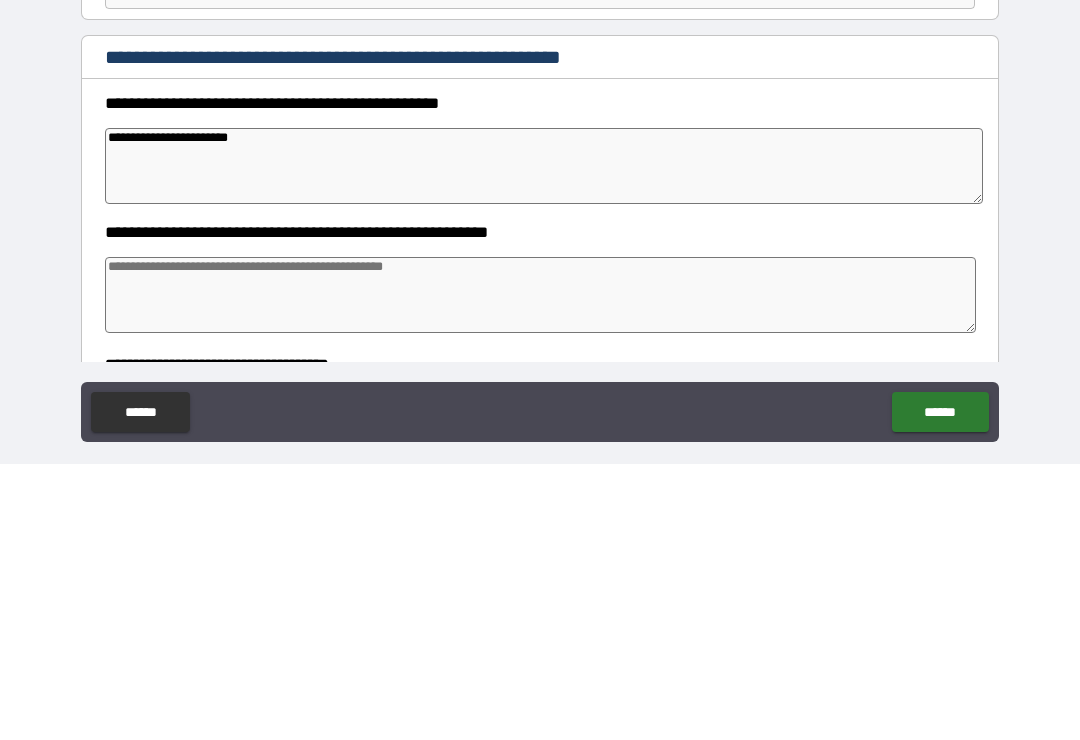type on "[NAME]" 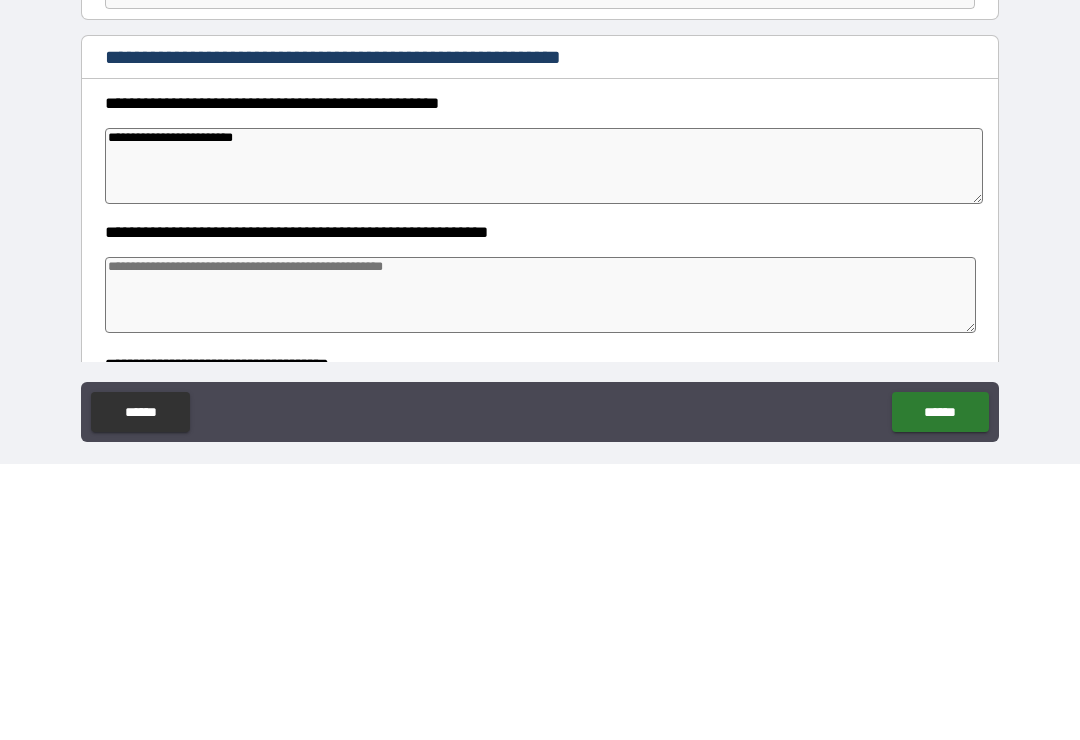 type on "[NAME]" 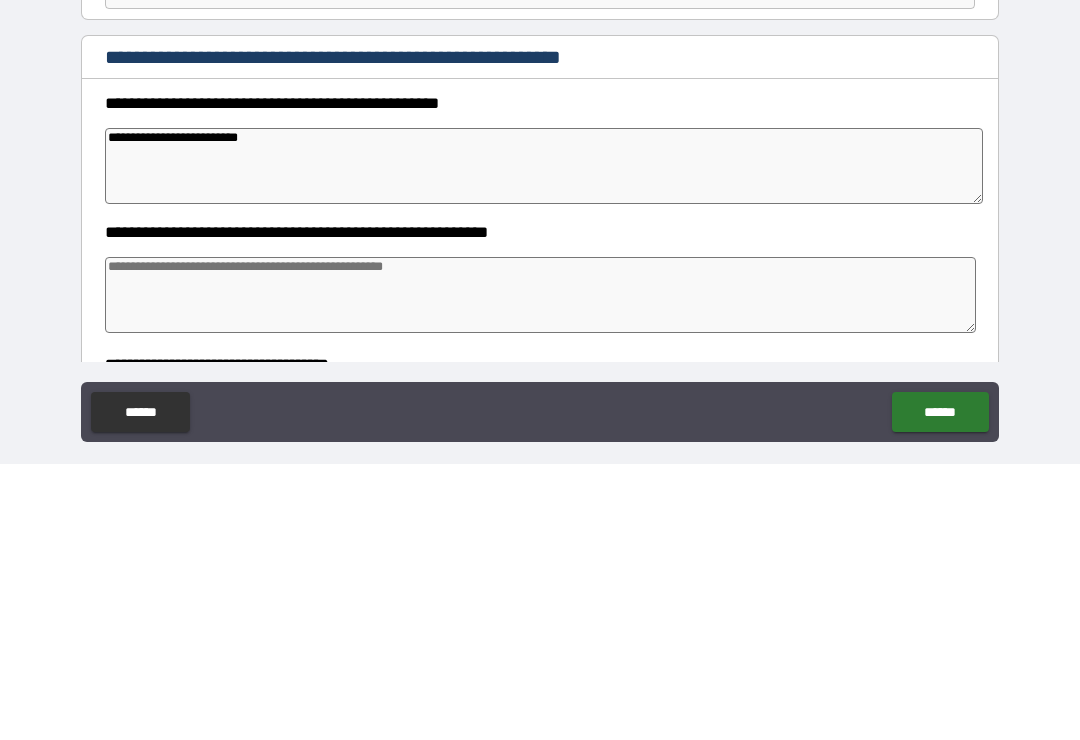 type on "[NAME]" 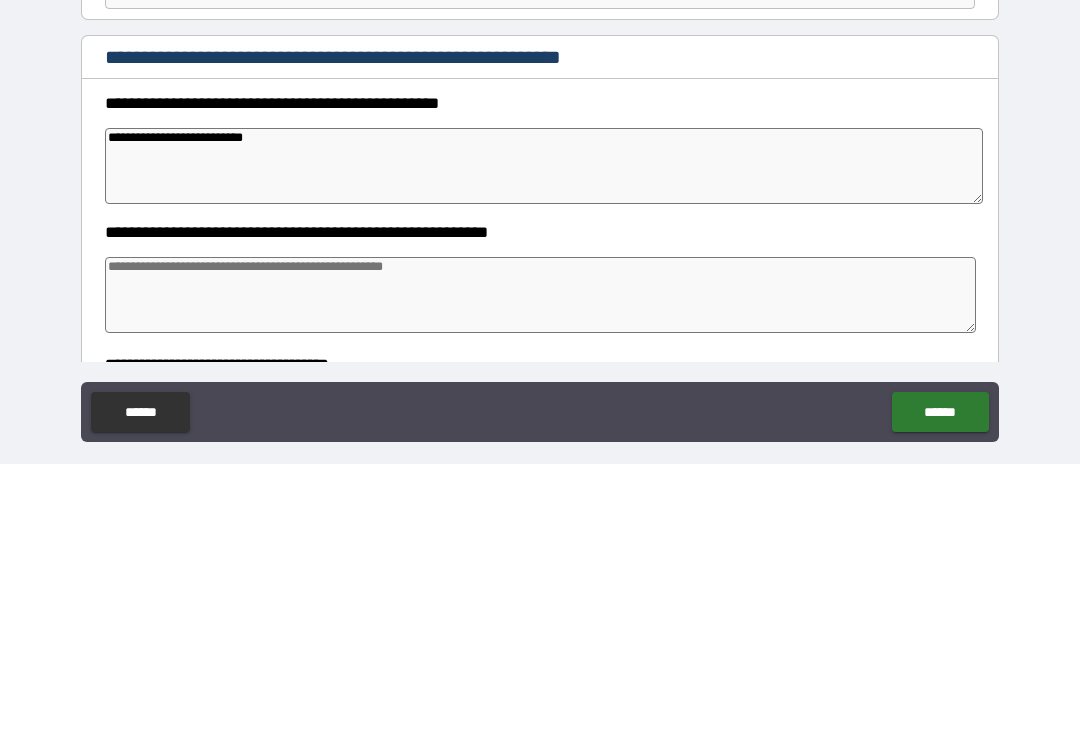 type on "[NAME]" 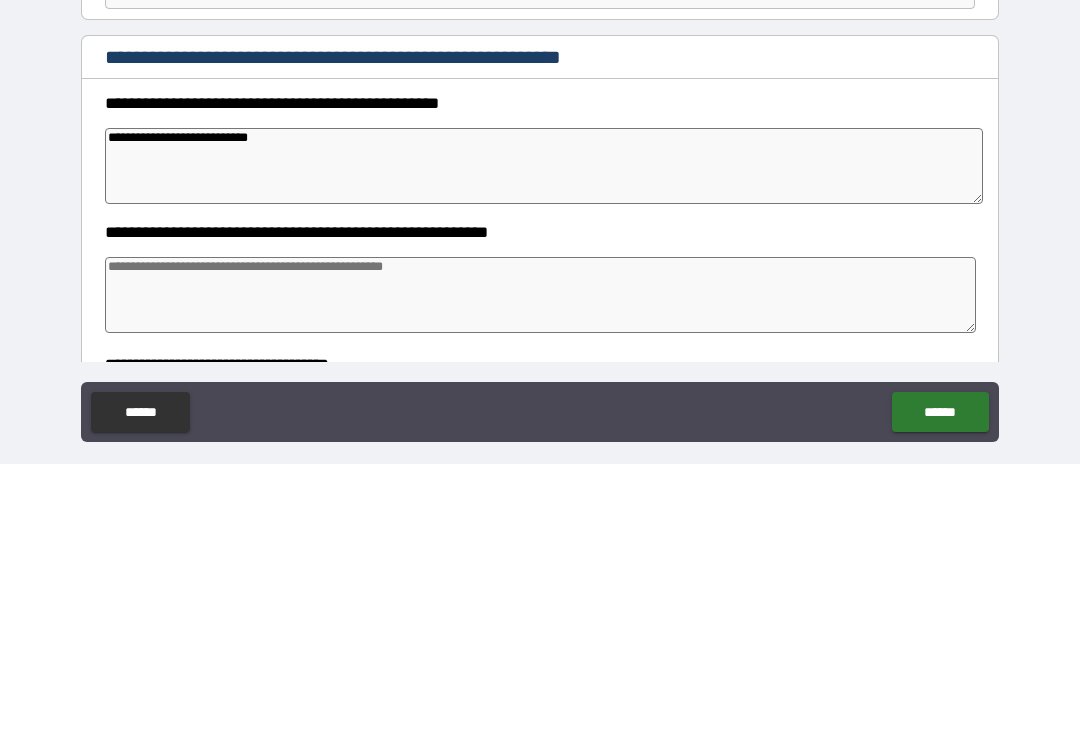 type on "[NAME]" 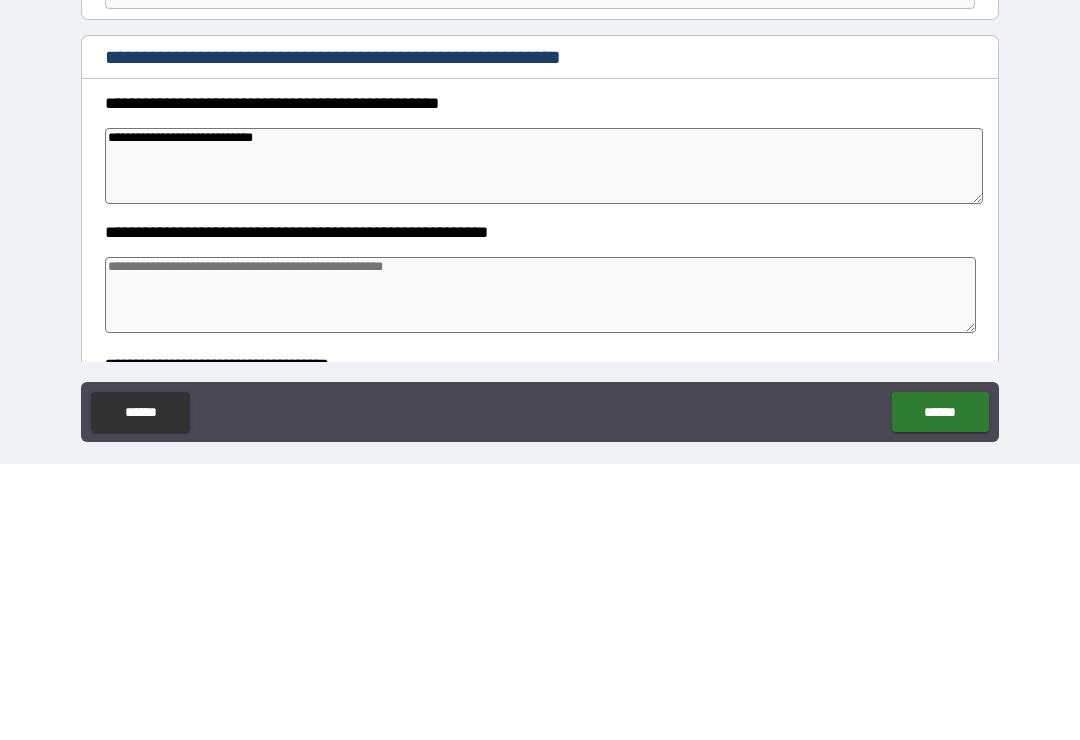 type on "[NAME]" 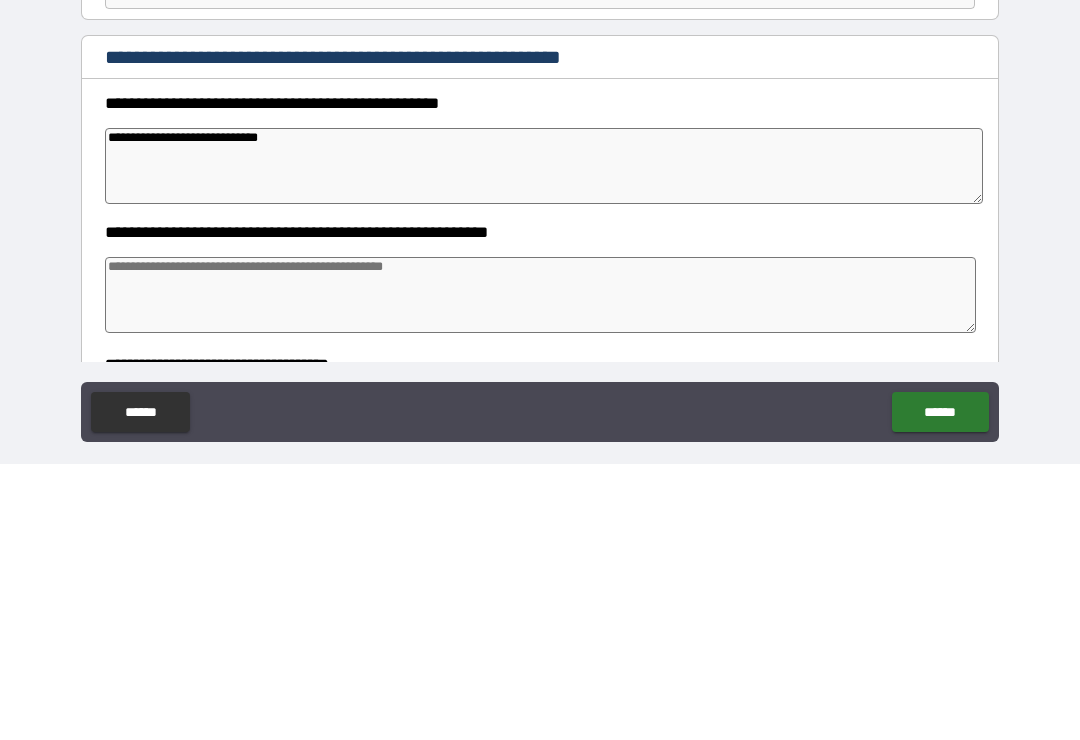 type on "[NAME]" 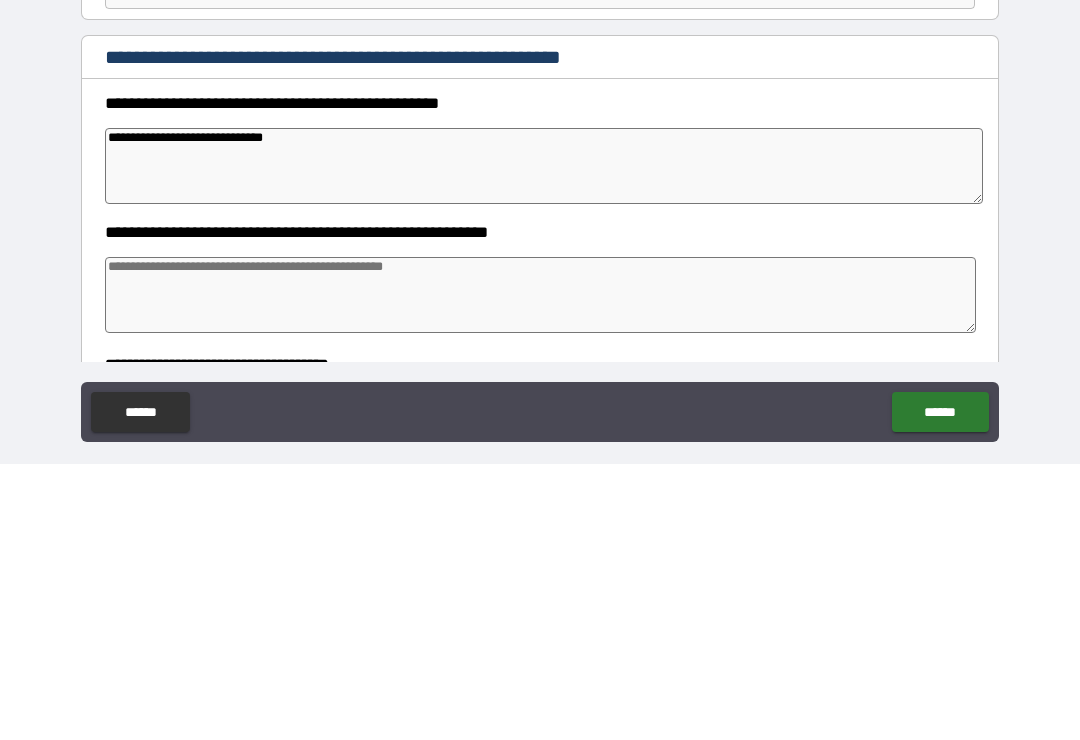 type on "[NAME]" 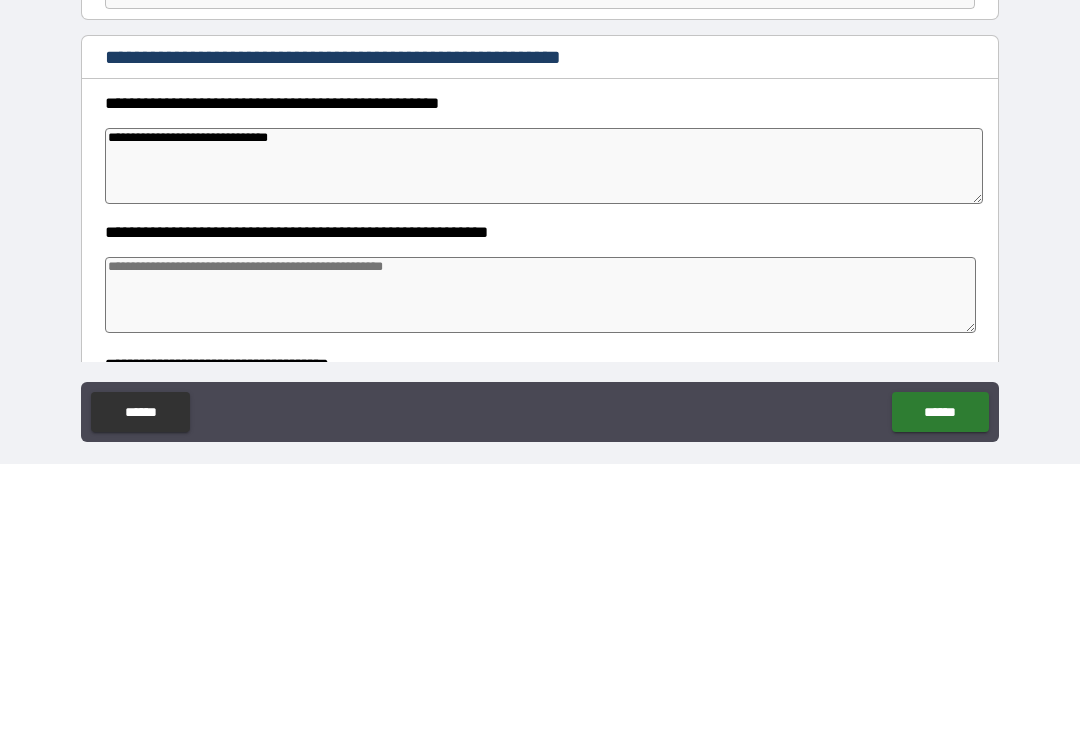 type on "[NAME]" 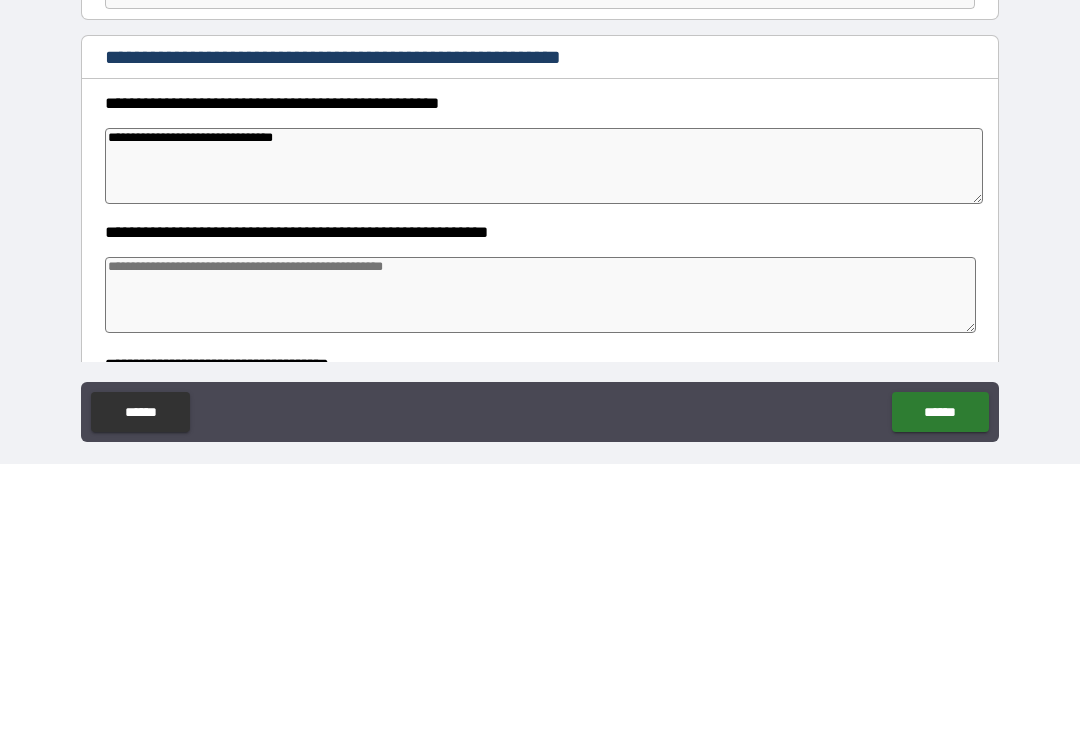 type on "[NAME]" 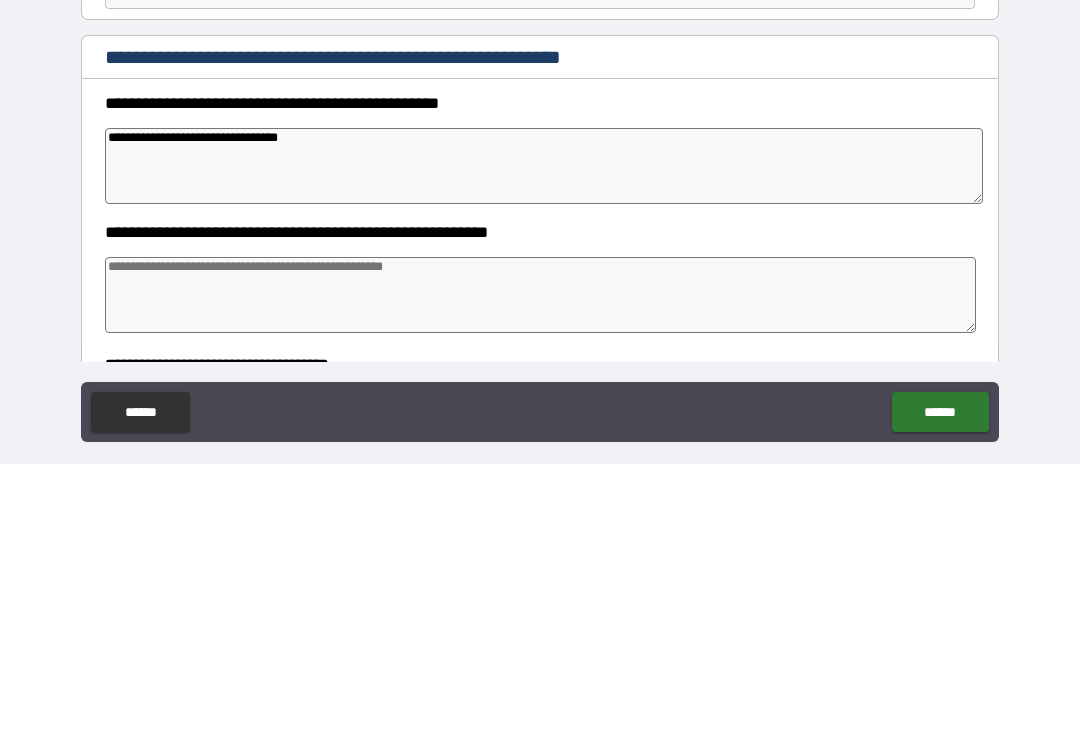 type on "[NAME]" 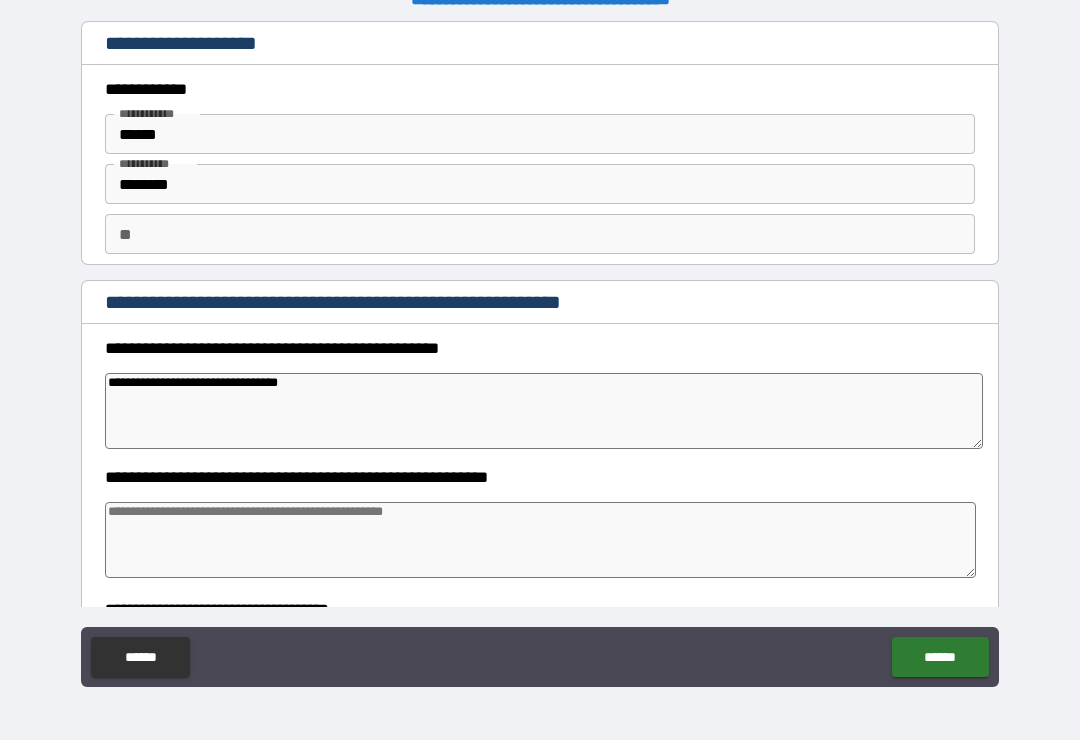 click at bounding box center [540, 540] 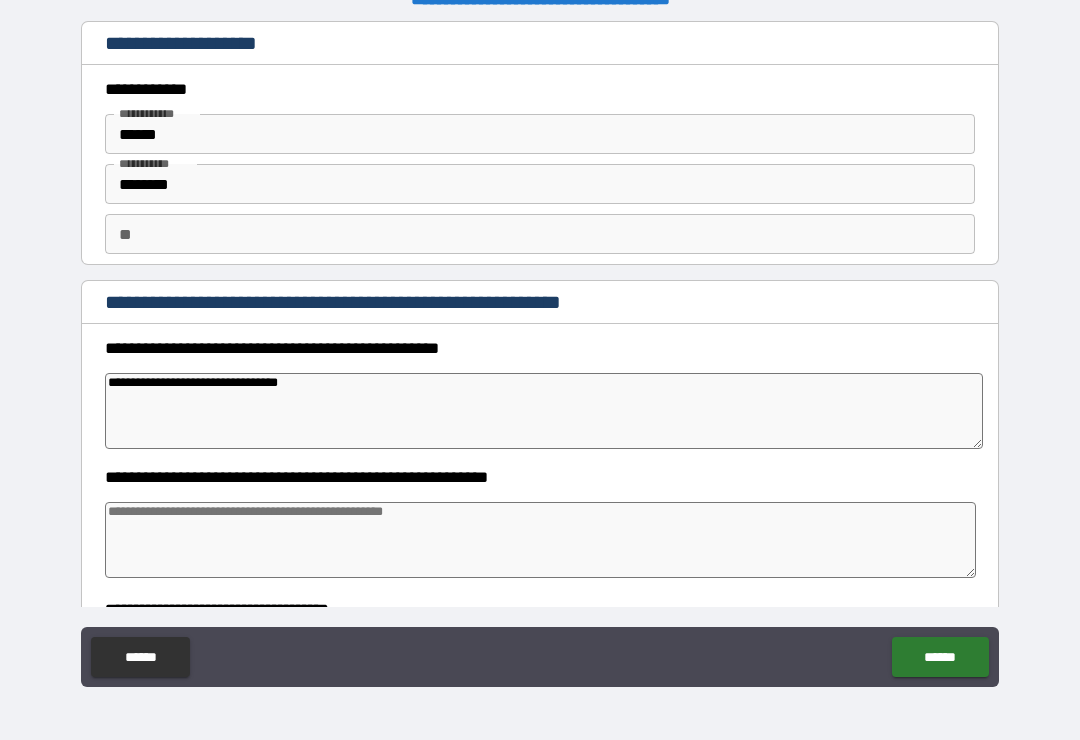 type on "[NAME]" 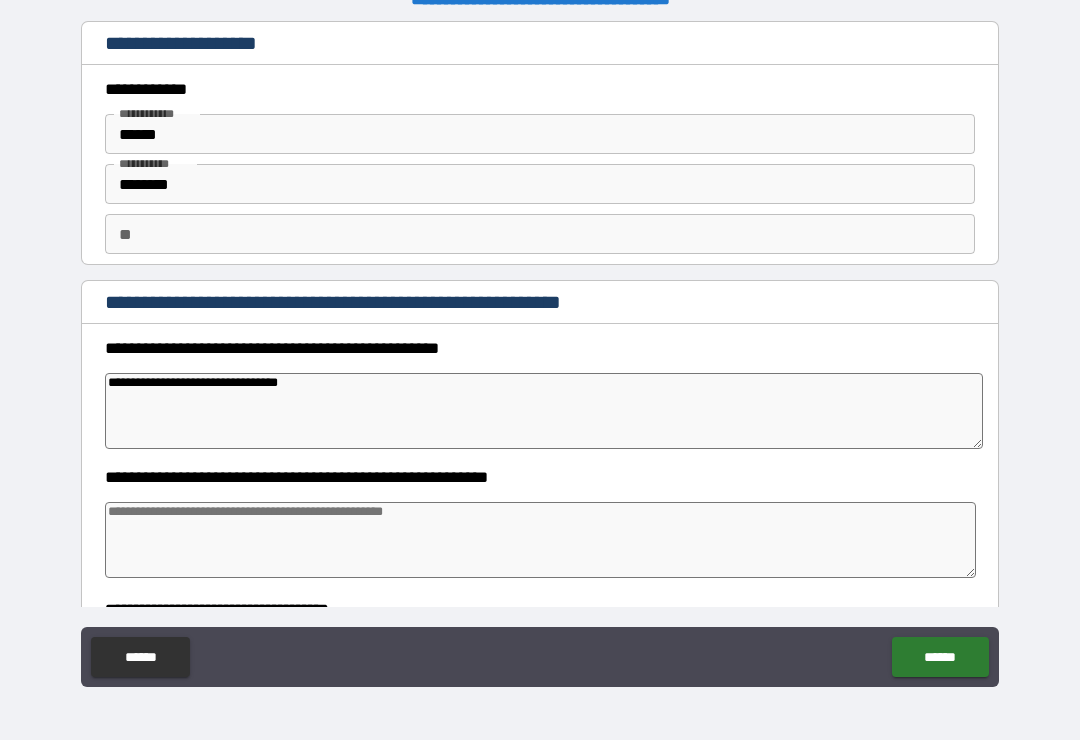 type on "[NAME]" 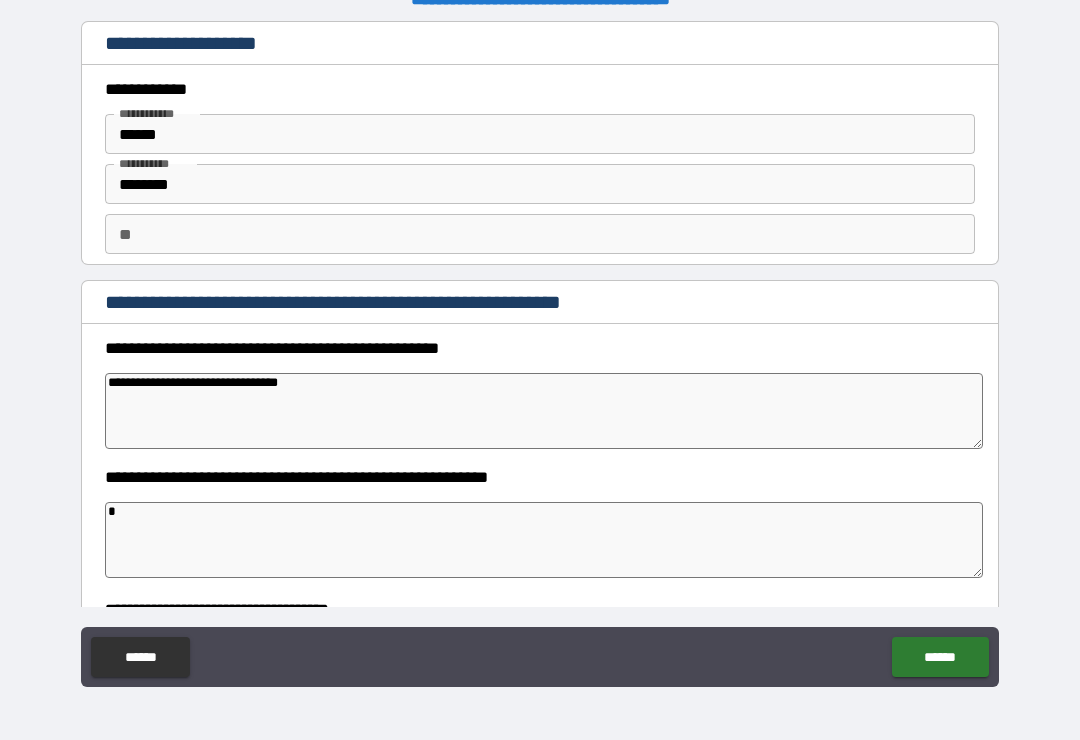 type on "[NAME]" 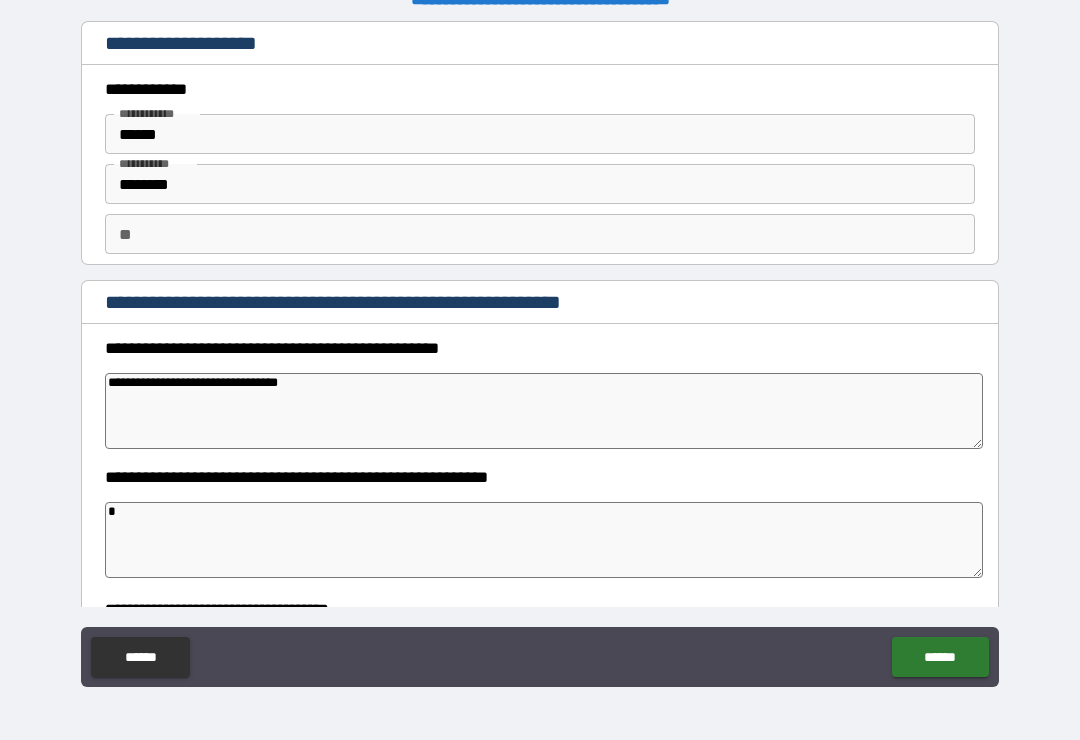 type on "[NAME]" 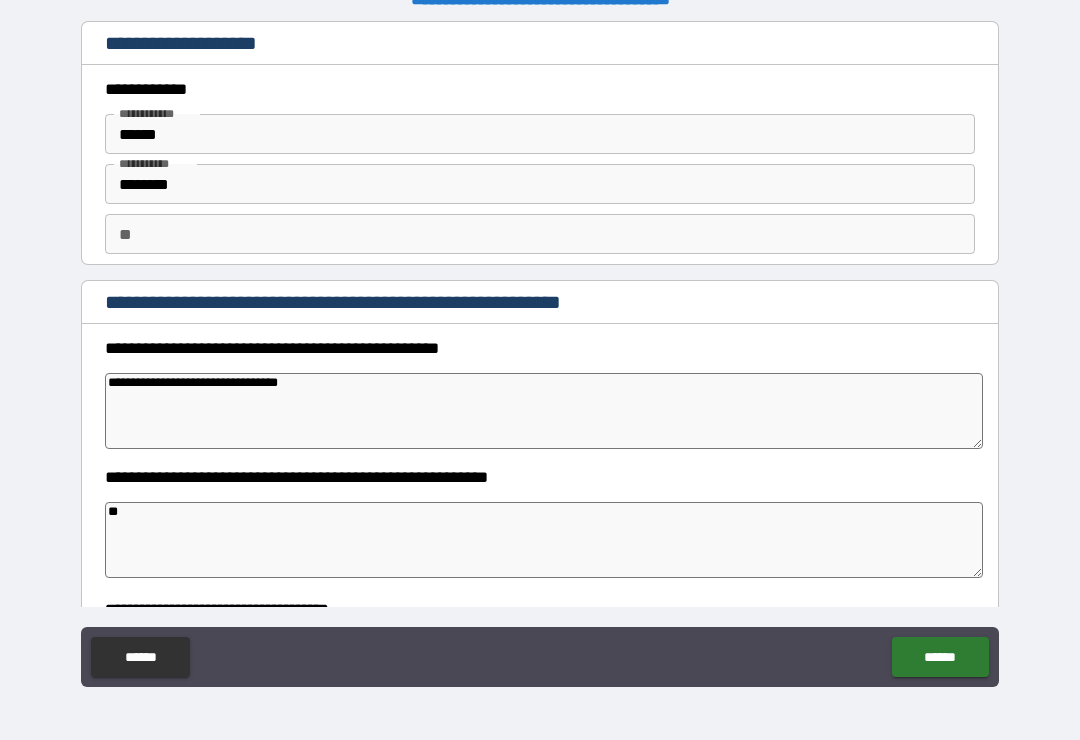 type on "[NAME]" 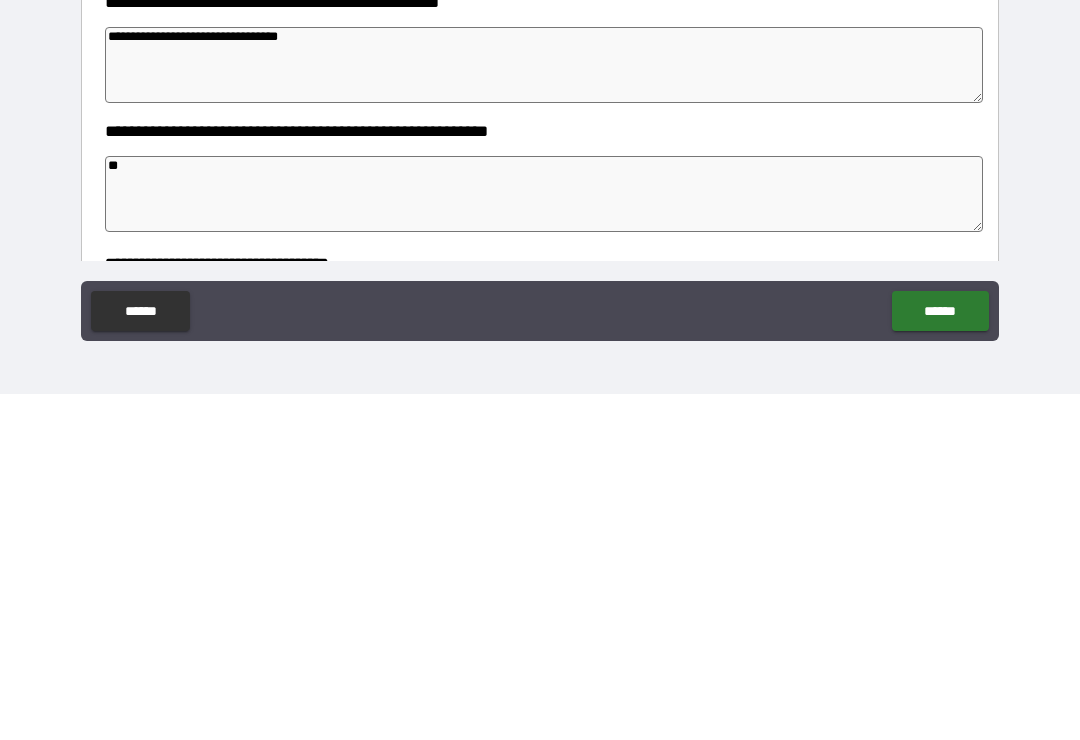 type on "[NAME]" 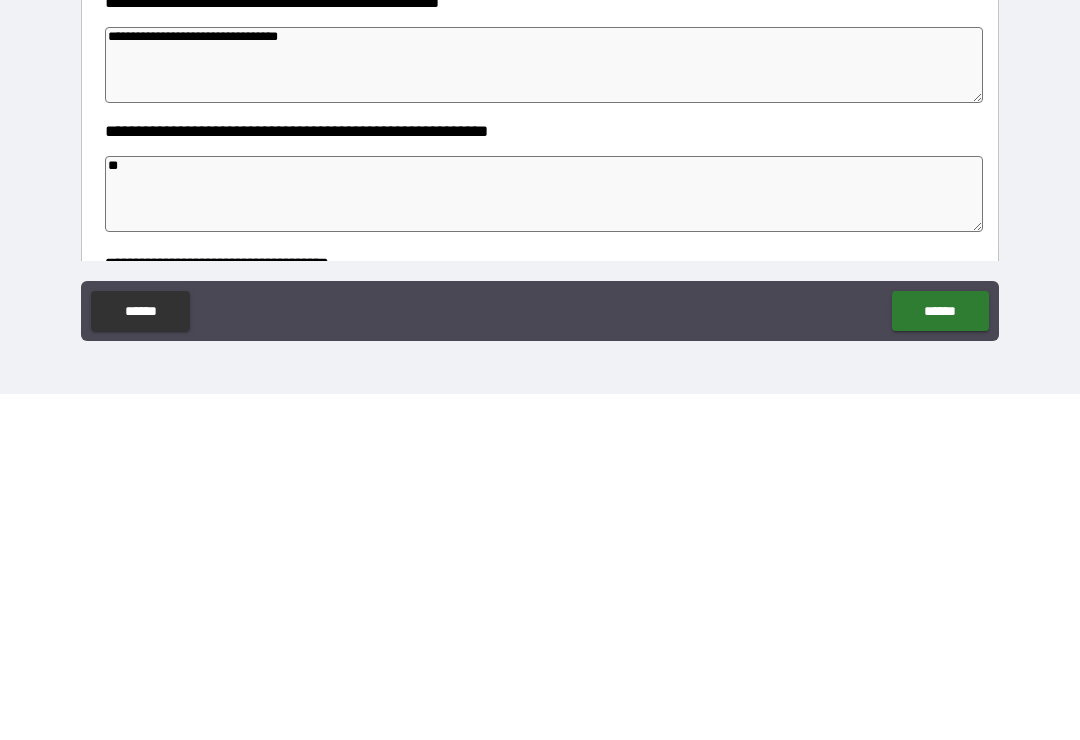 type on "[NAME]" 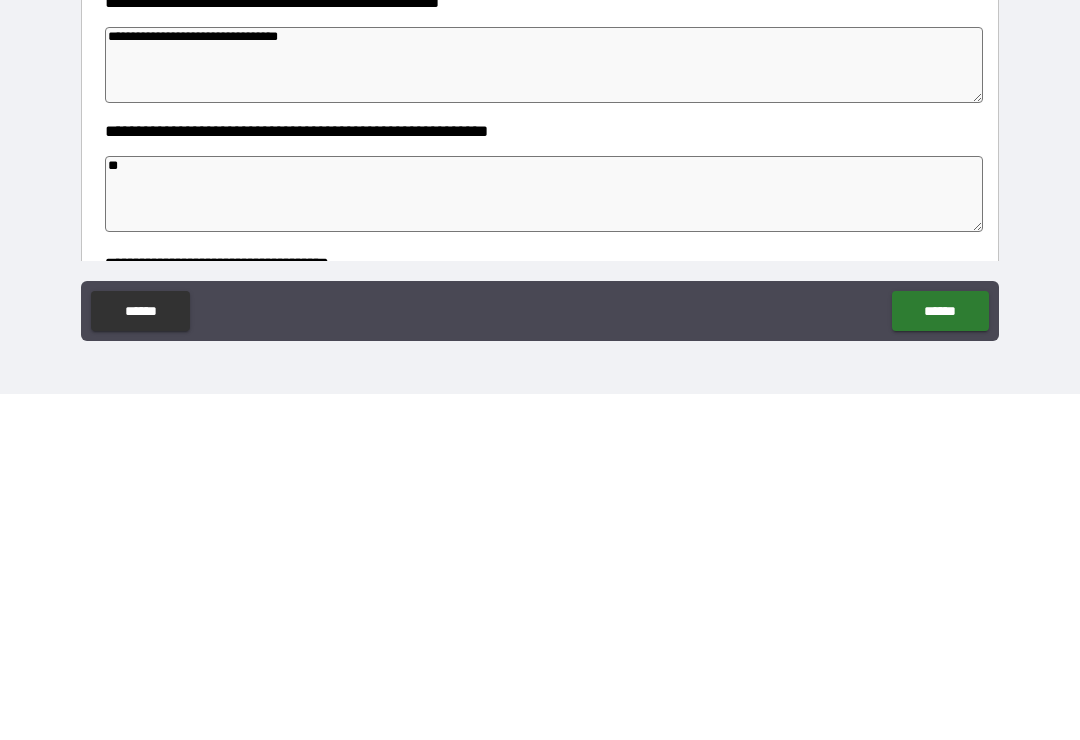 type on "[NAME]" 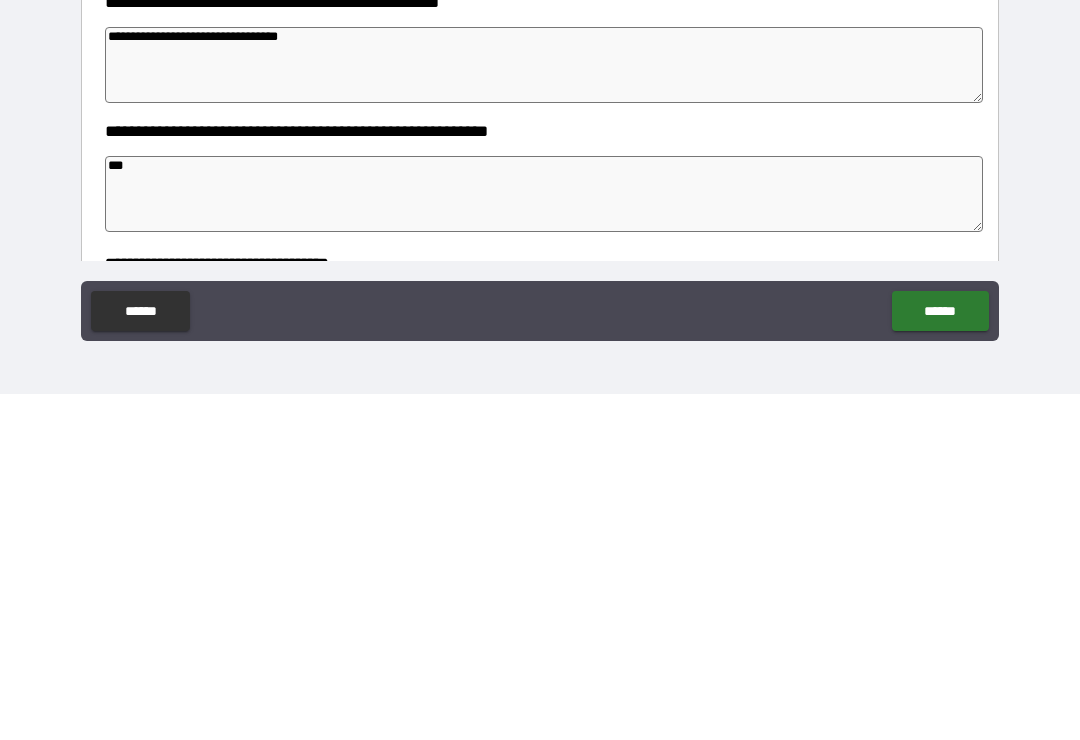 type on "[NAME]" 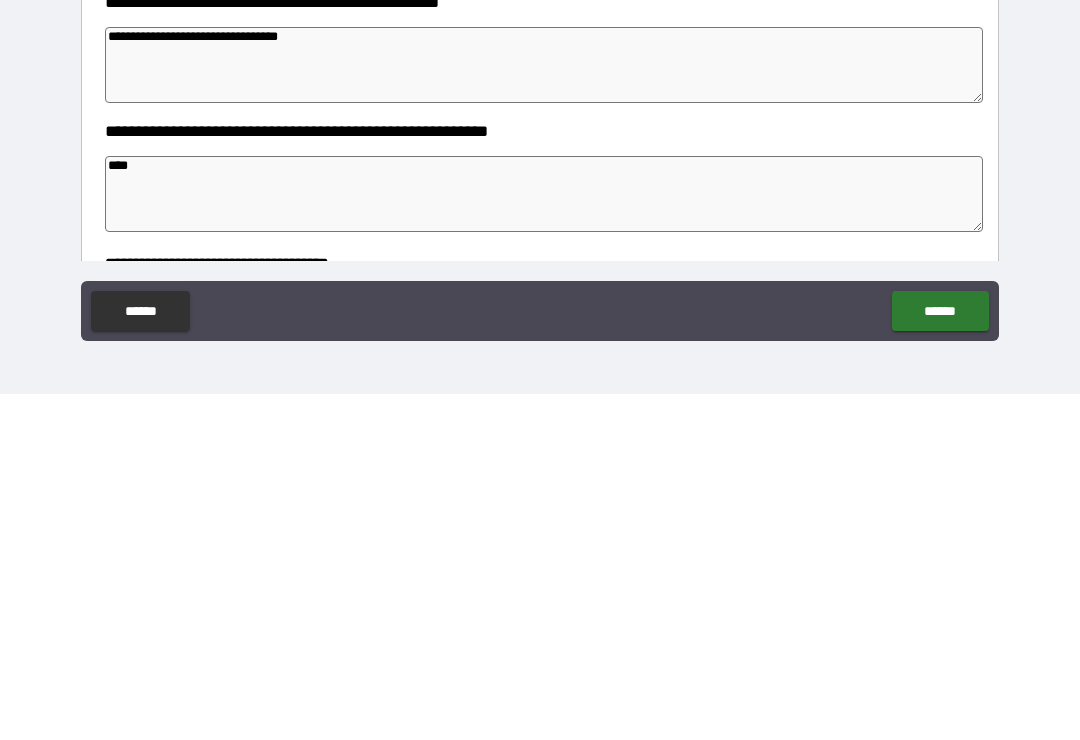 type on "[NAME]" 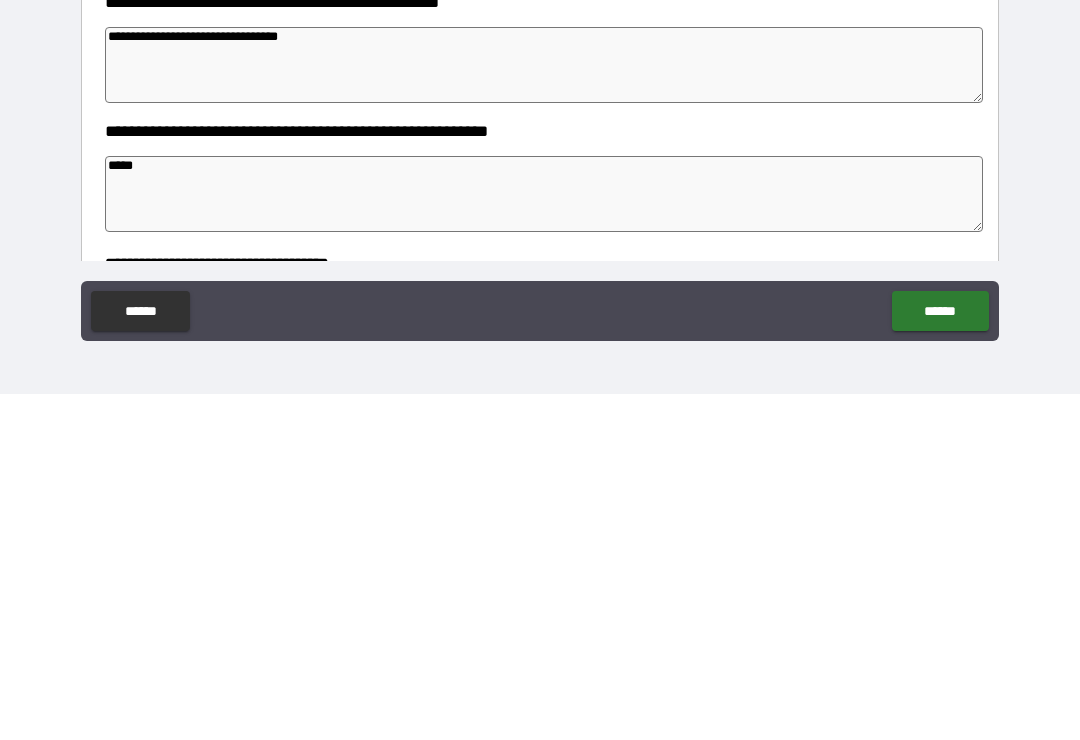 type on "[NAME]" 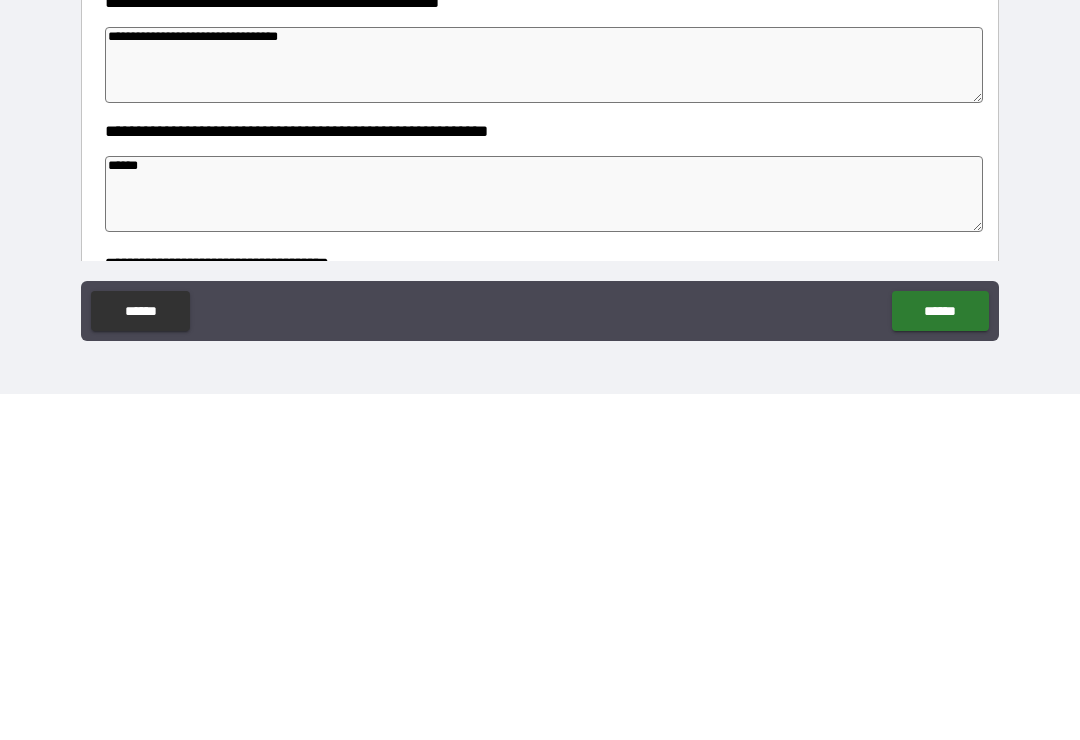type on "[NAME]" 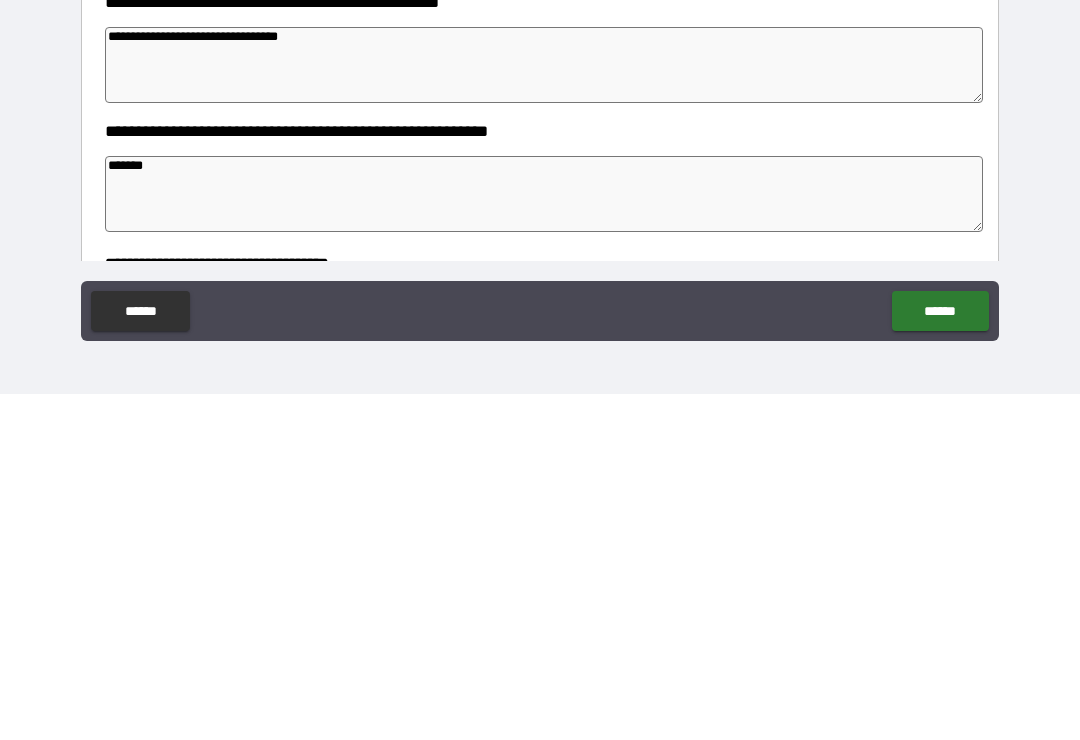 click on "[NAME]" at bounding box center (540, 357) 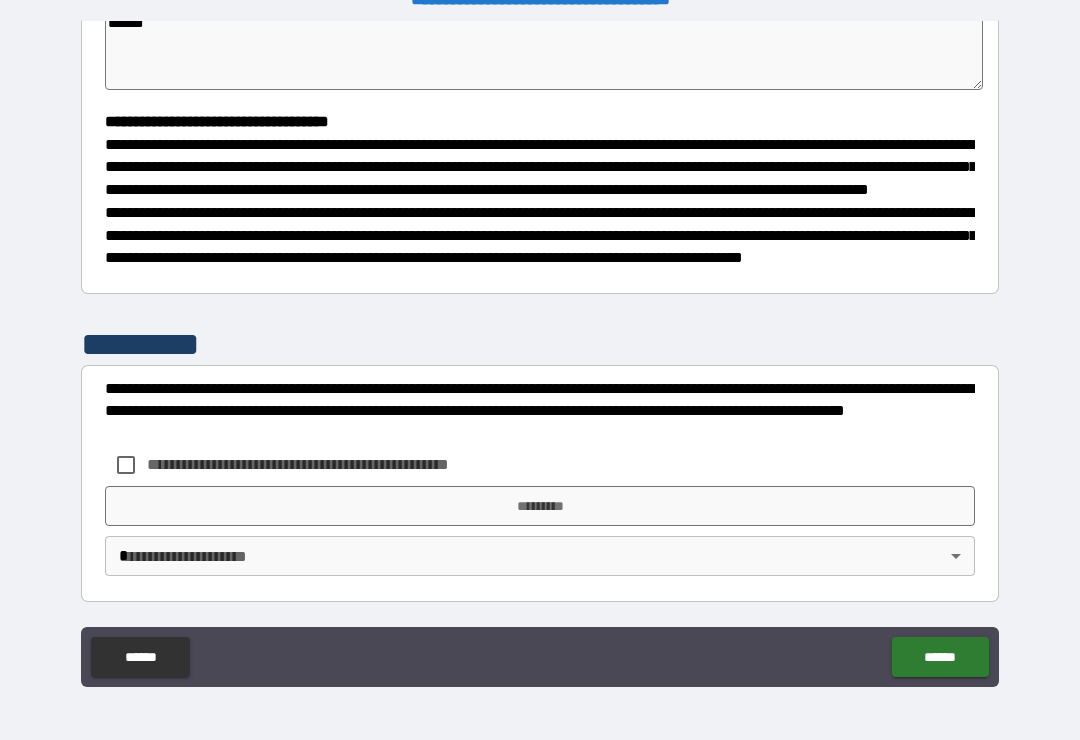 scroll, scrollTop: 526, scrollLeft: 0, axis: vertical 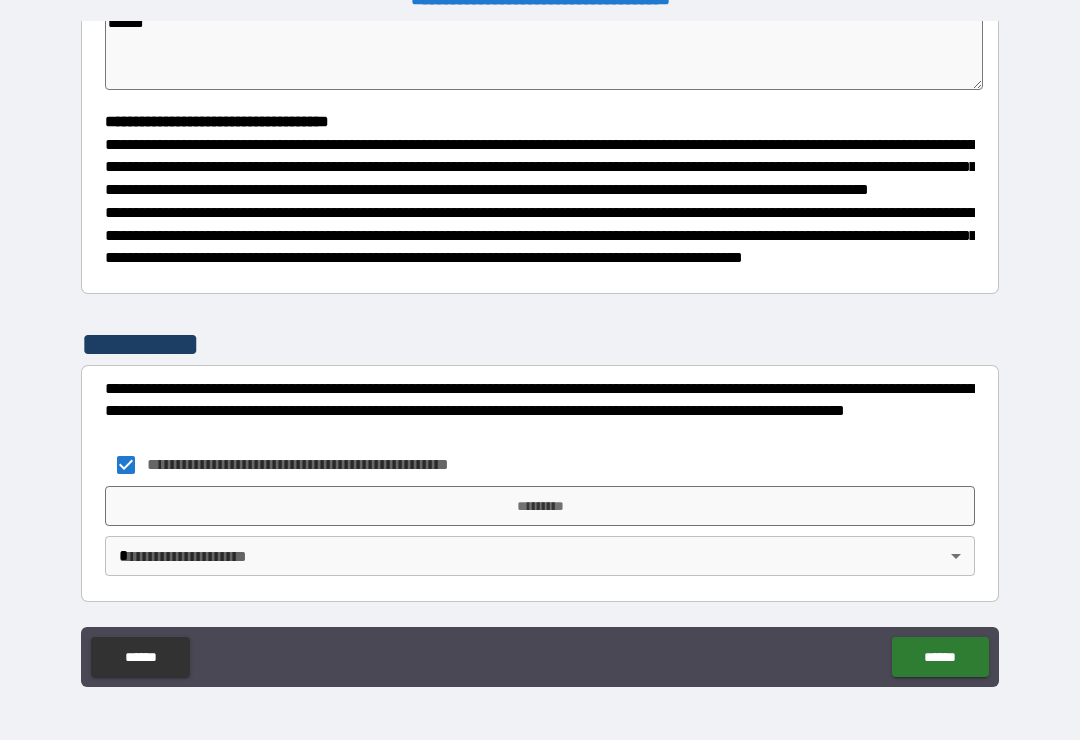 click on "[NAME]" at bounding box center (540, 506) 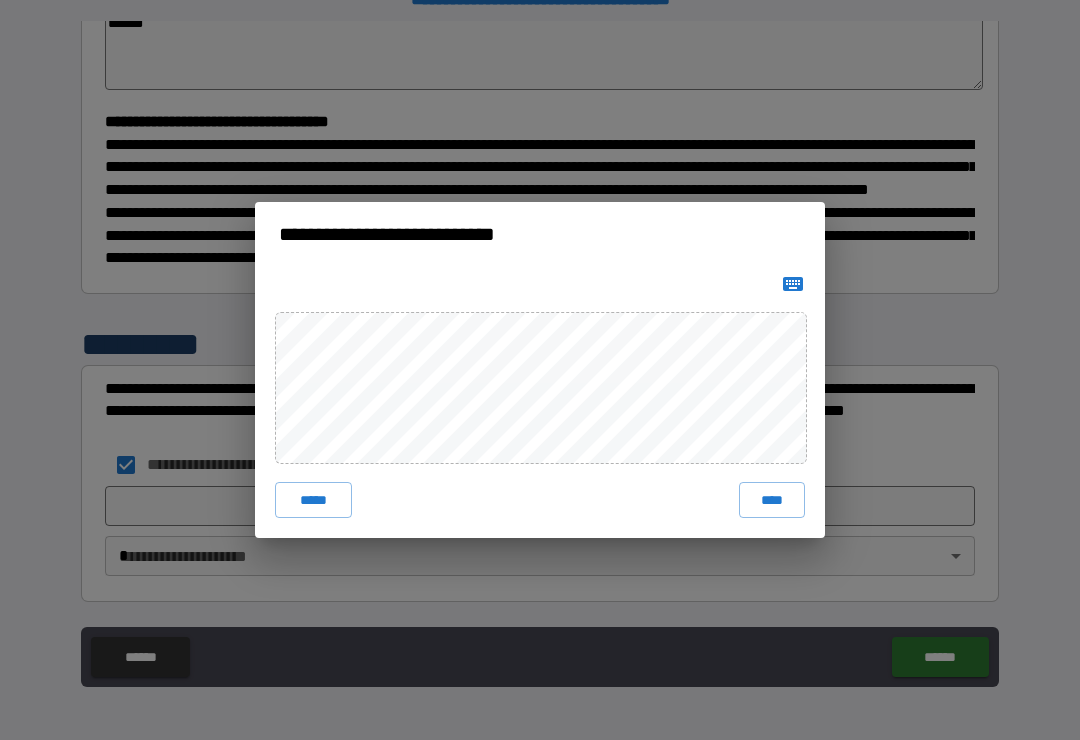 click on "[NAME]" at bounding box center (772, 500) 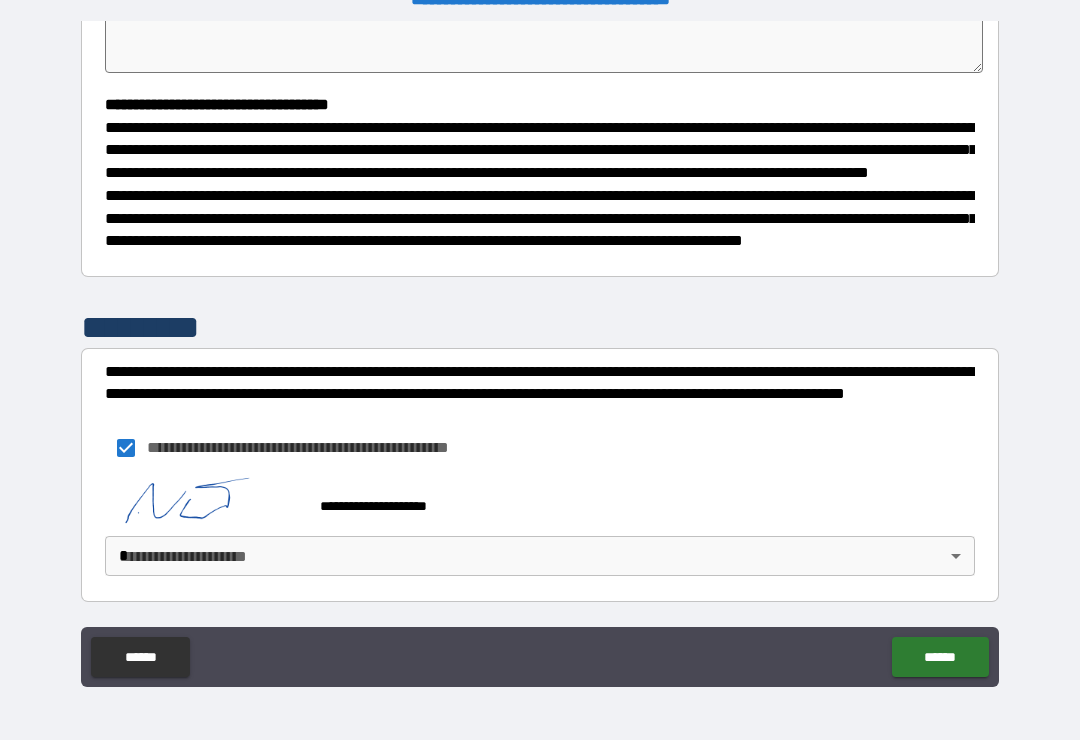 scroll, scrollTop: 543, scrollLeft: 0, axis: vertical 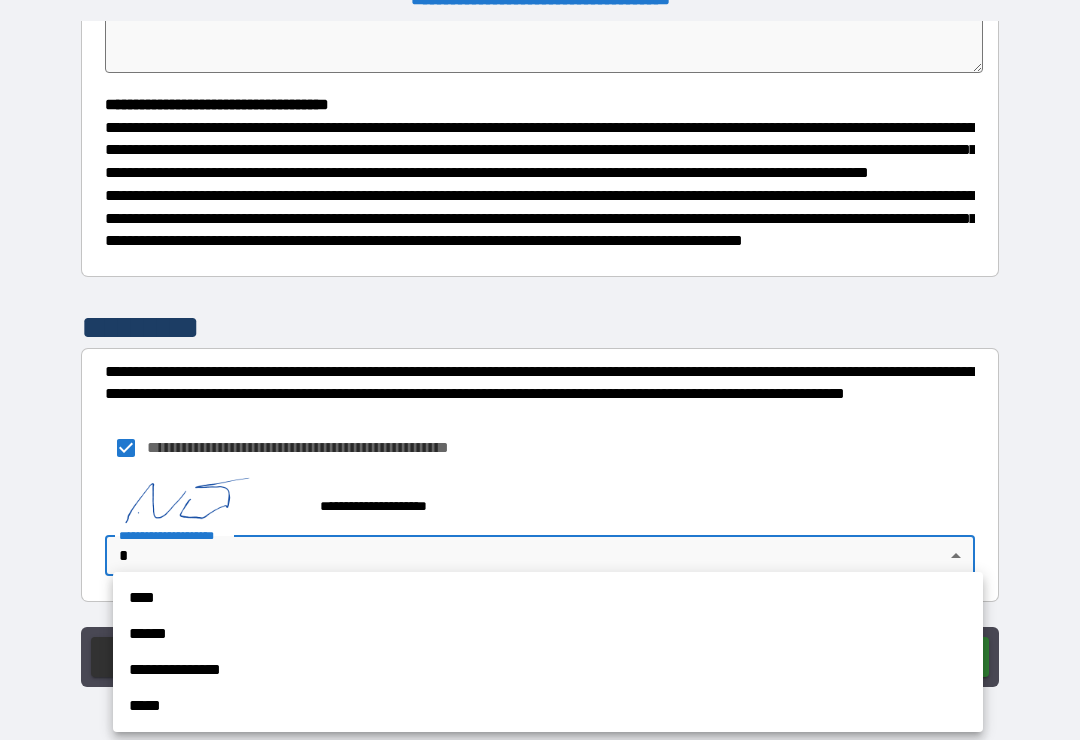 click on "[NAME]" at bounding box center [548, 598] 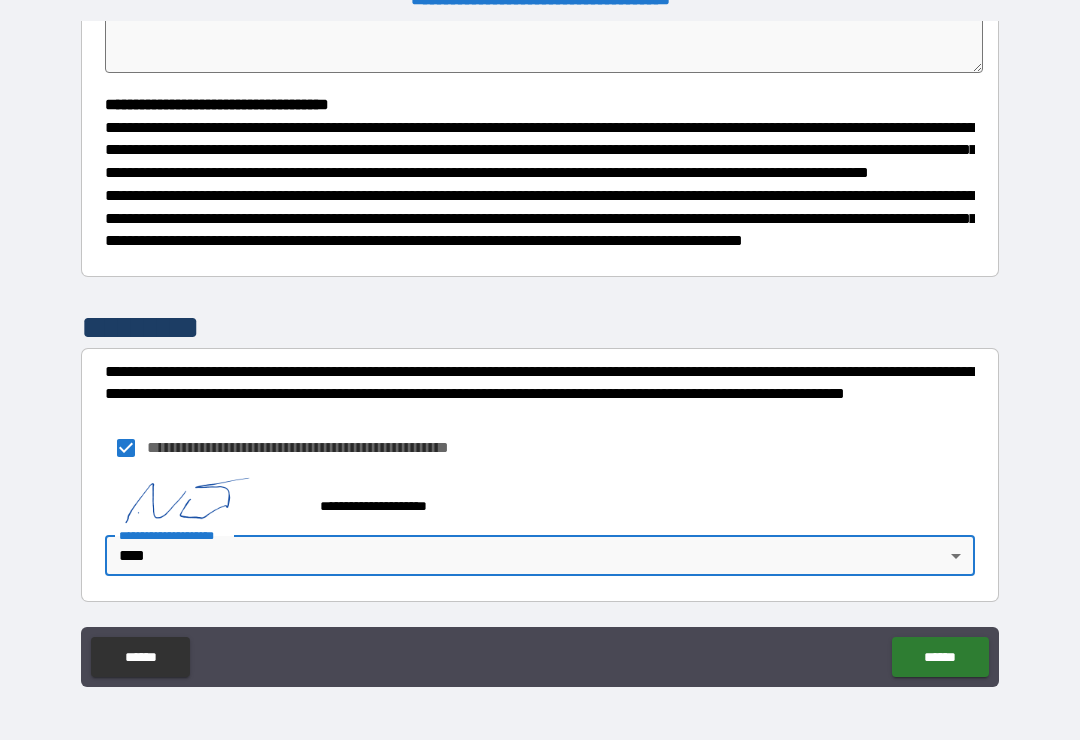 click on "[NAME]" at bounding box center (940, 657) 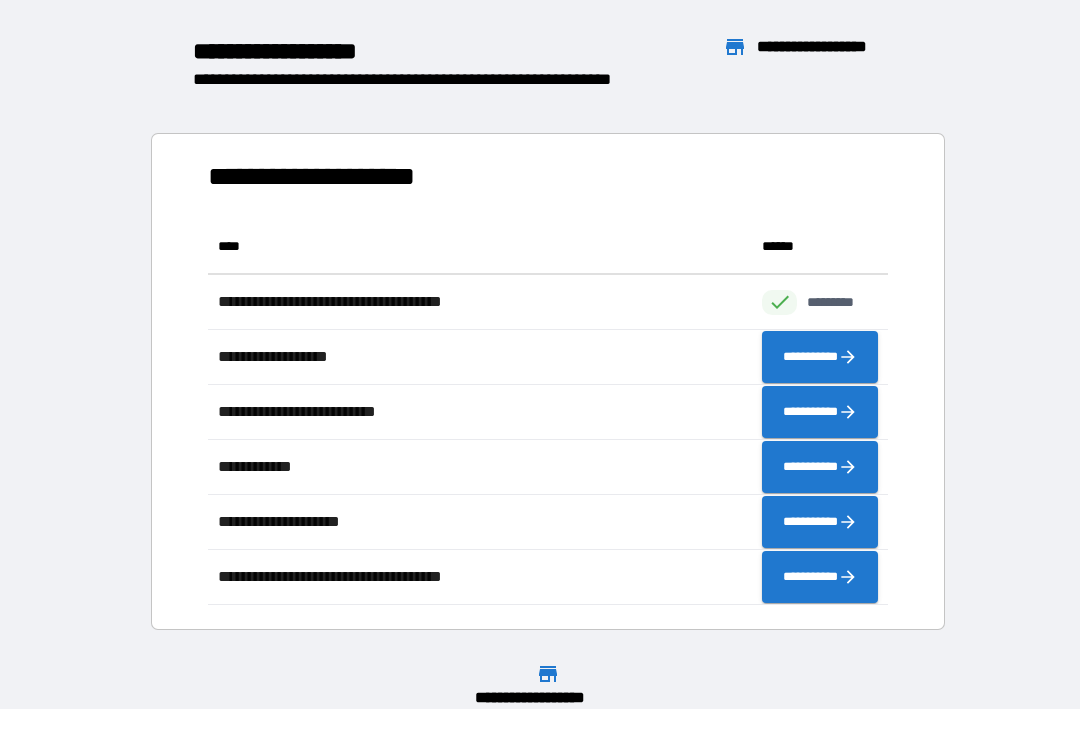 scroll, scrollTop: 386, scrollLeft: 680, axis: both 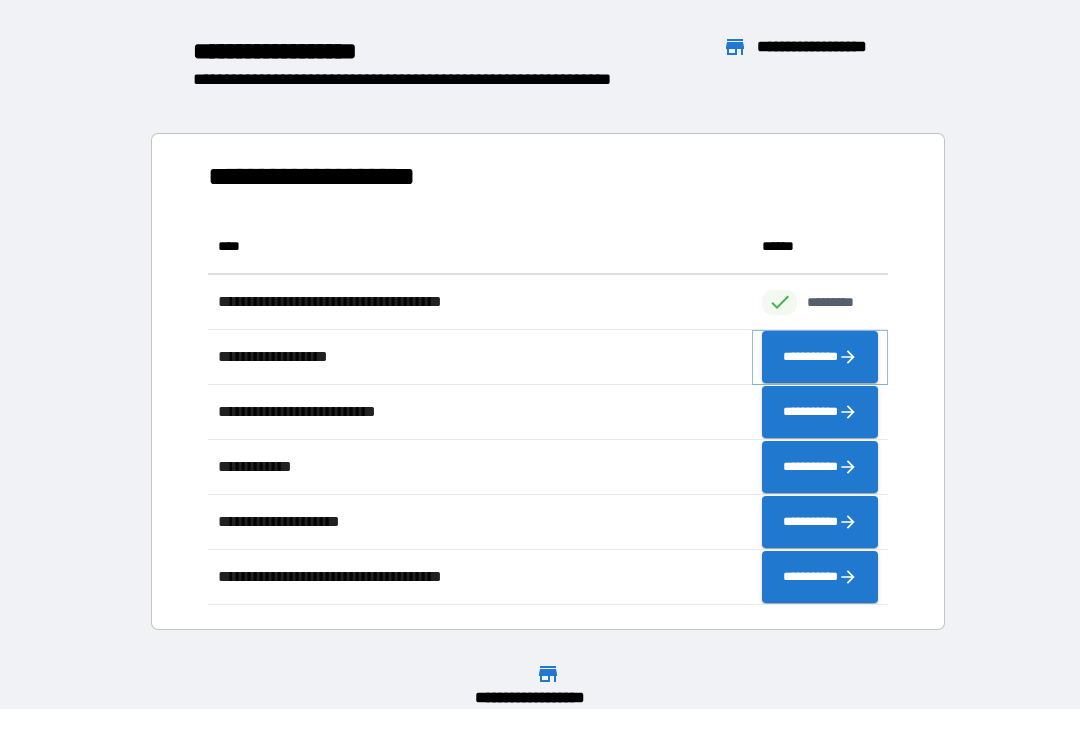click 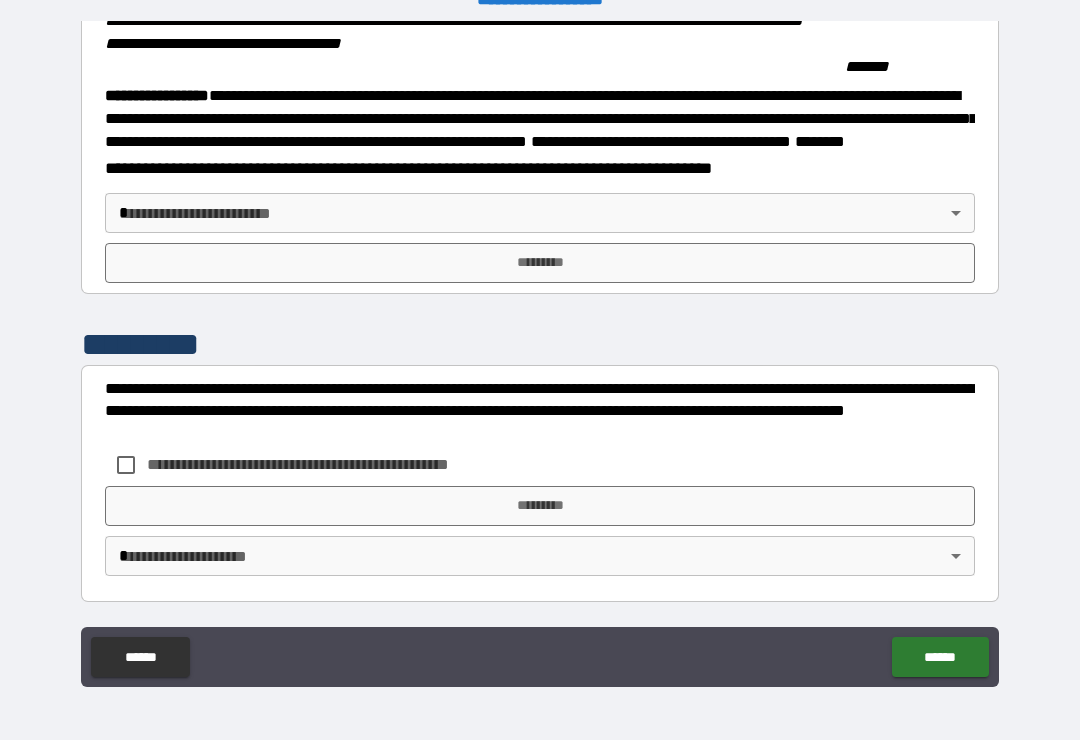 scroll, scrollTop: 2215, scrollLeft: 0, axis: vertical 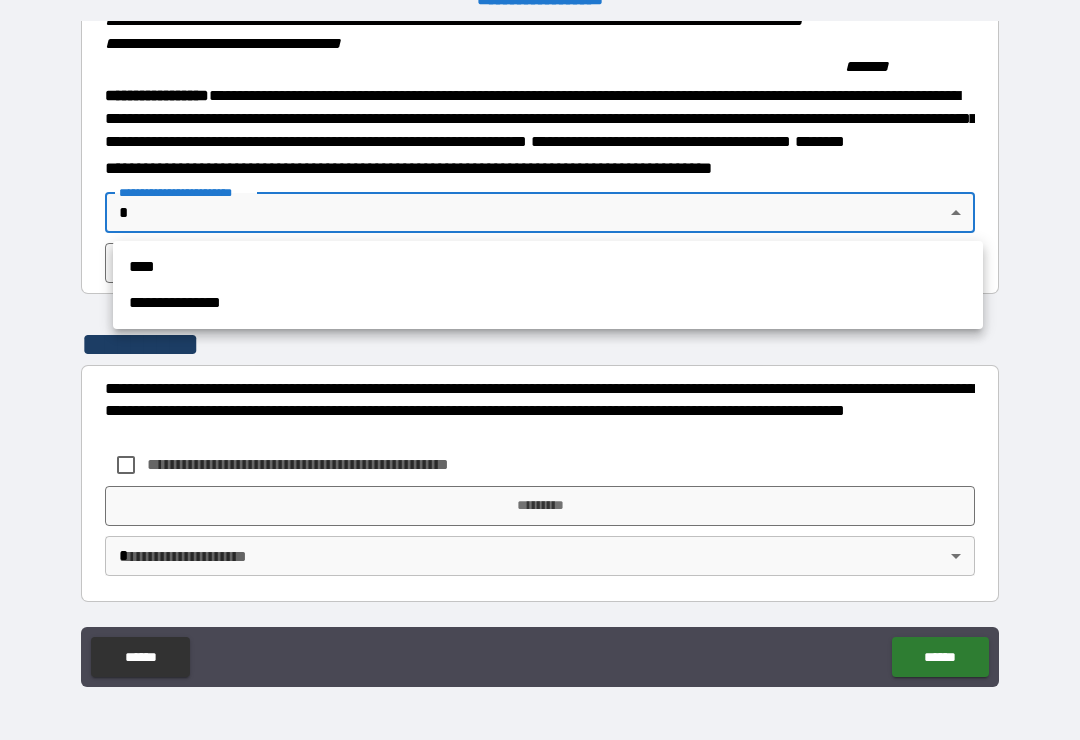 click on "[NAME]" at bounding box center (548, 267) 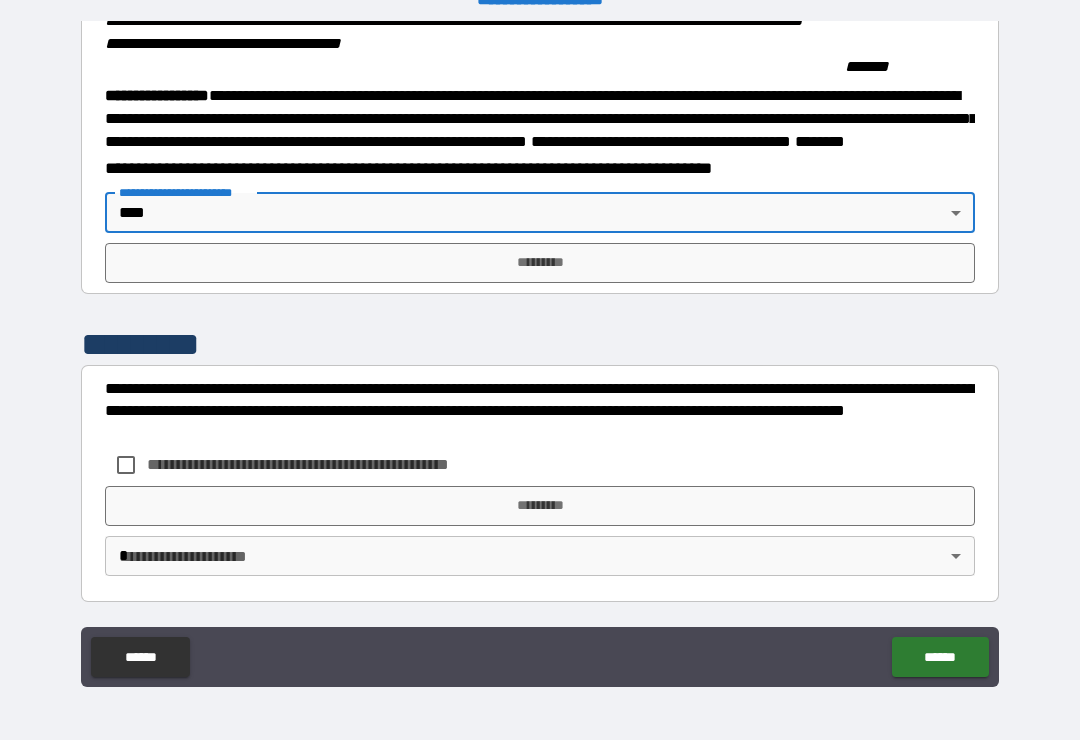 click on "[NAME]" at bounding box center (540, 263) 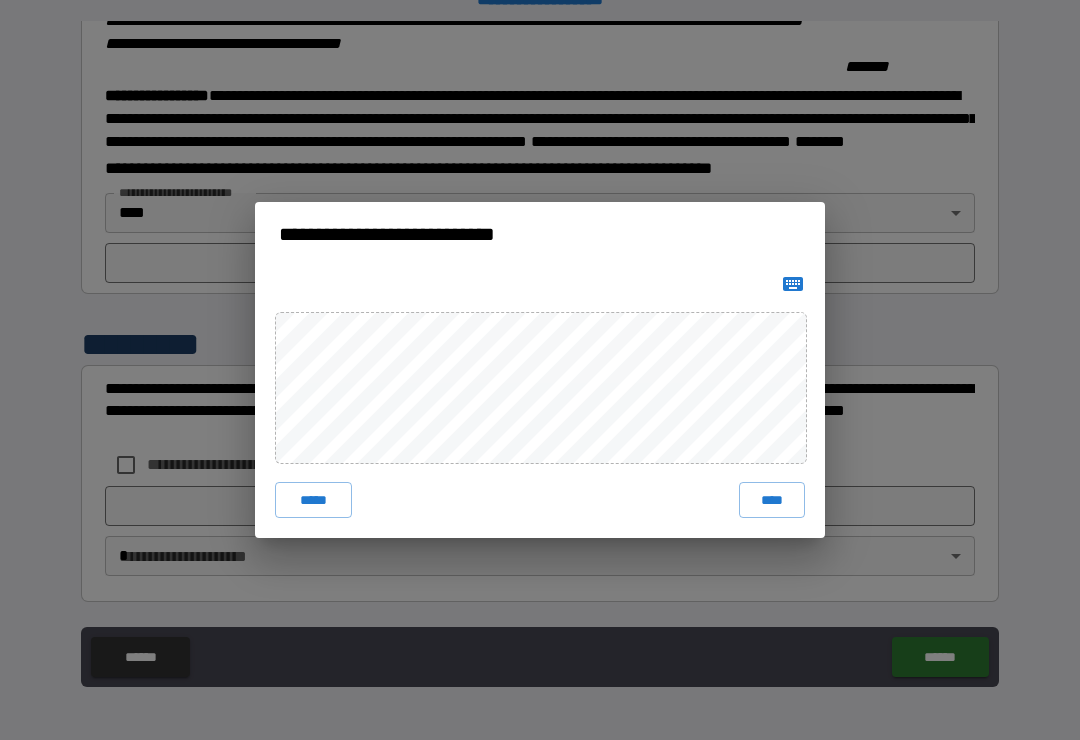 click on "[NAME]" at bounding box center [772, 500] 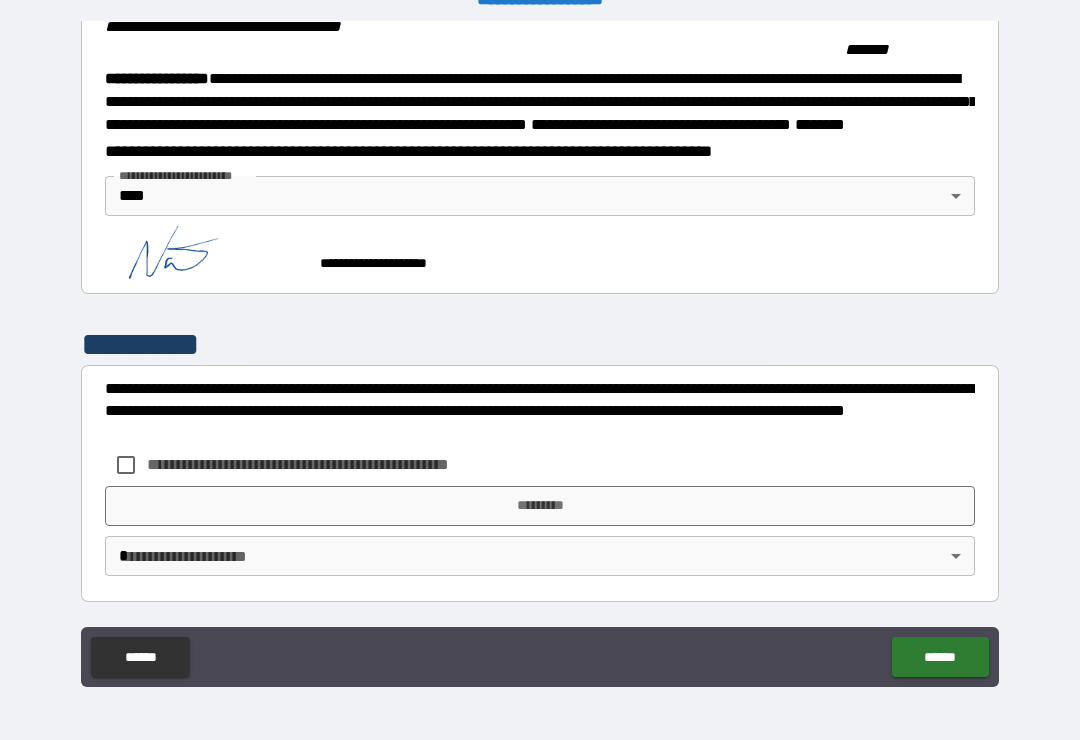 scroll, scrollTop: 2232, scrollLeft: 0, axis: vertical 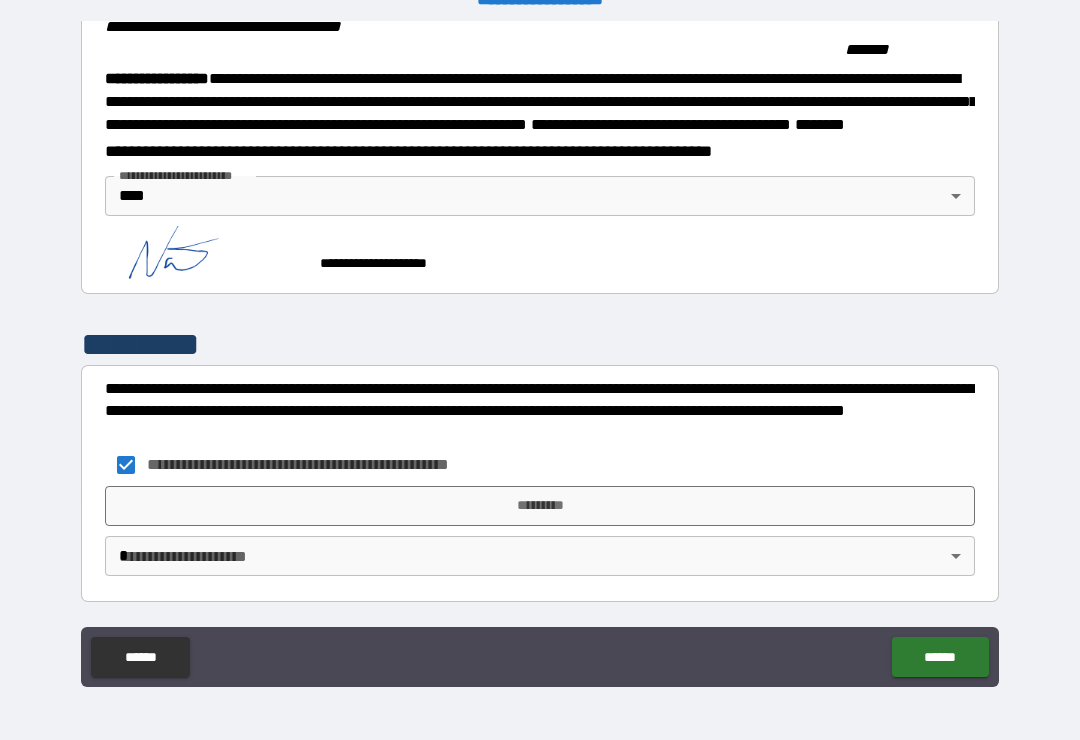 click on "**********" at bounding box center [540, 354] 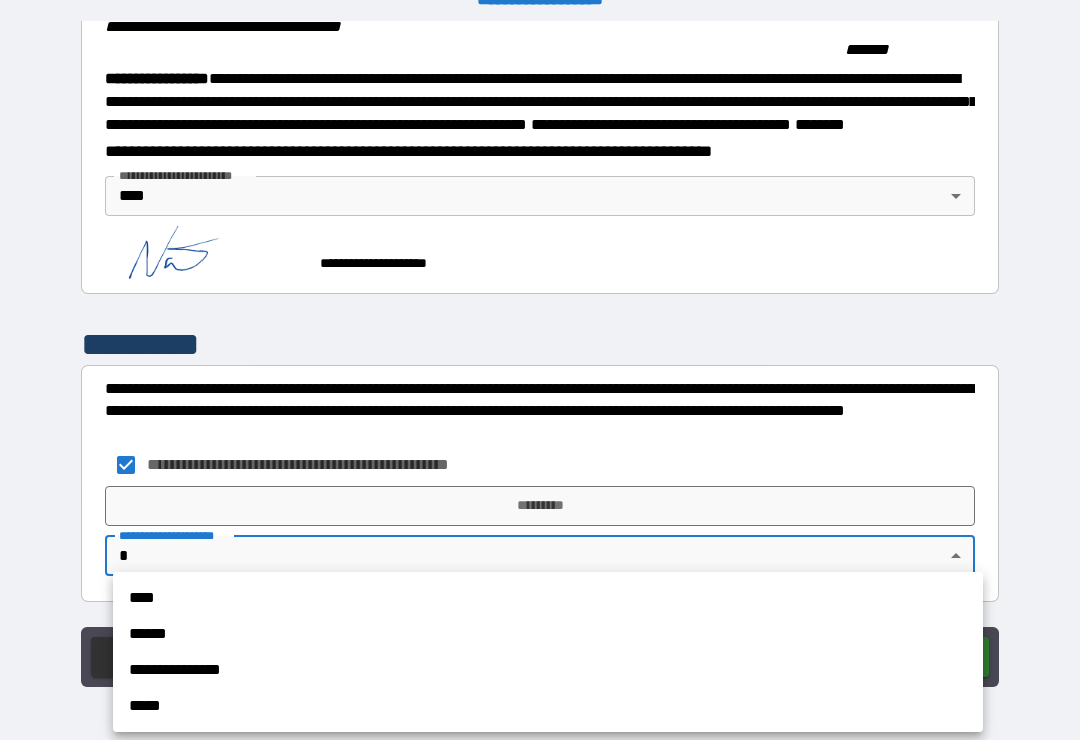 click on "[NAME]" at bounding box center [548, 598] 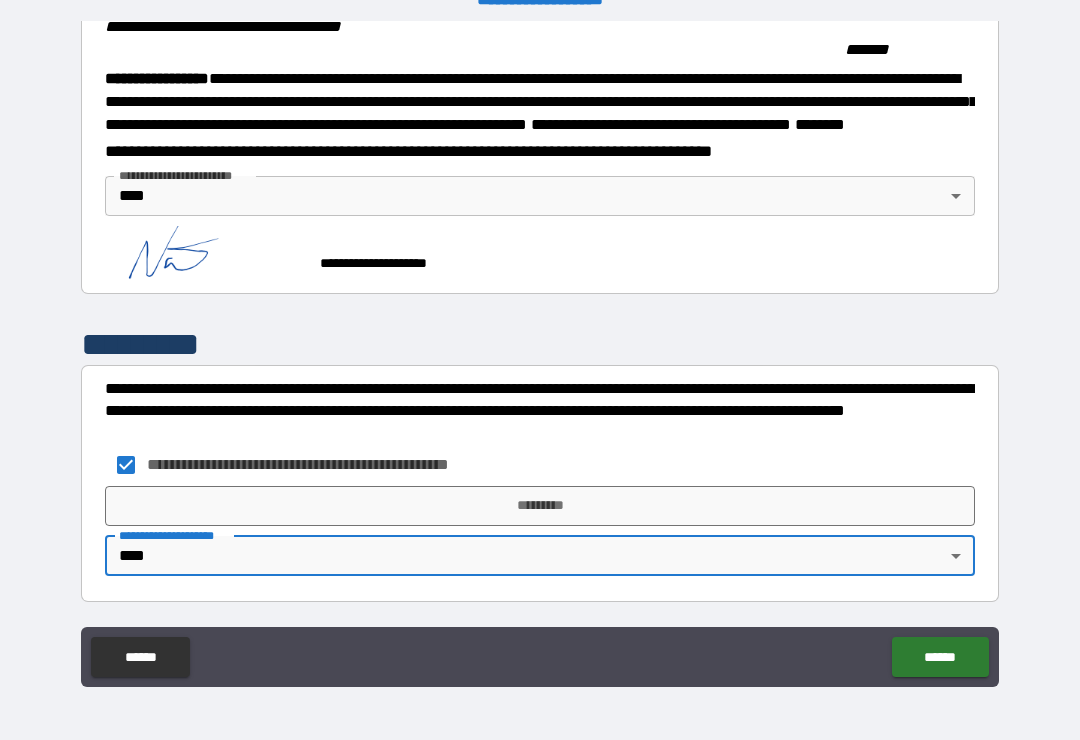click on "[NAME]" at bounding box center (540, 506) 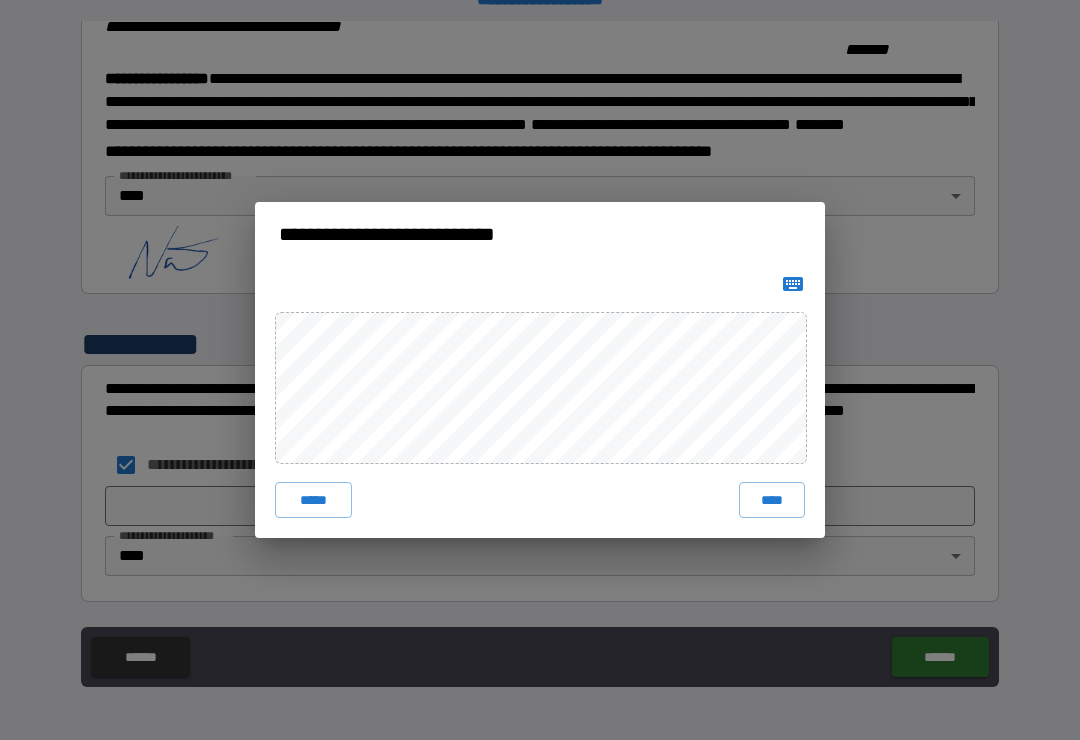 click on "[NAME]" at bounding box center (772, 500) 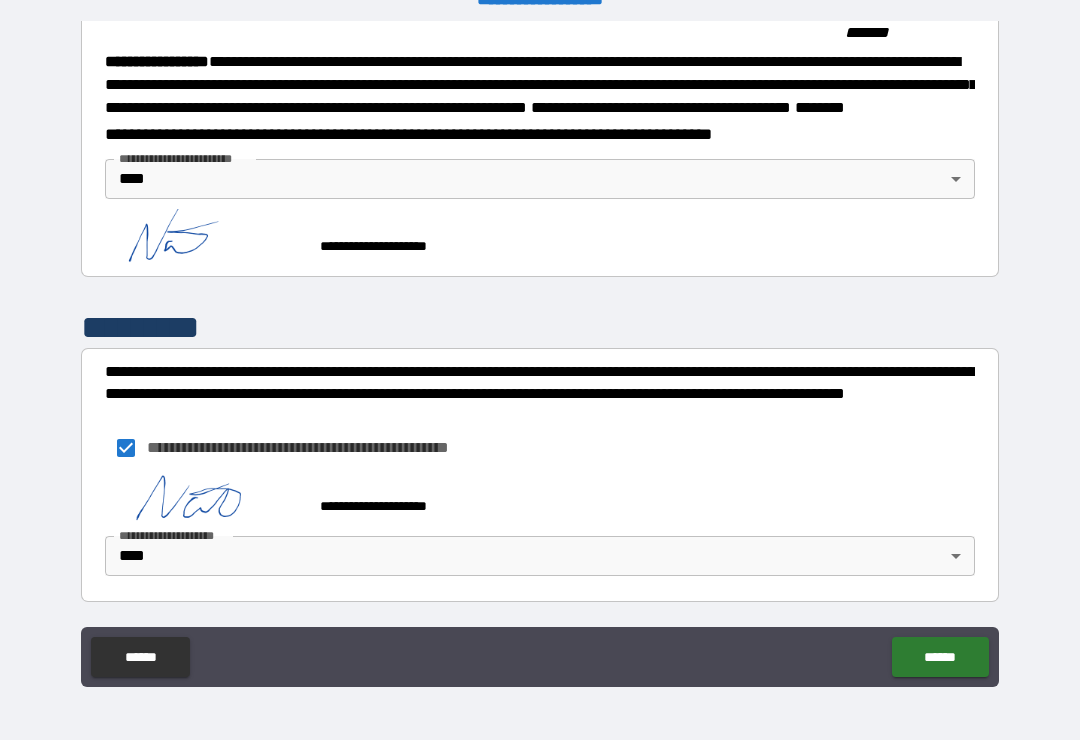 click on "[NAME]" at bounding box center (940, 657) 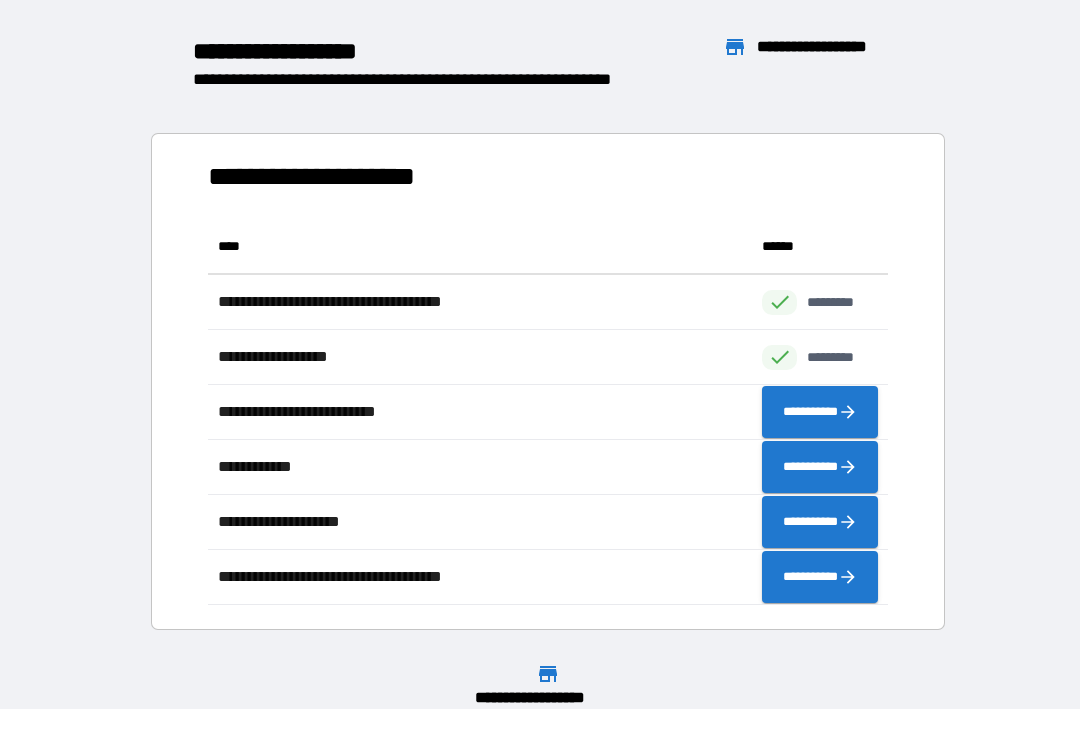 scroll, scrollTop: 386, scrollLeft: 680, axis: both 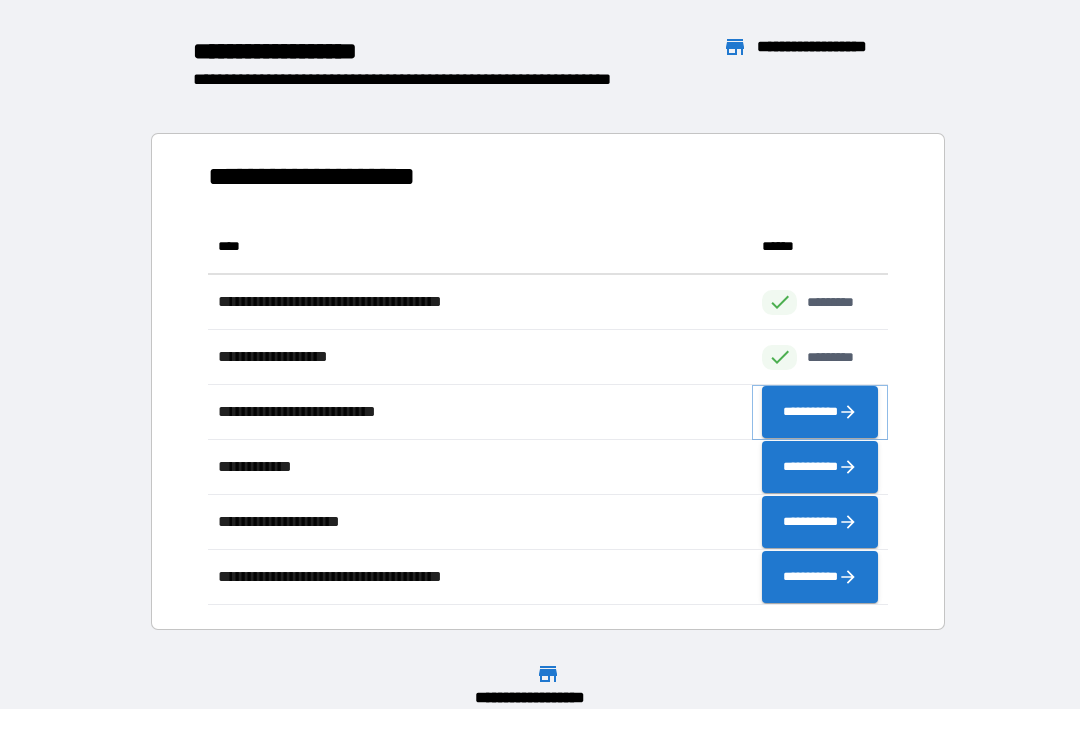 click 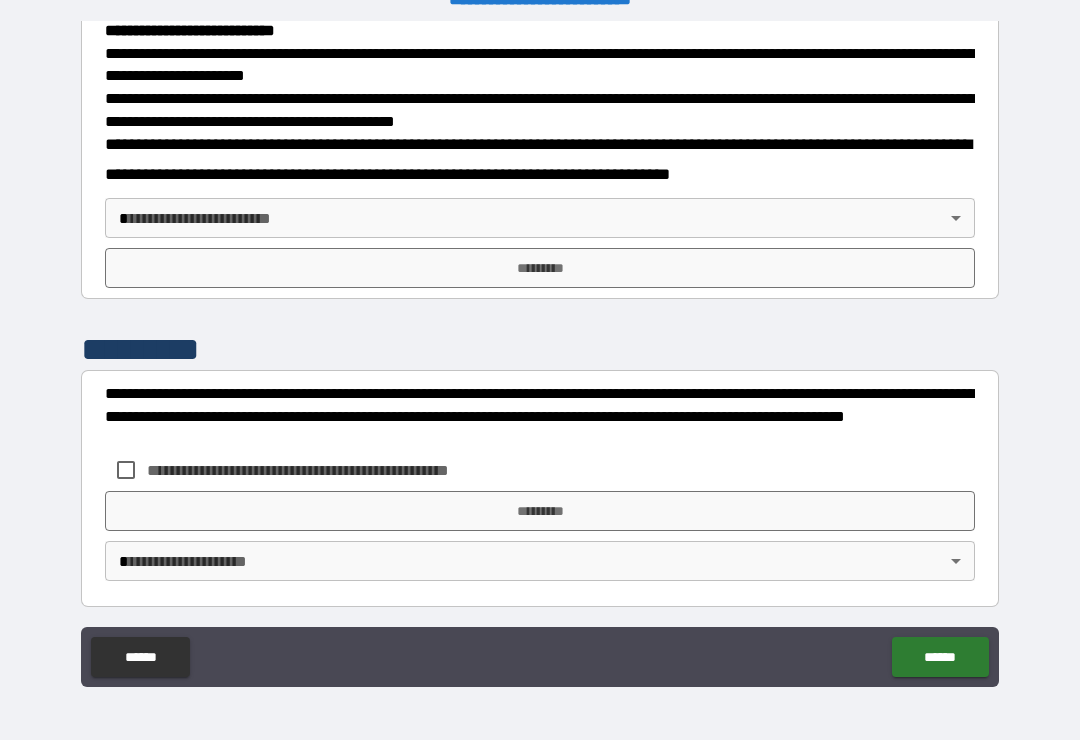 scroll, scrollTop: 721, scrollLeft: 0, axis: vertical 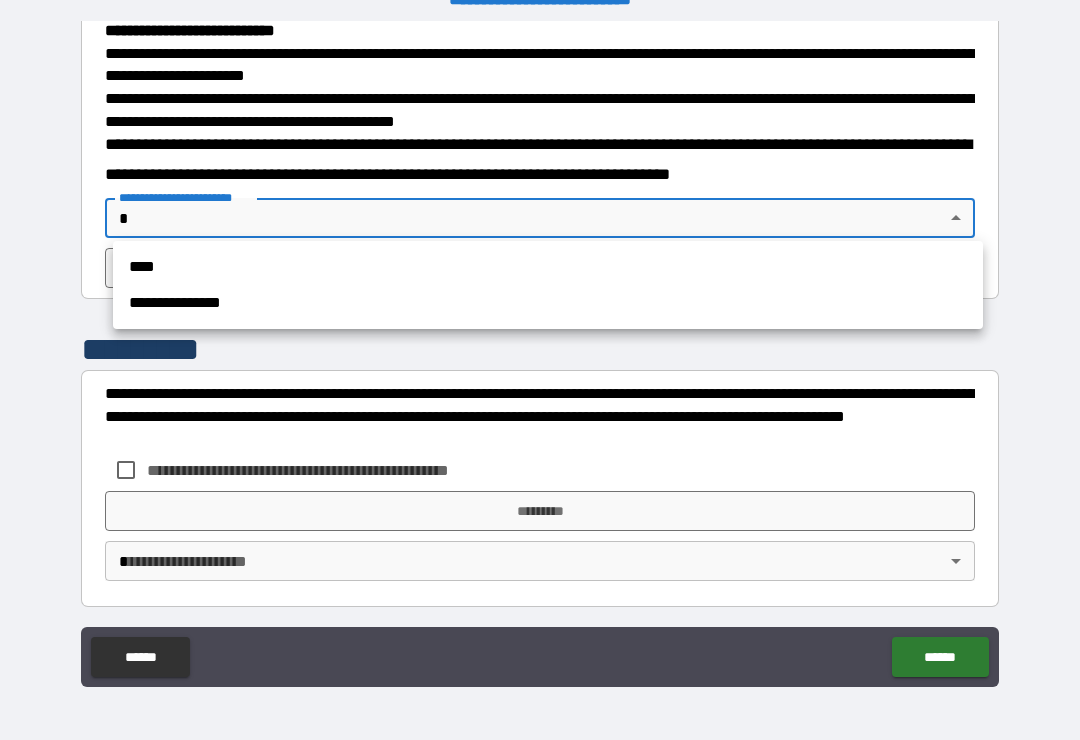 click on "[NAME]" at bounding box center (548, 267) 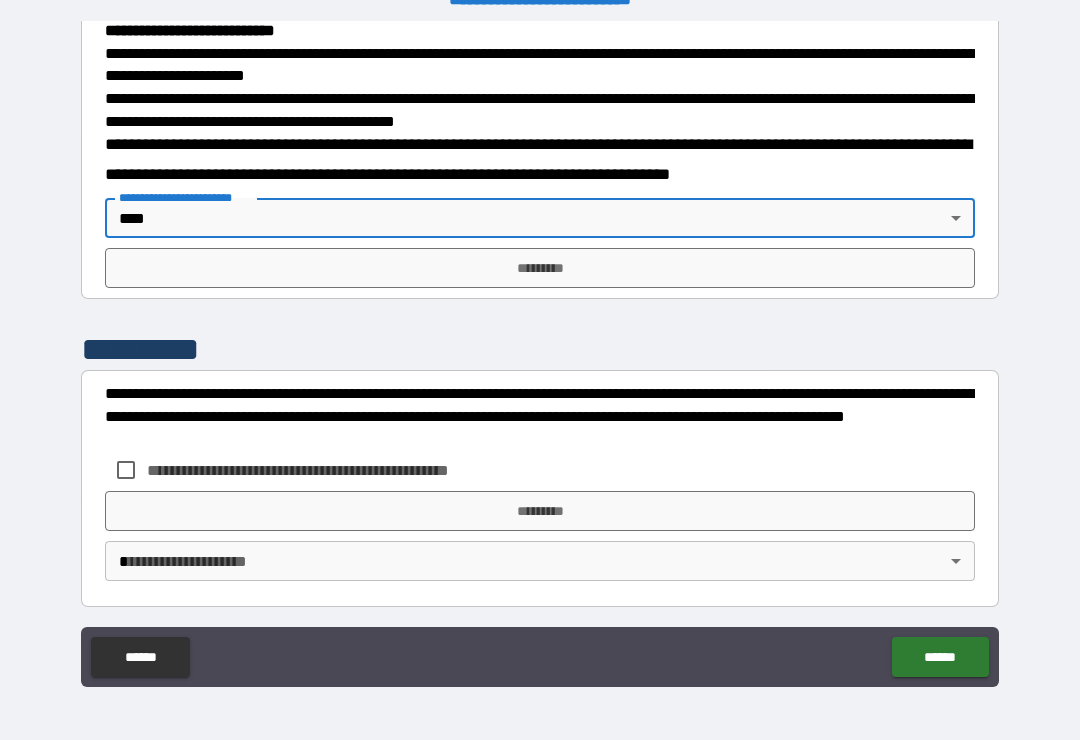 click on "[NAME]" at bounding box center [540, 268] 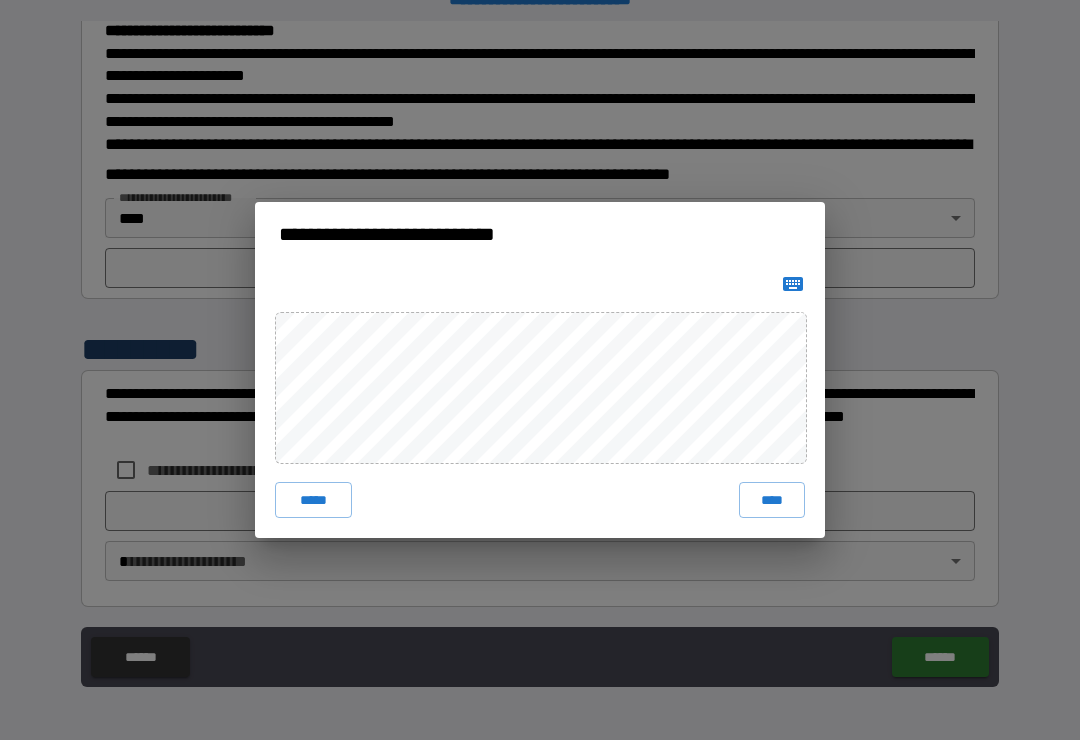 click on "***** ****" at bounding box center [540, 402] 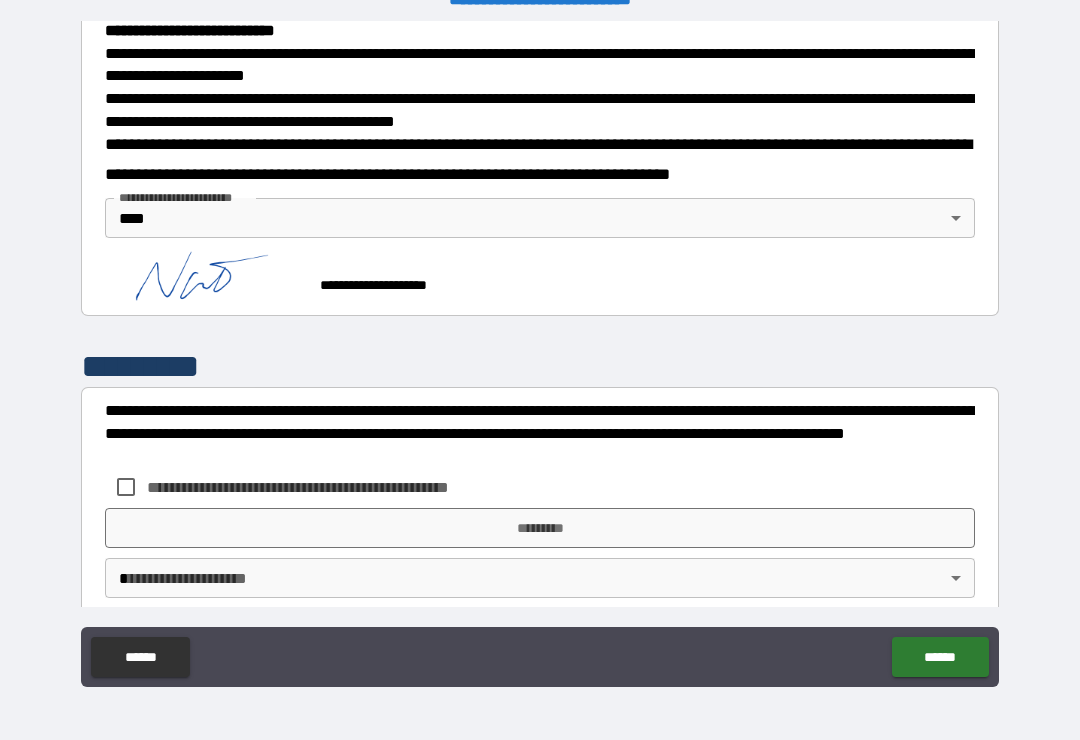 scroll, scrollTop: 711, scrollLeft: 0, axis: vertical 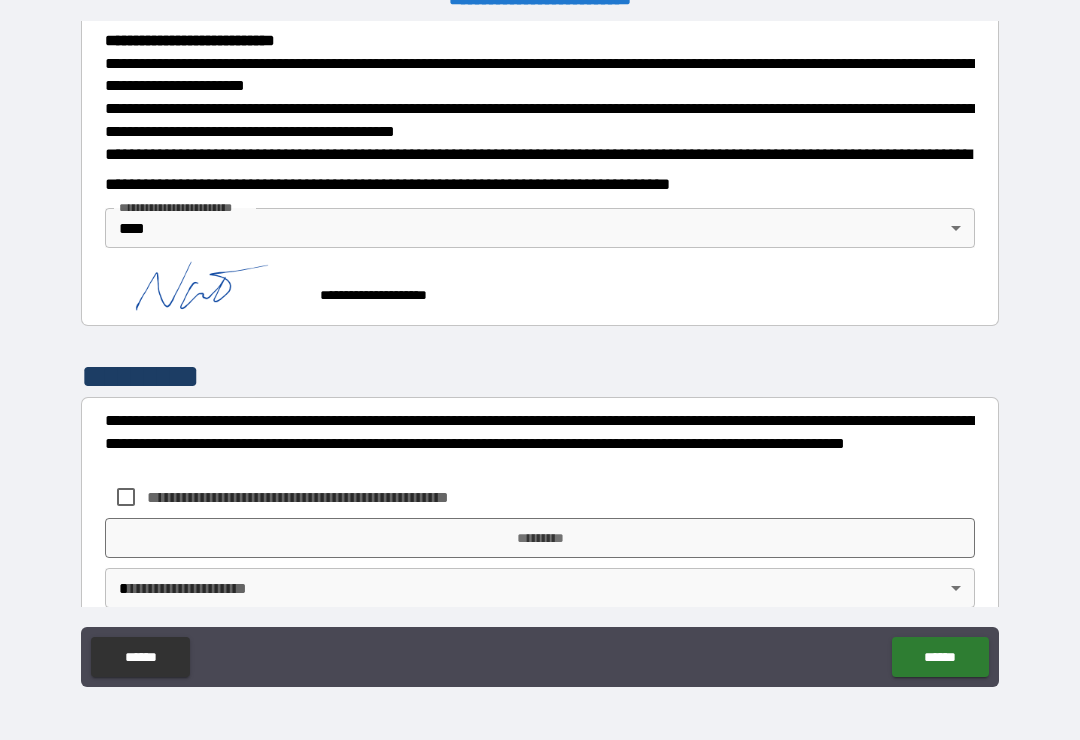 click on "[NAME]" at bounding box center [540, 538] 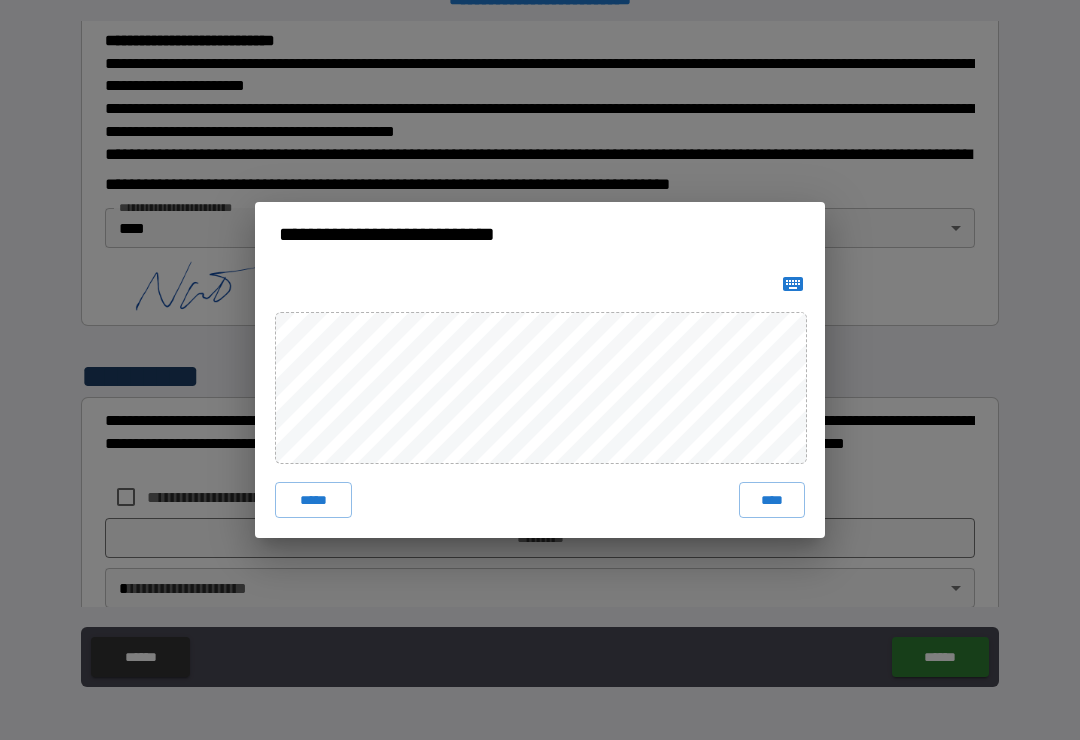 click on "[NAME]" at bounding box center [772, 500] 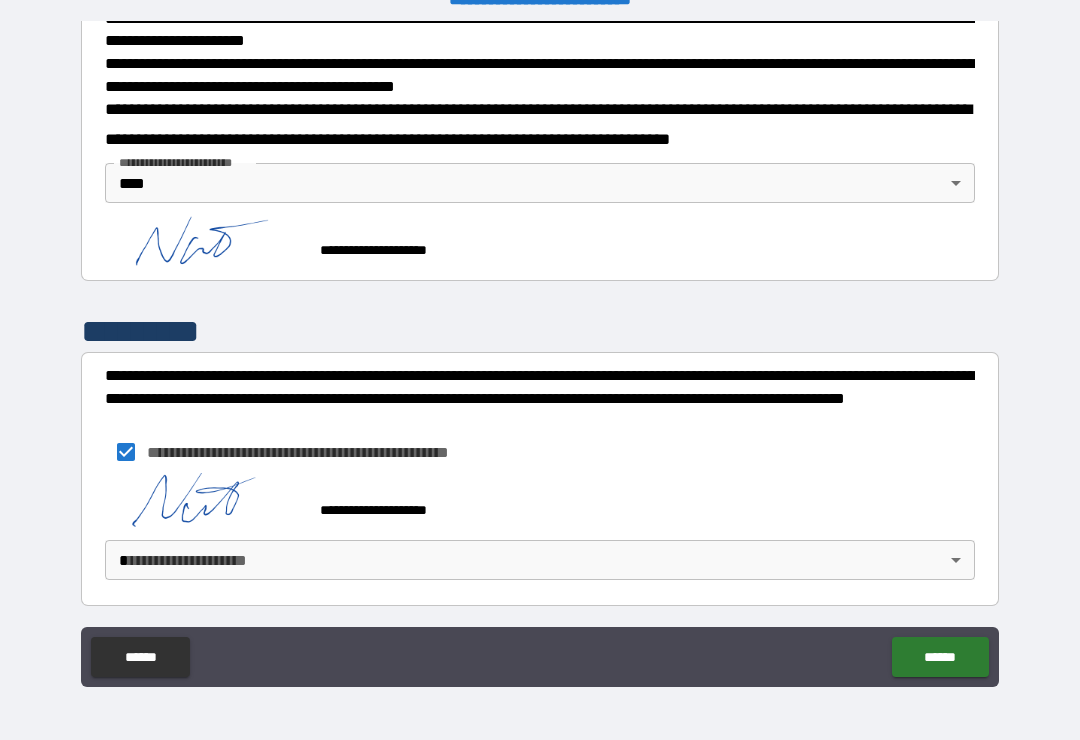 scroll, scrollTop: 755, scrollLeft: 0, axis: vertical 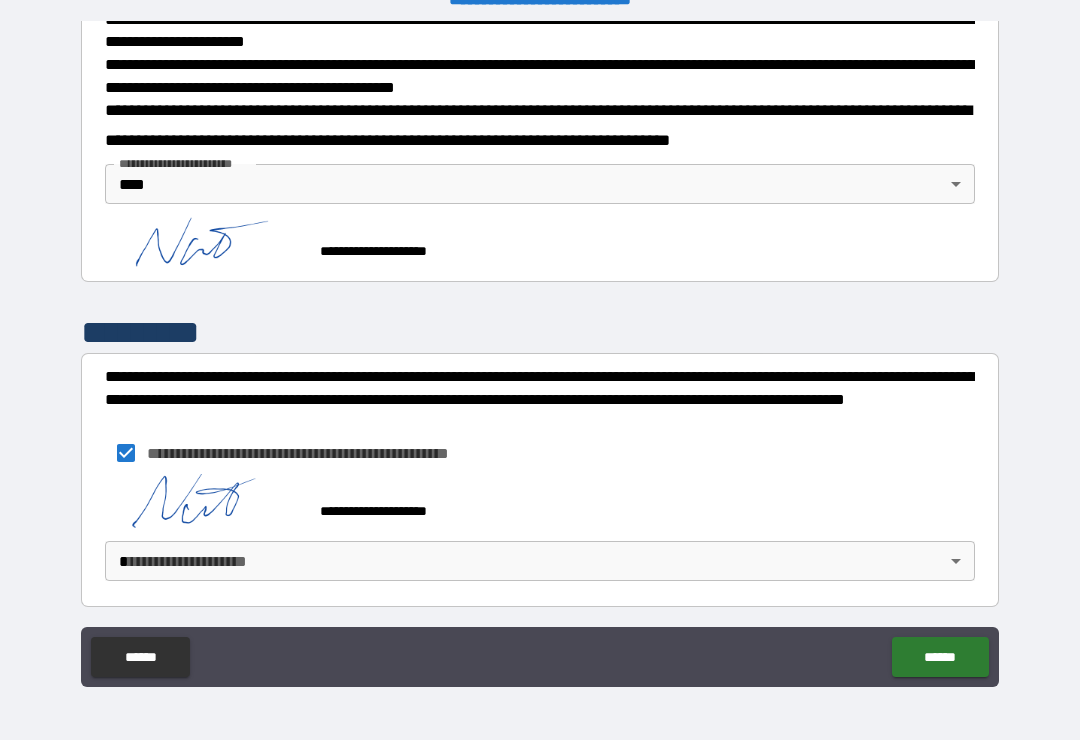 click on "[NAME]" at bounding box center [540, 354] 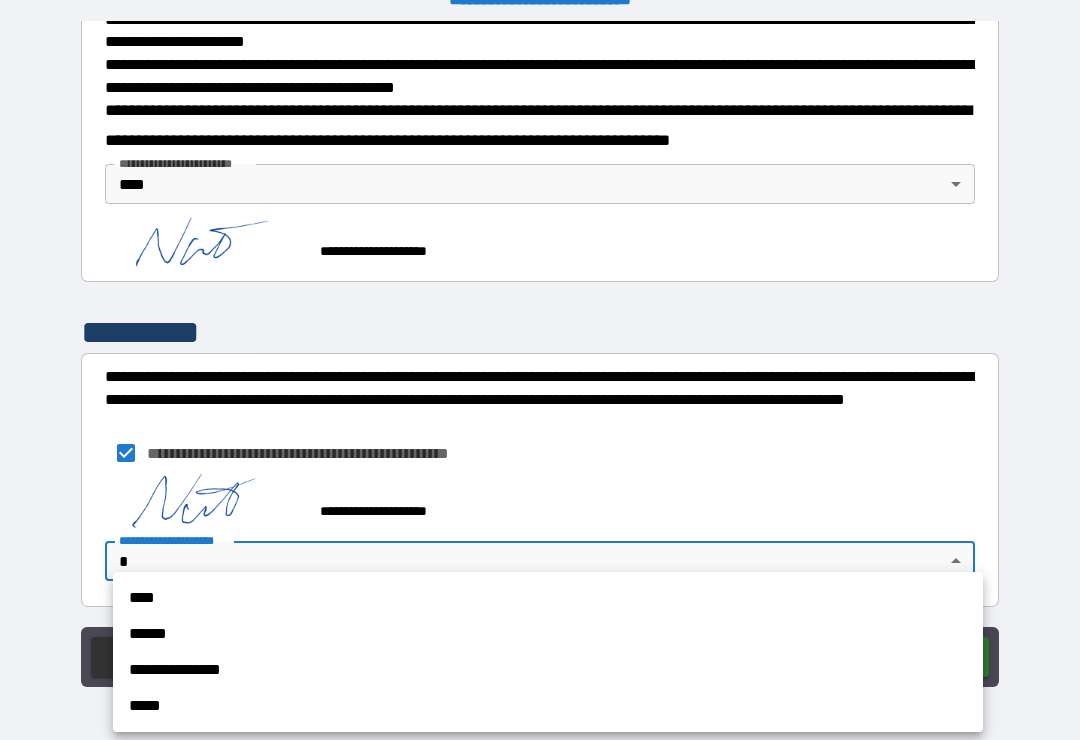 click on "[NAME]" at bounding box center [548, 598] 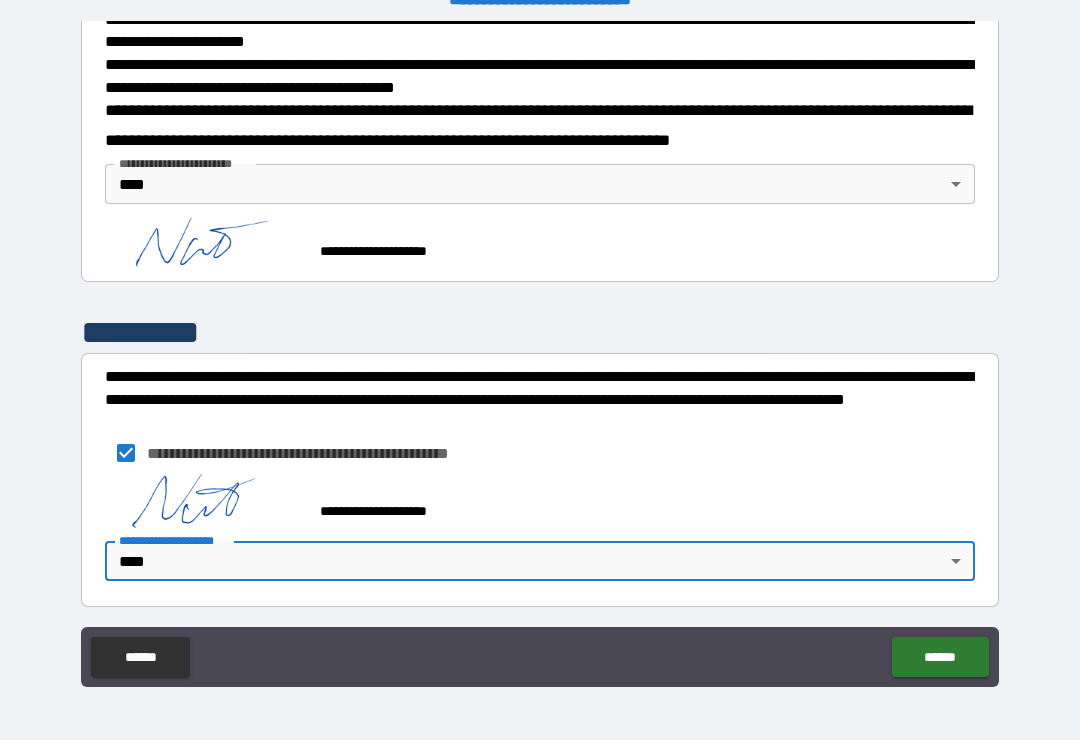 click on "[NAME]" at bounding box center [940, 657] 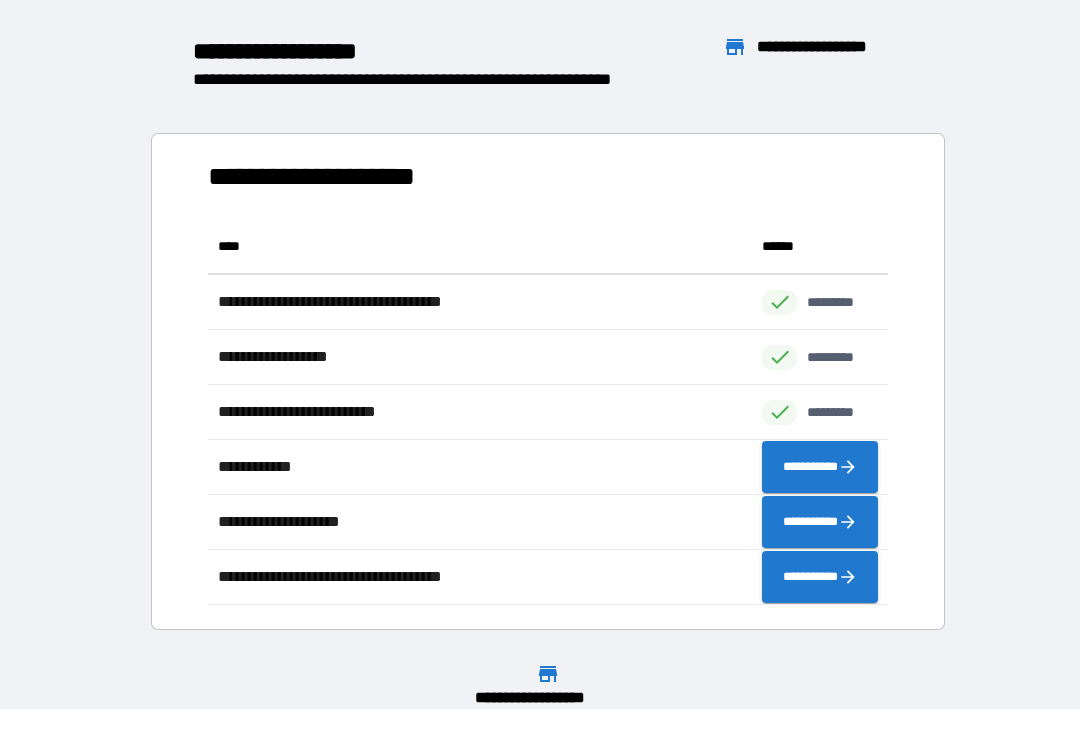 scroll, scrollTop: 386, scrollLeft: 680, axis: both 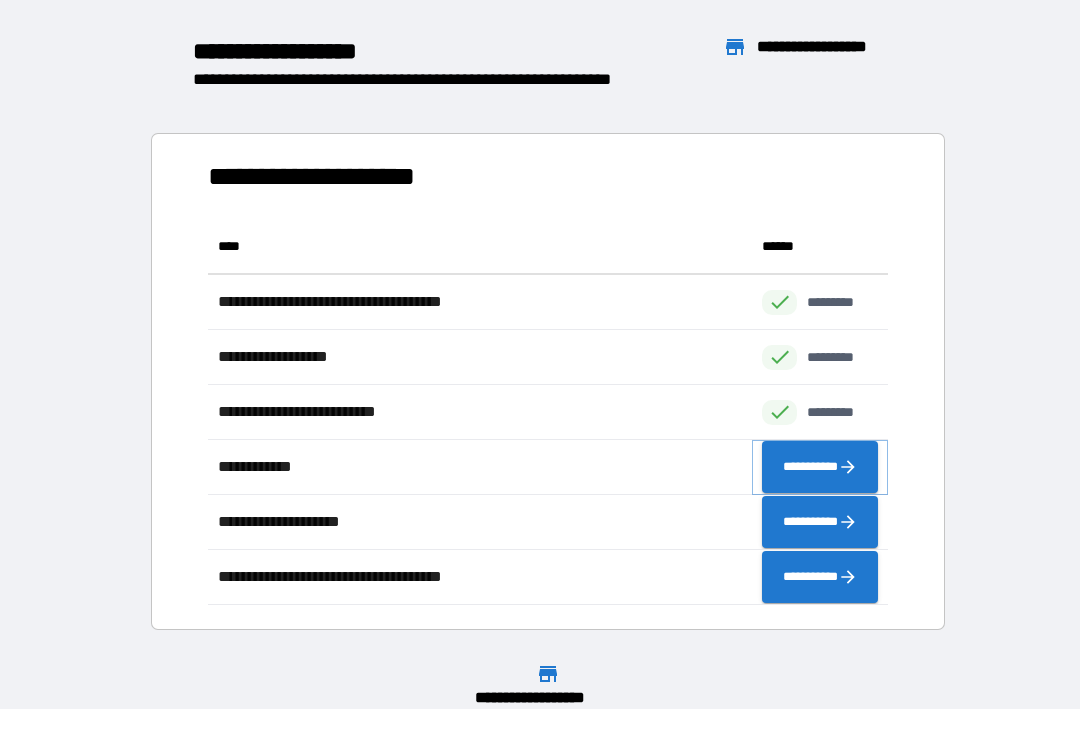 click 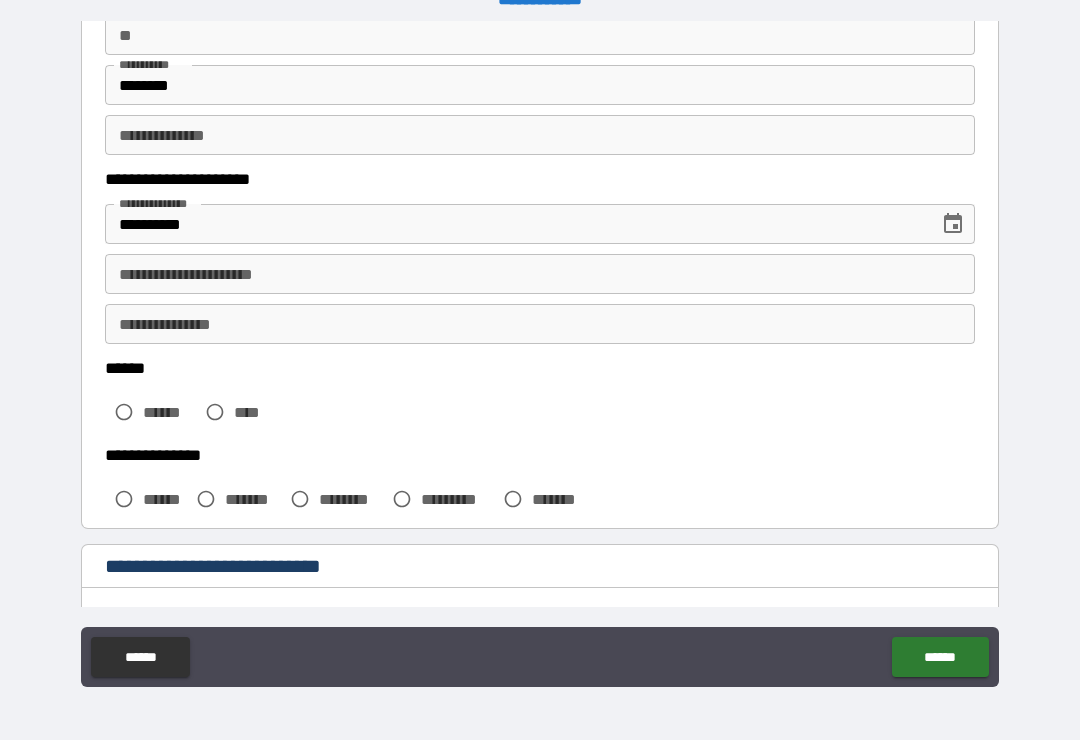 scroll, scrollTop: 204, scrollLeft: 0, axis: vertical 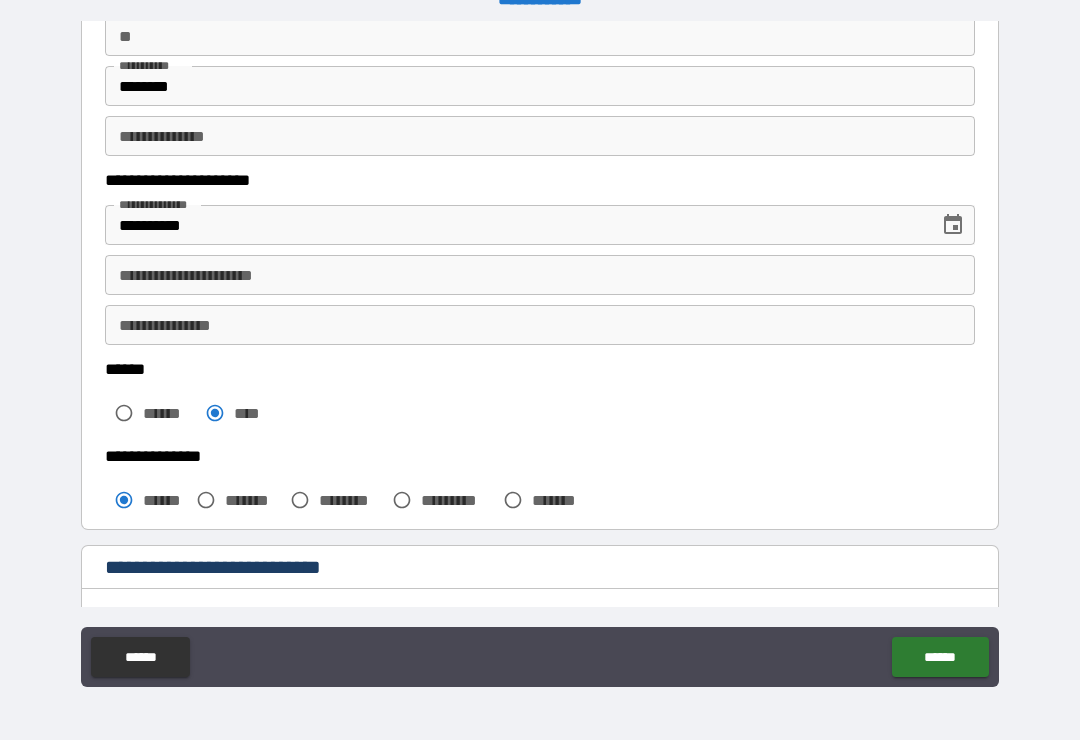 click on "[NAME]" at bounding box center [540, 275] 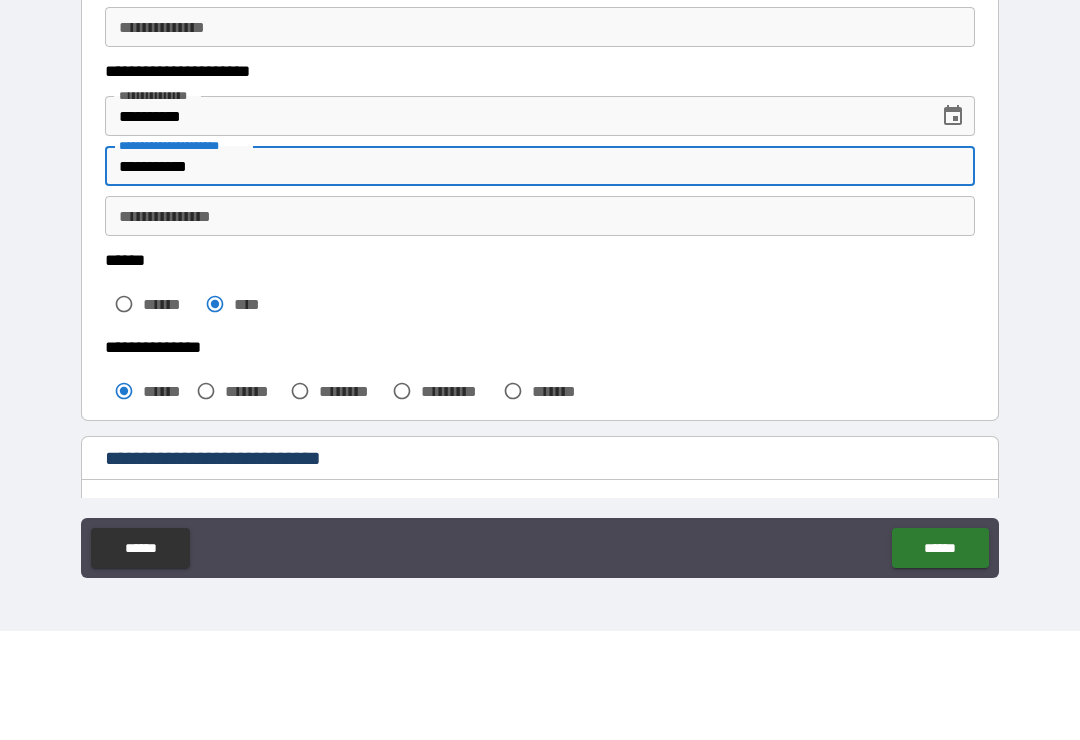 click on "[NAME]" at bounding box center [540, 325] 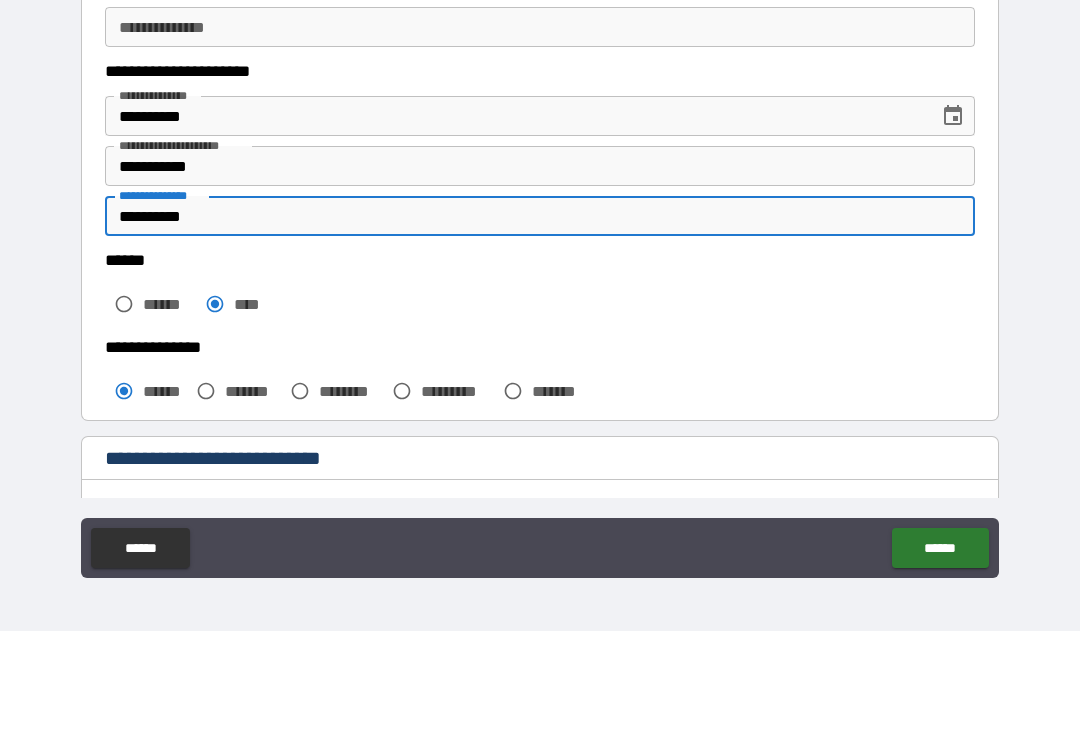 click on "[NAME]" at bounding box center (540, 357) 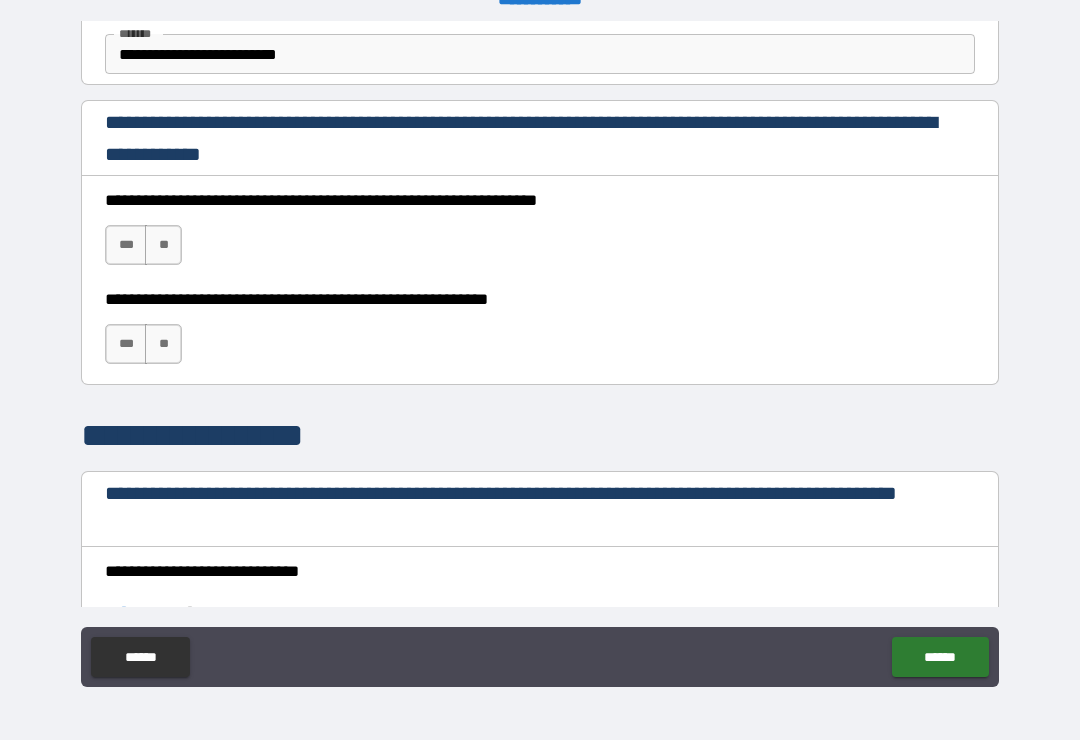 scroll, scrollTop: 1306, scrollLeft: 0, axis: vertical 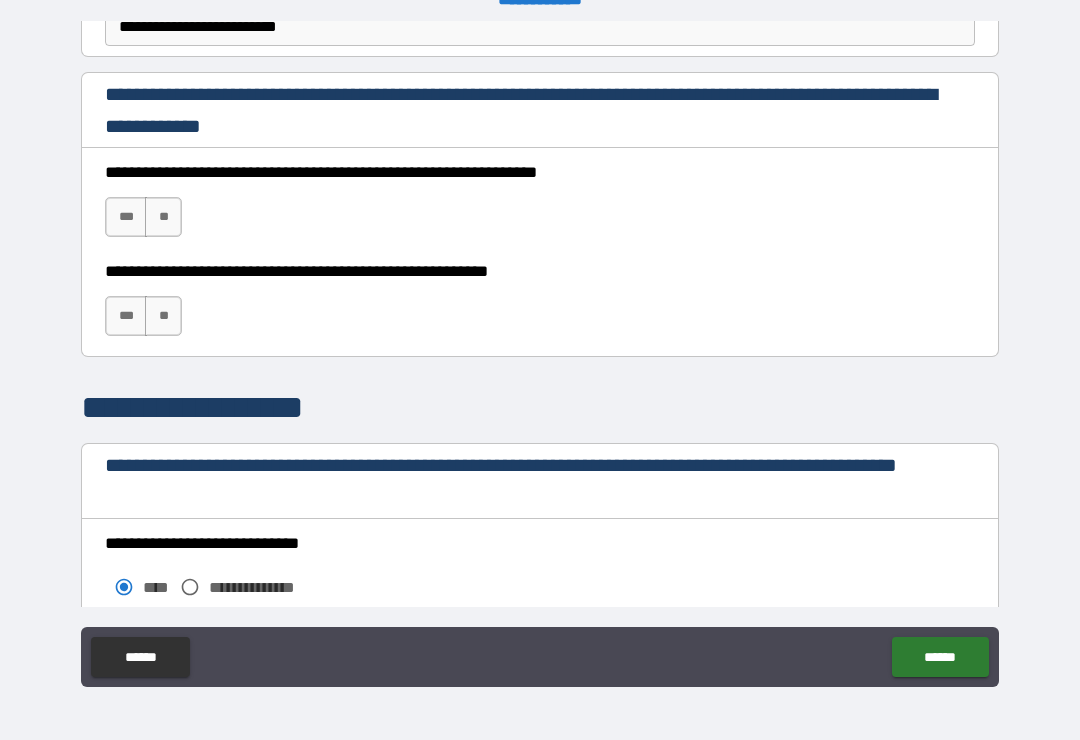 click on "[NAME]" at bounding box center [126, 217] 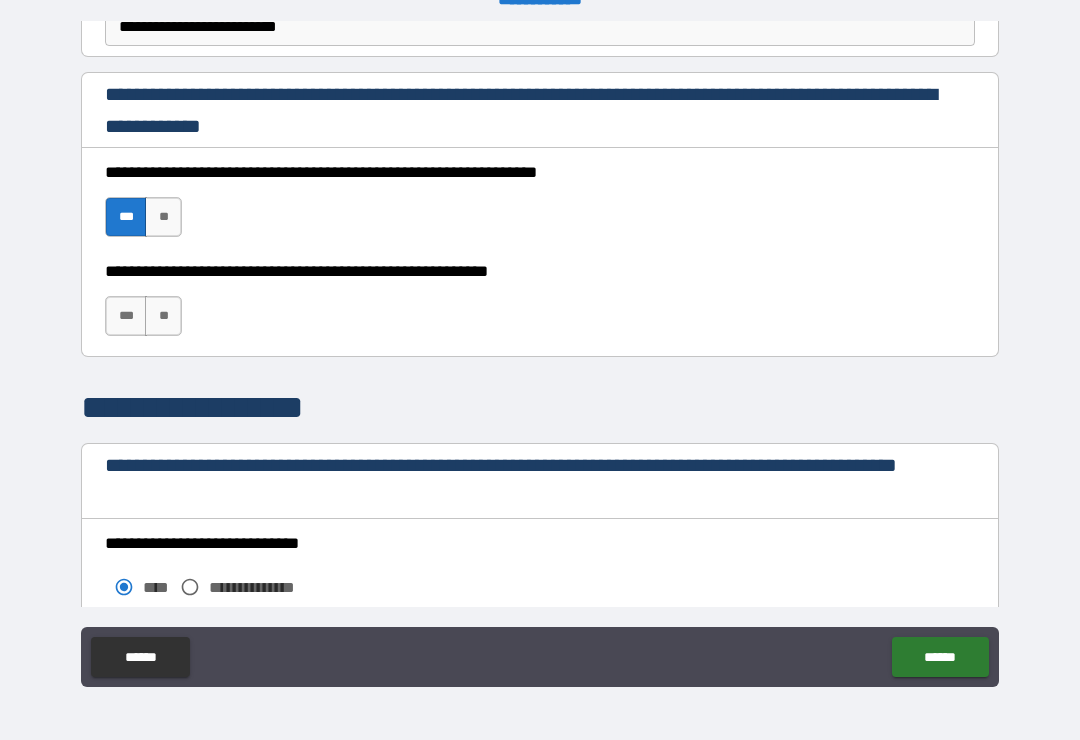 click on "[NAME]" at bounding box center (126, 316) 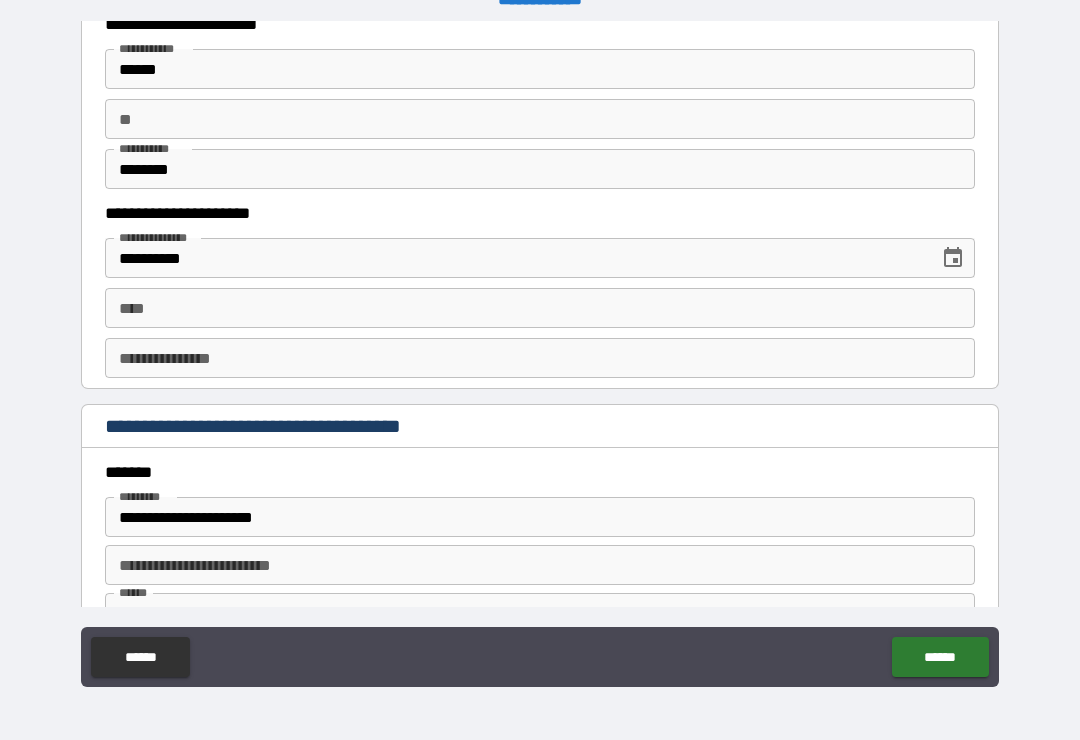 scroll, scrollTop: 1960, scrollLeft: 0, axis: vertical 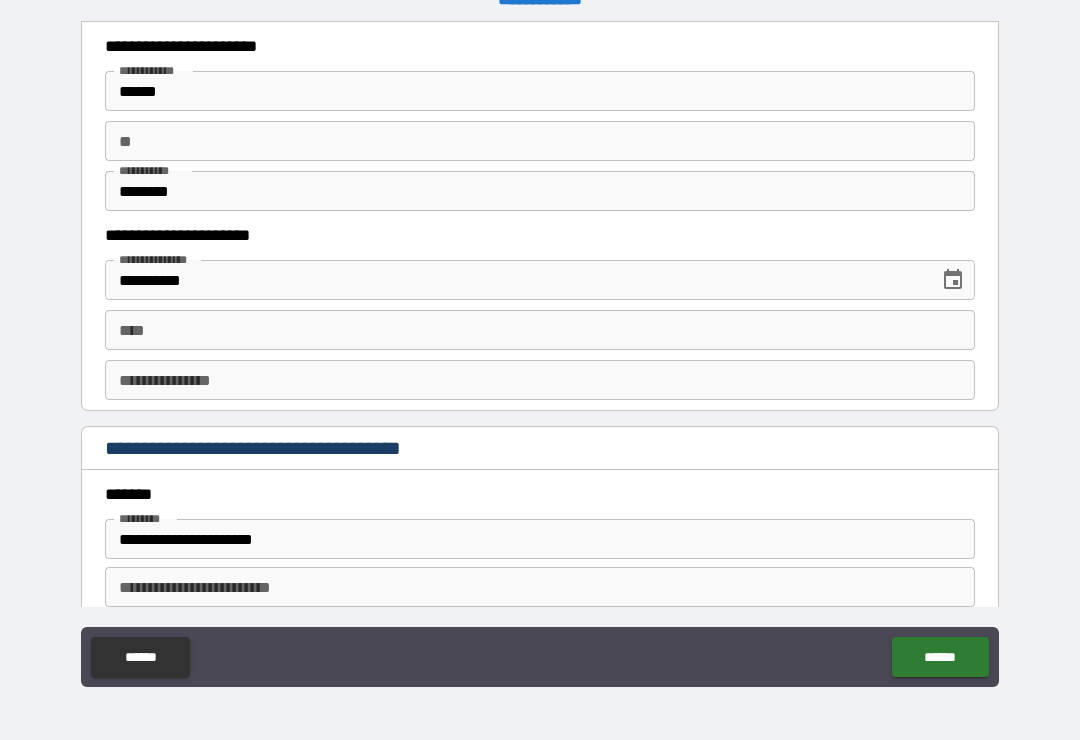 click on "[NAME]" at bounding box center [540, 330] 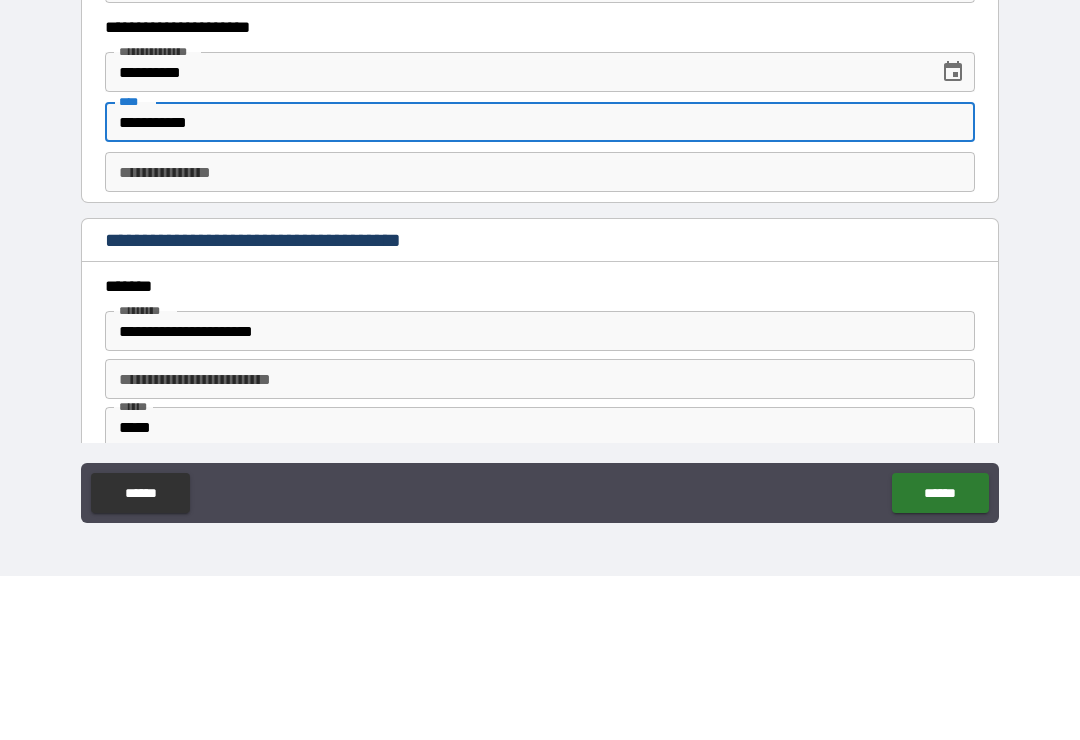 scroll, scrollTop: 2001, scrollLeft: 0, axis: vertical 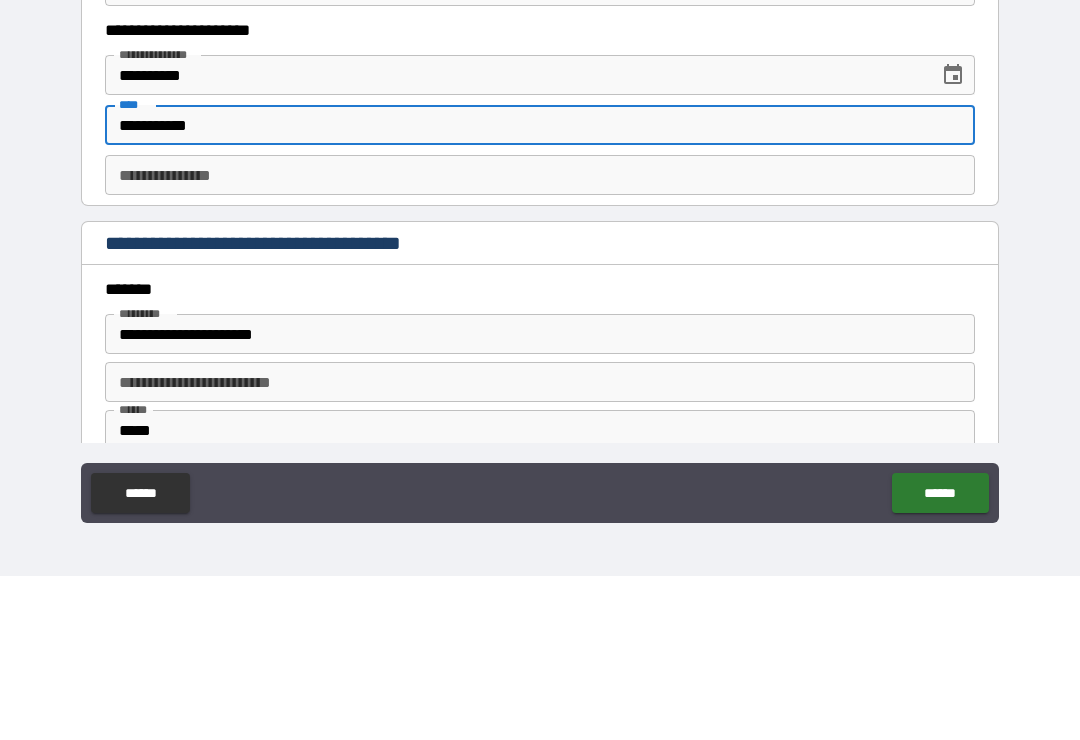 click on "[NAME]" at bounding box center [540, 339] 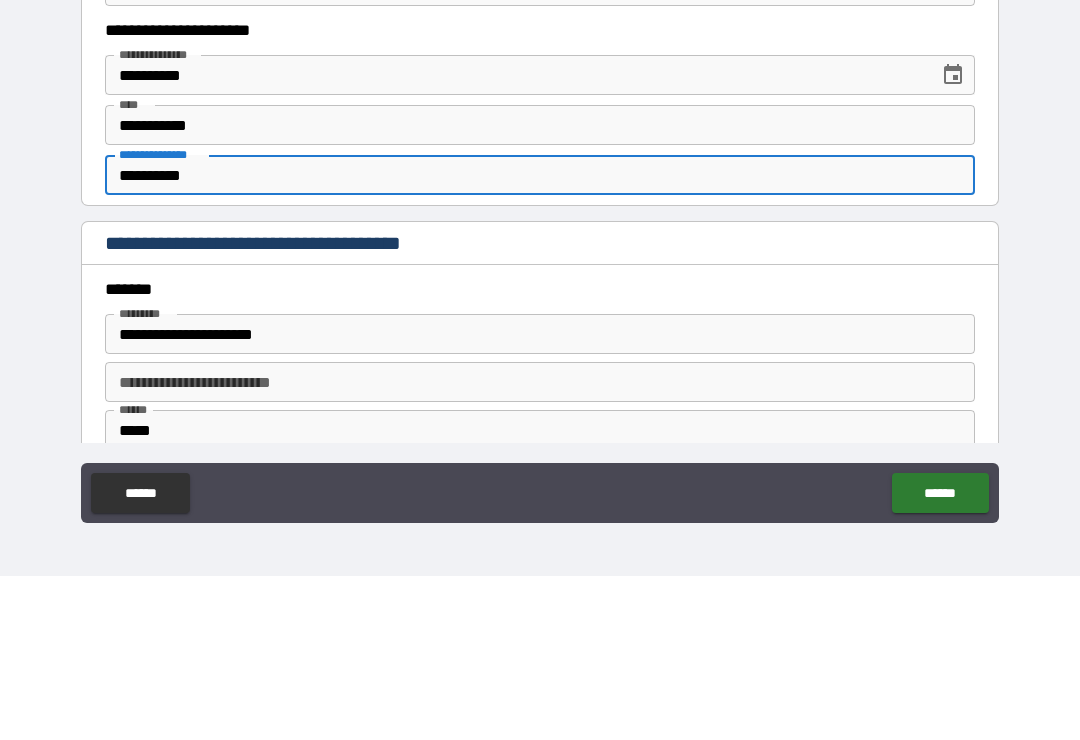 click on "[NAME]" at bounding box center [540, 357] 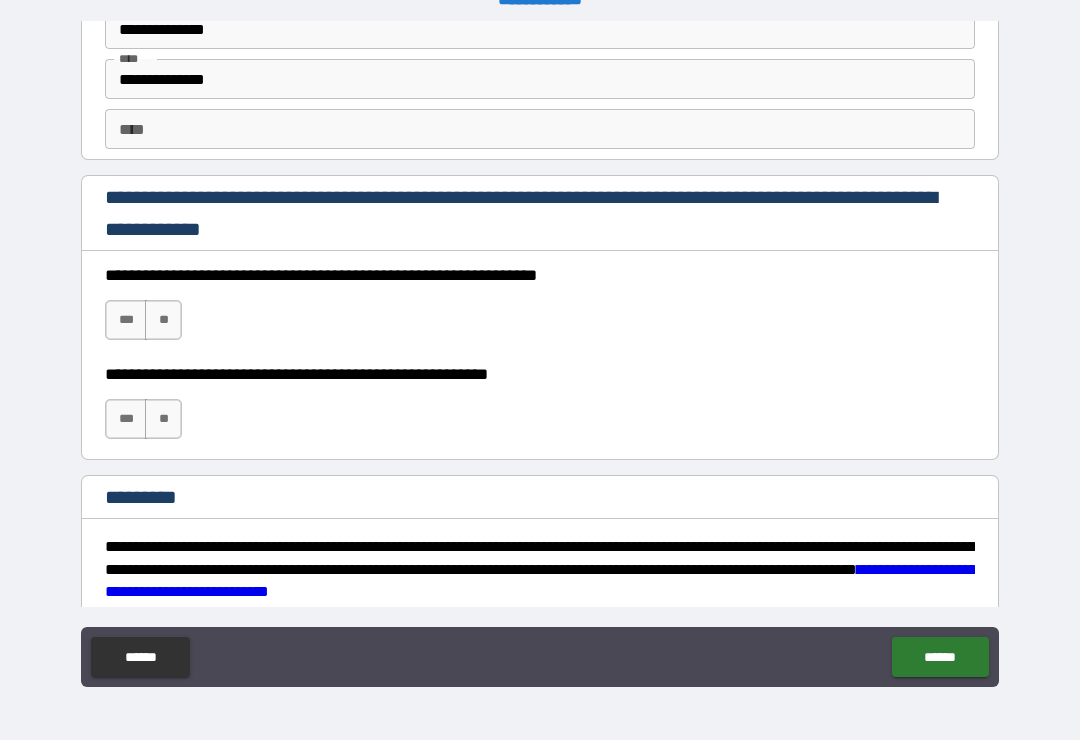 scroll, scrollTop: 2876, scrollLeft: 0, axis: vertical 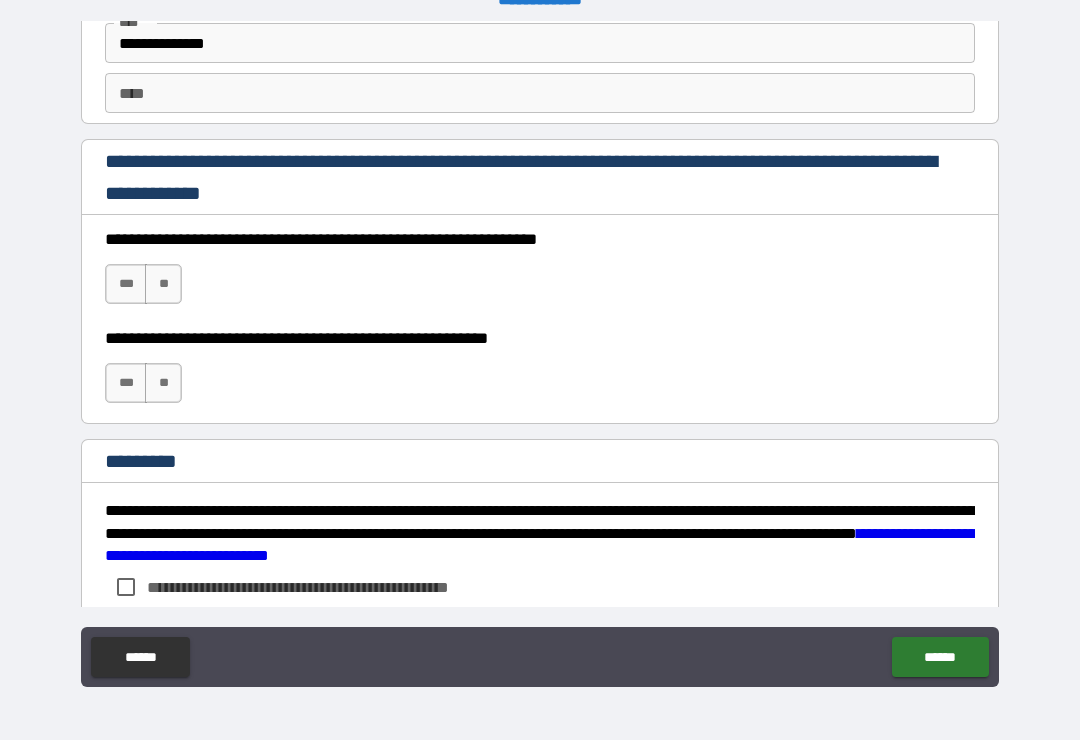 click on "[NAME]" at bounding box center [126, 284] 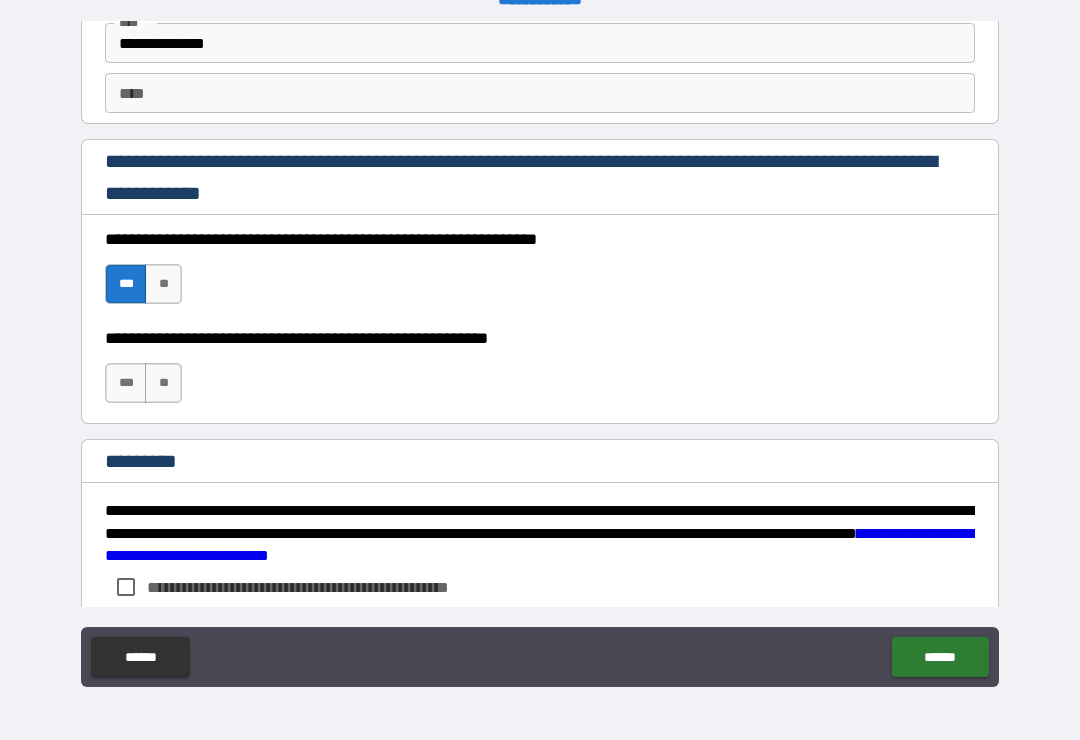 click on "[NAME]" at bounding box center (126, 383) 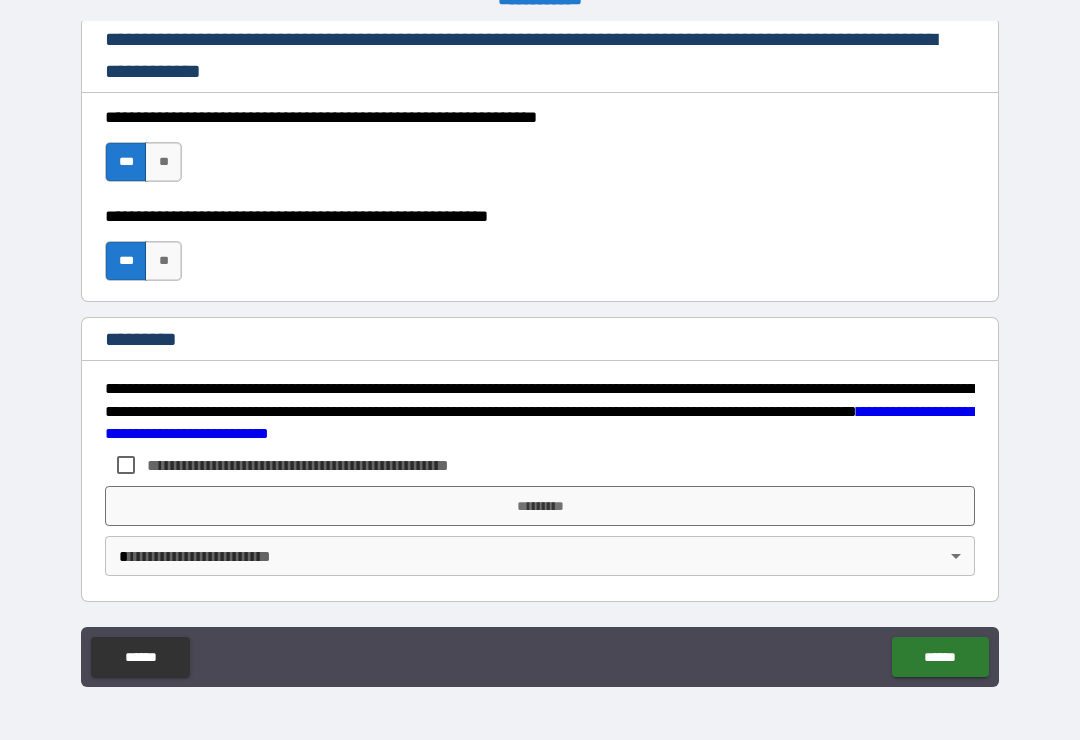 scroll, scrollTop: 2998, scrollLeft: 0, axis: vertical 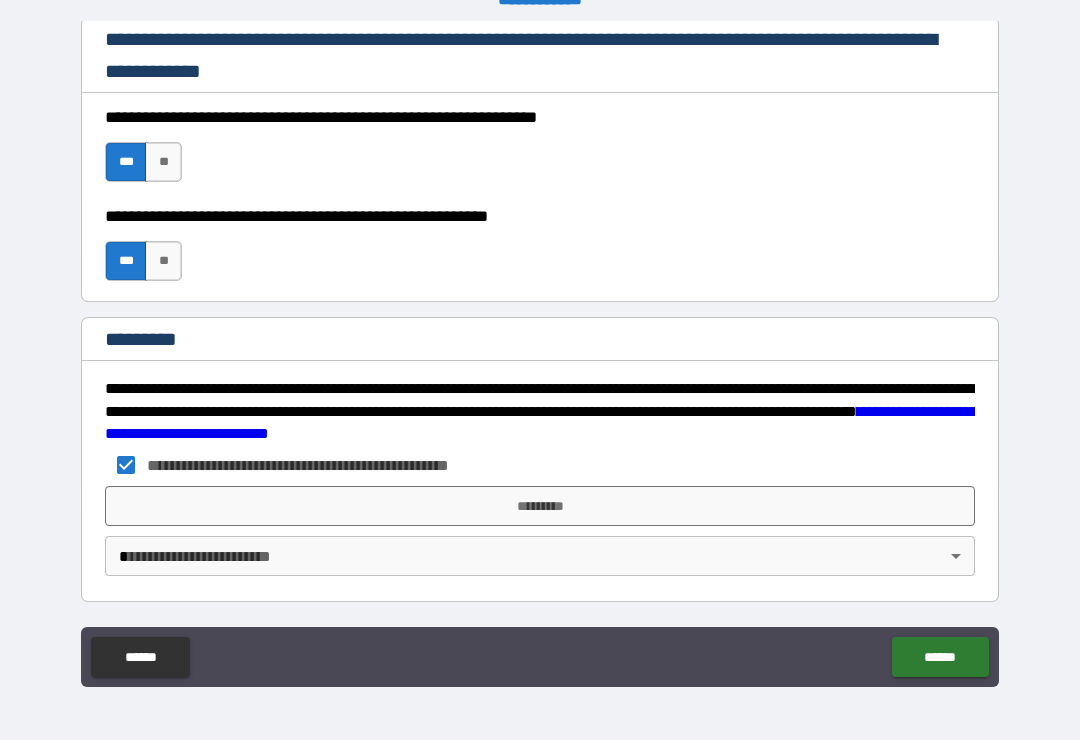 click on "[NAME]" at bounding box center (540, 506) 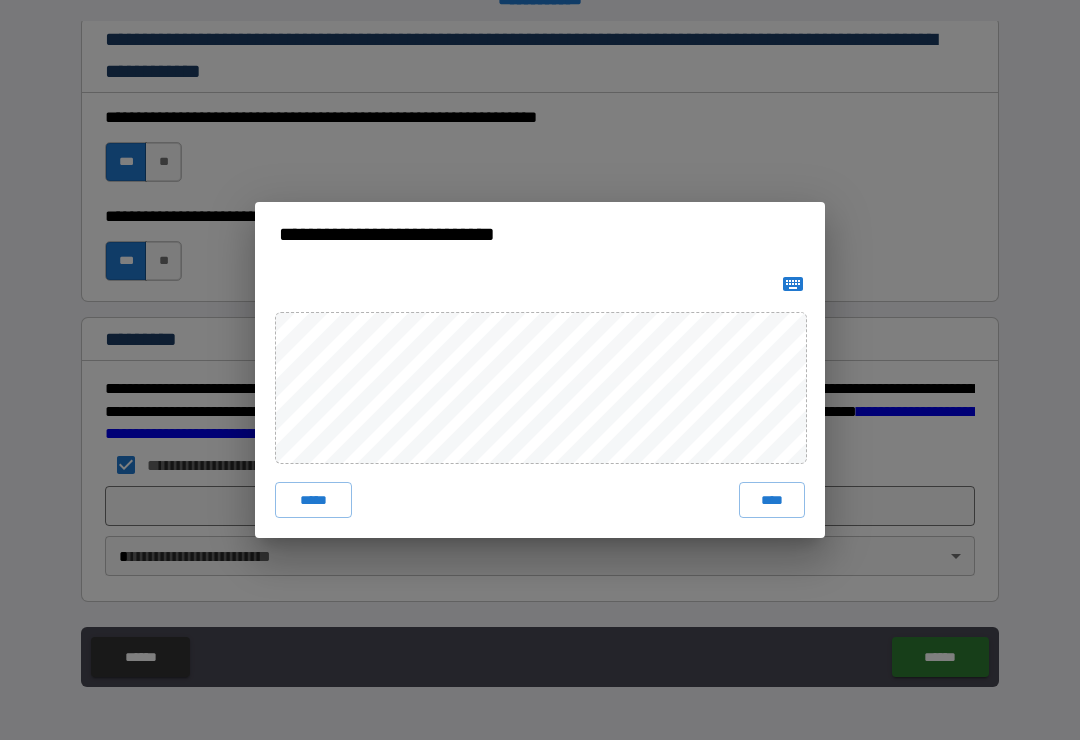 click on "[NAME]" at bounding box center [772, 500] 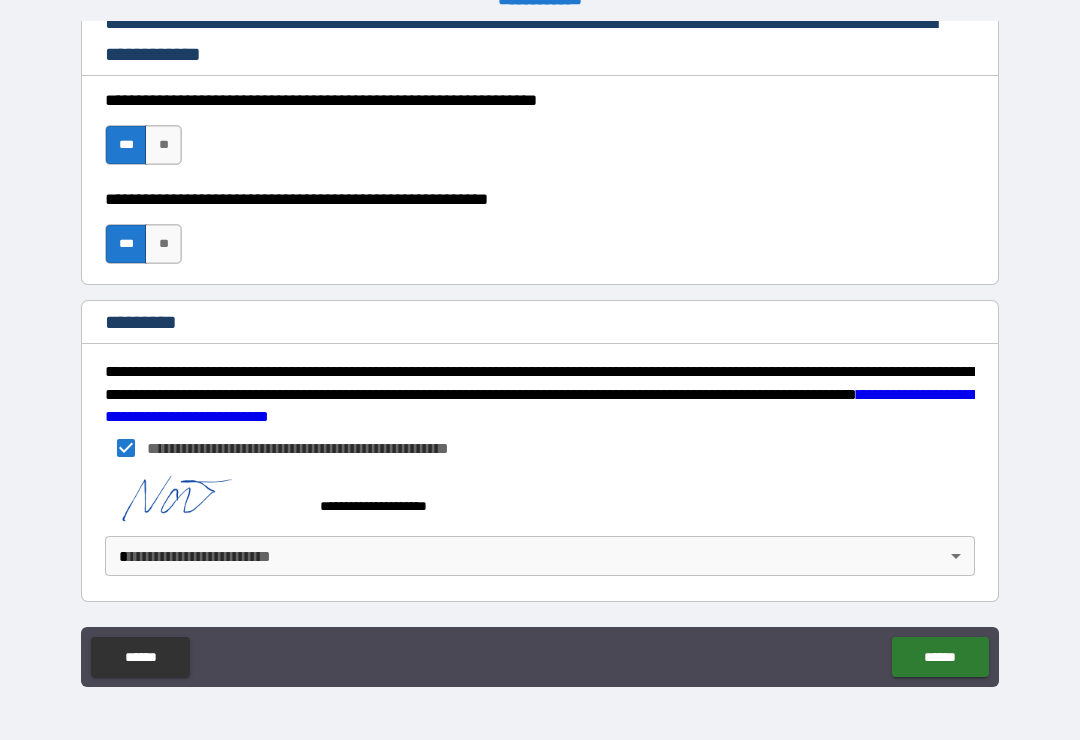 scroll, scrollTop: 3015, scrollLeft: 0, axis: vertical 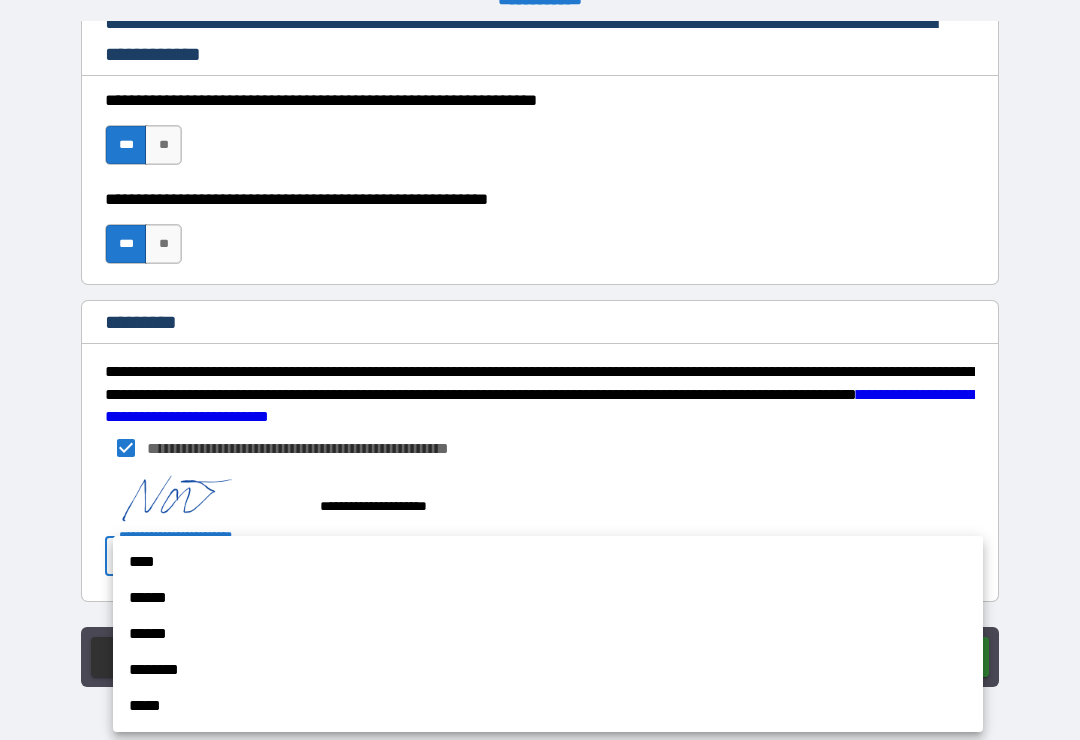 click on "[NAME]" at bounding box center [548, 562] 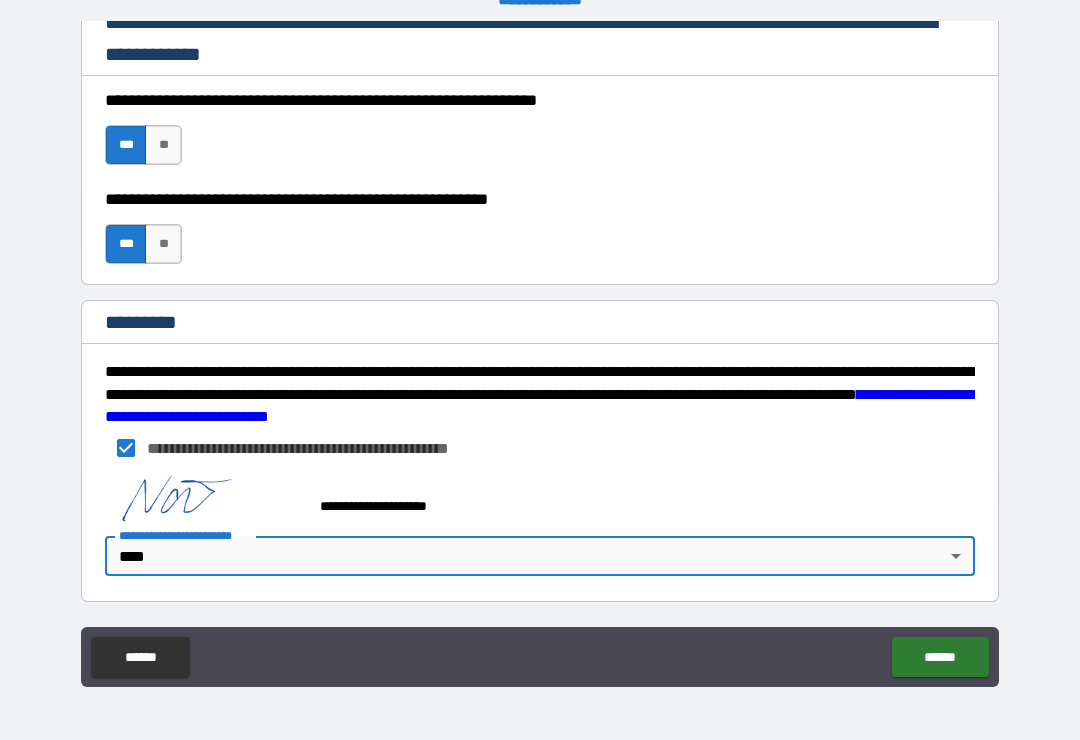 click on "[NAME]" at bounding box center [940, 657] 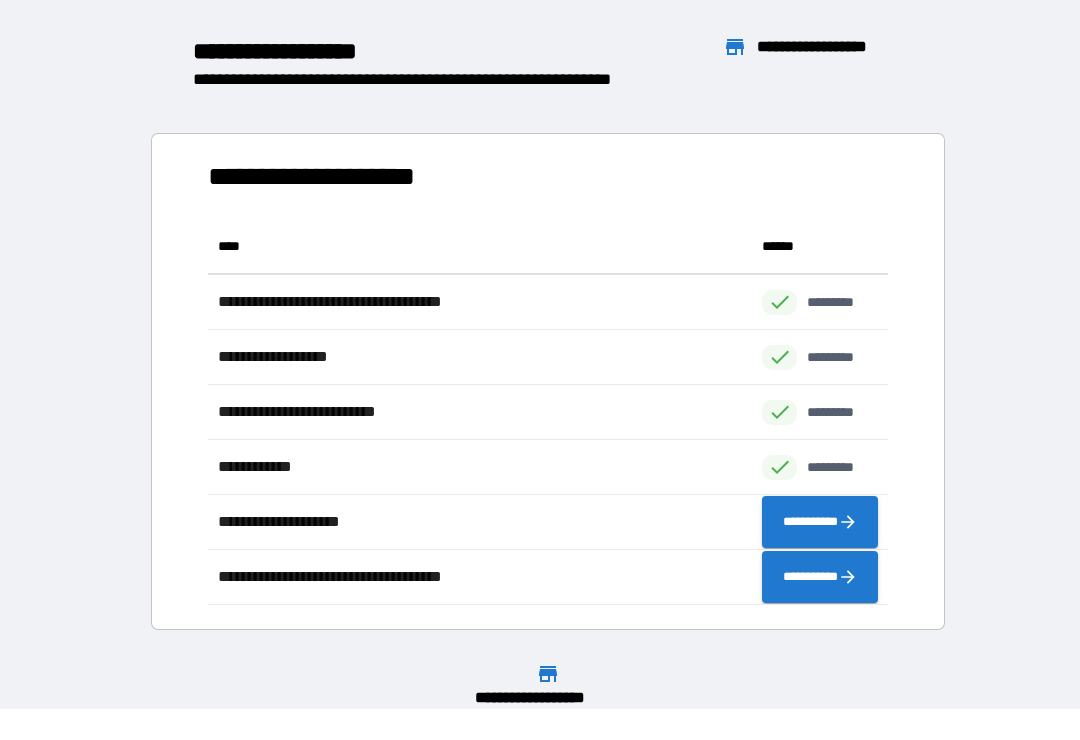 scroll, scrollTop: 1, scrollLeft: 1, axis: both 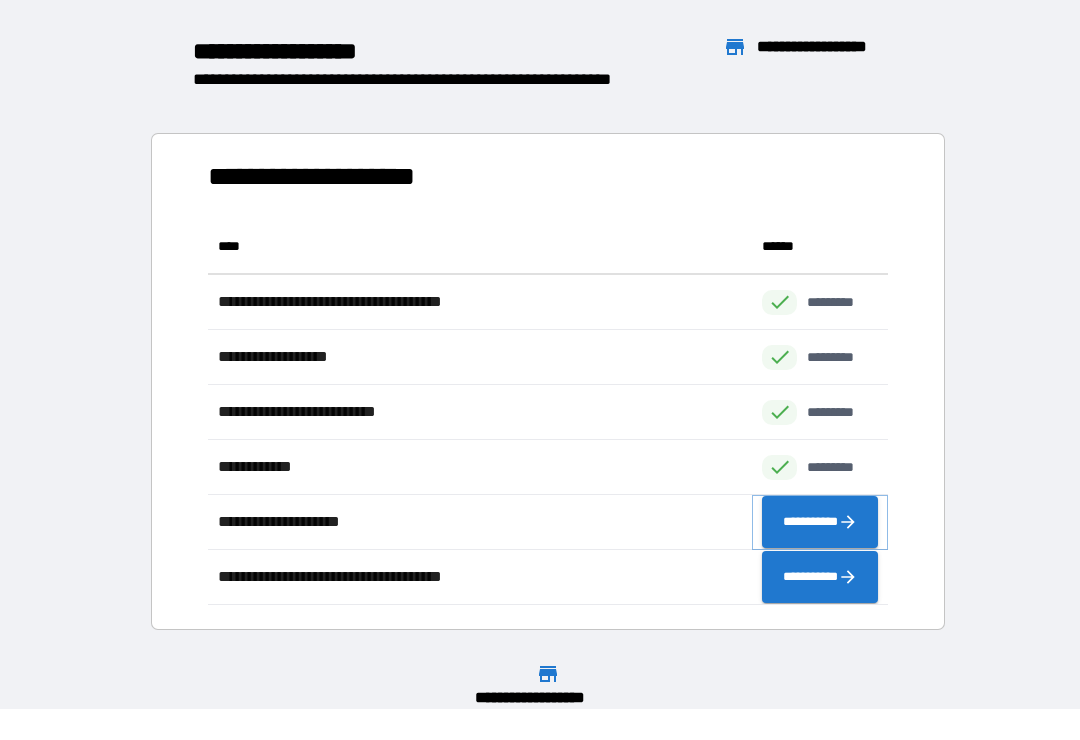 click on "[NAME]" at bounding box center [820, 522] 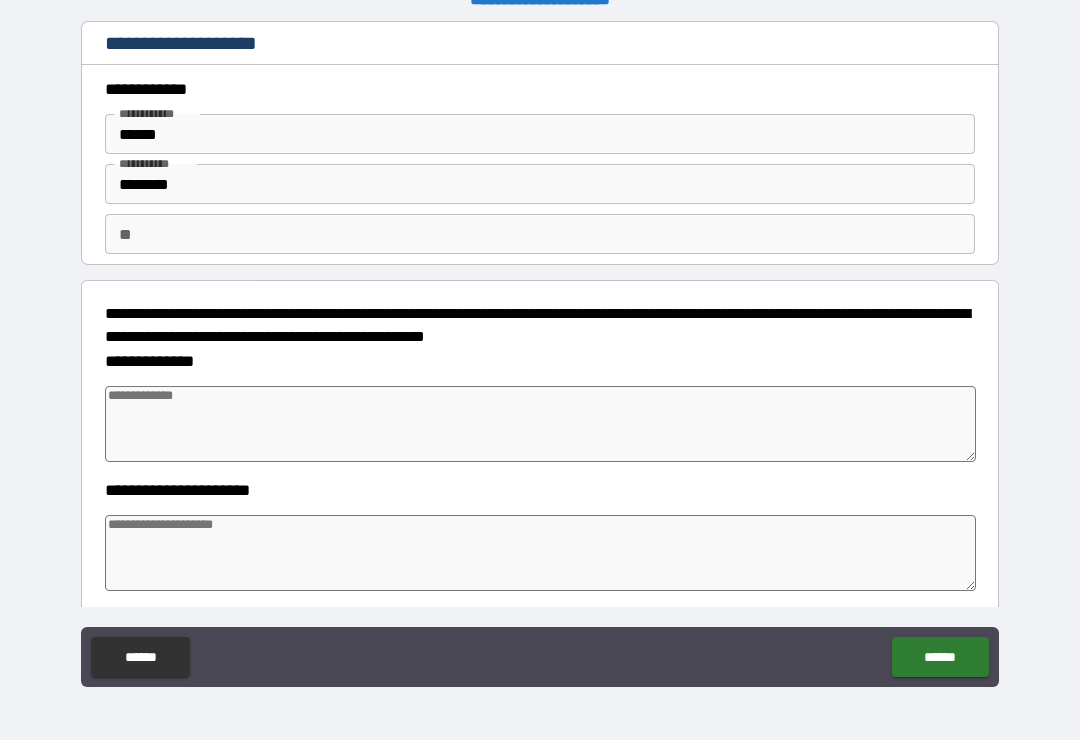 click at bounding box center [540, 424] 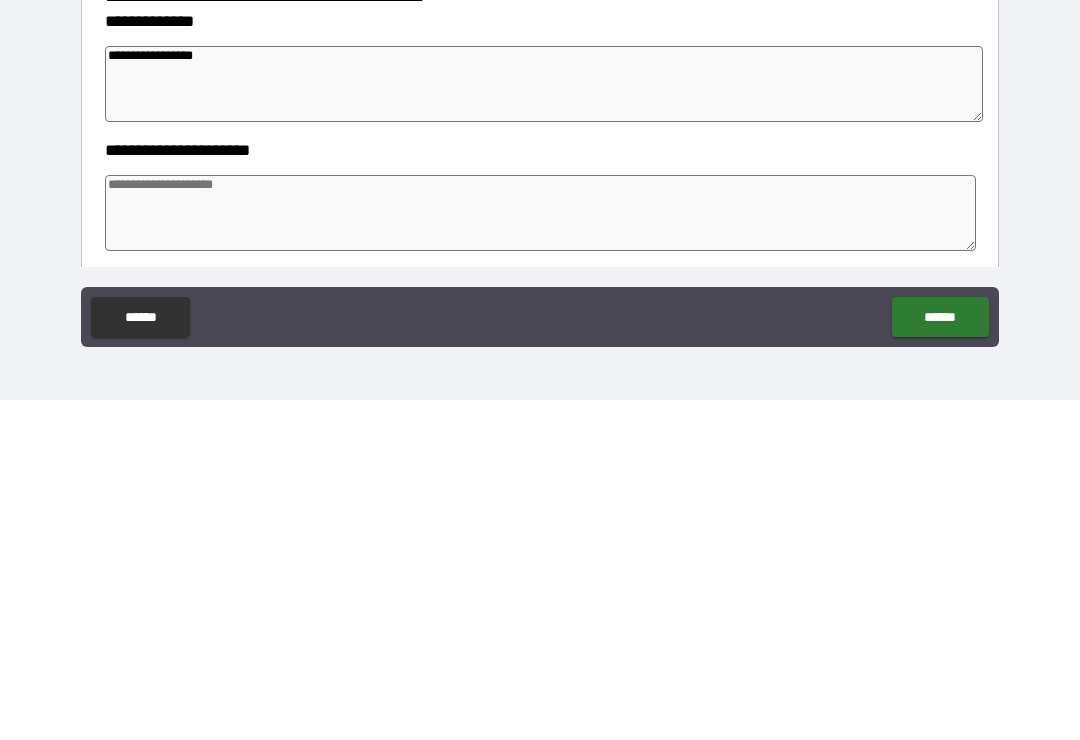 click at bounding box center [540, 553] 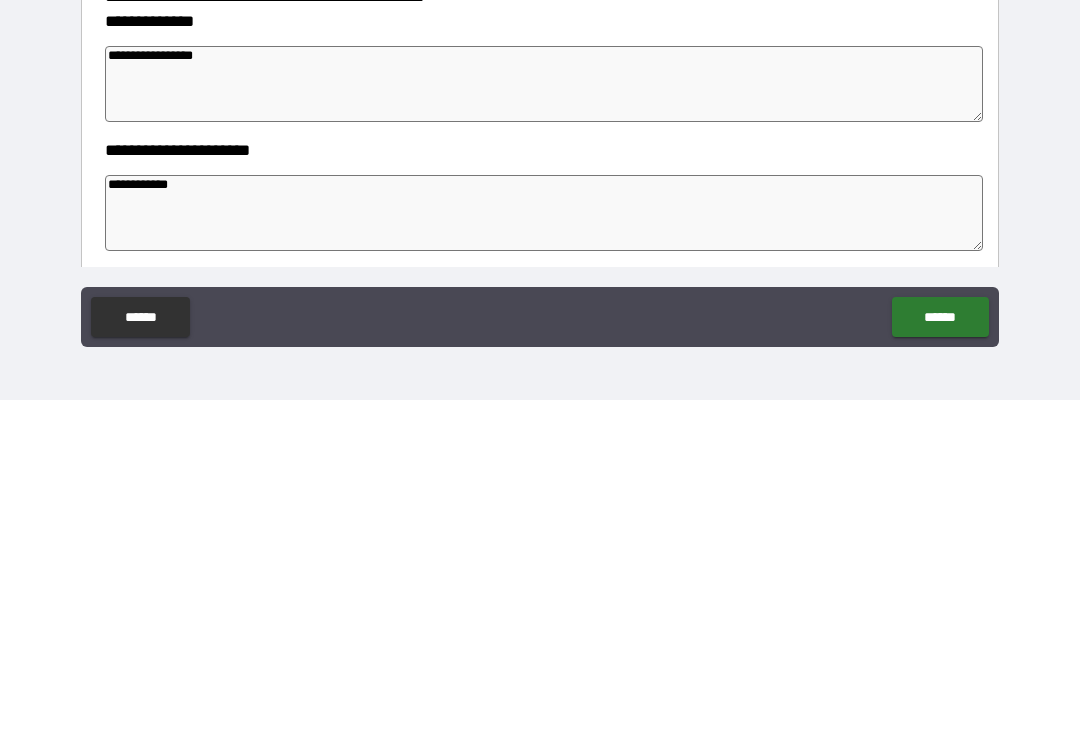 click on "[NAME]" at bounding box center (540, 357) 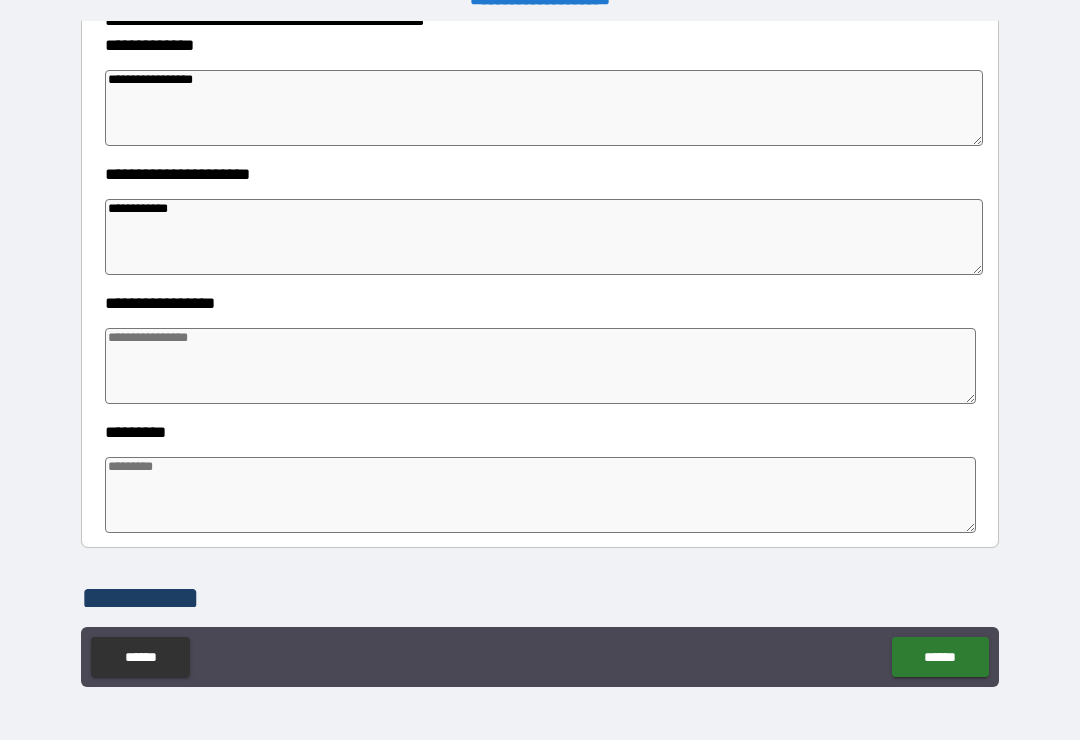 scroll, scrollTop: 308, scrollLeft: 0, axis: vertical 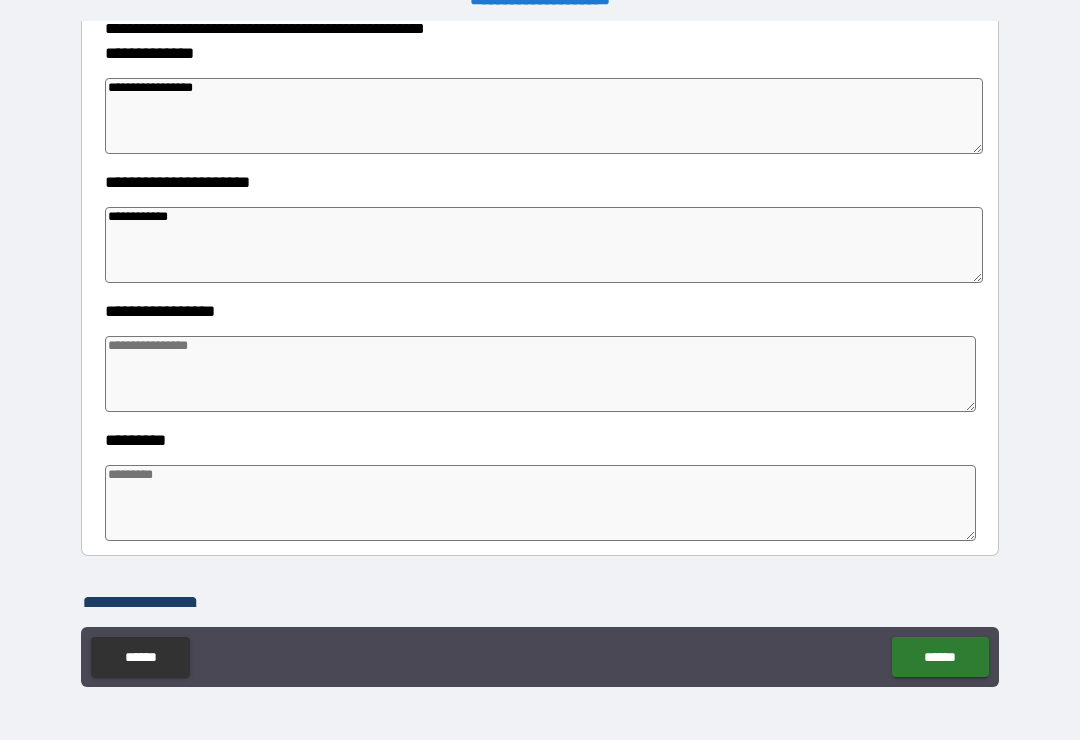 click at bounding box center [540, 374] 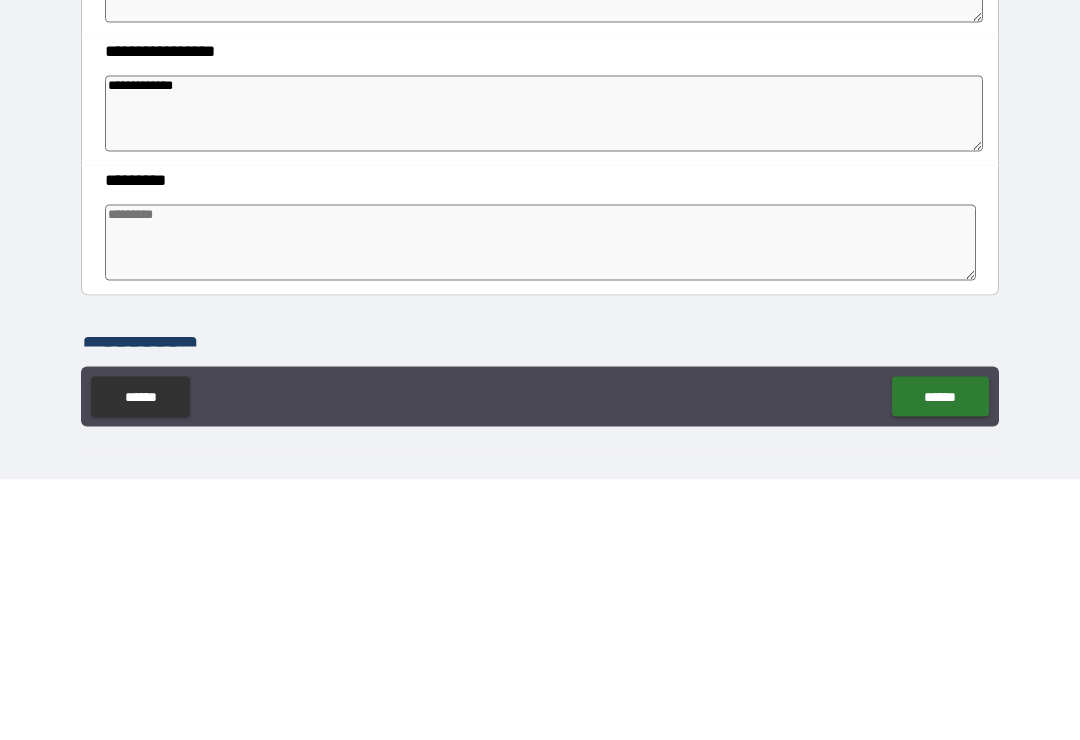 click at bounding box center [540, 503] 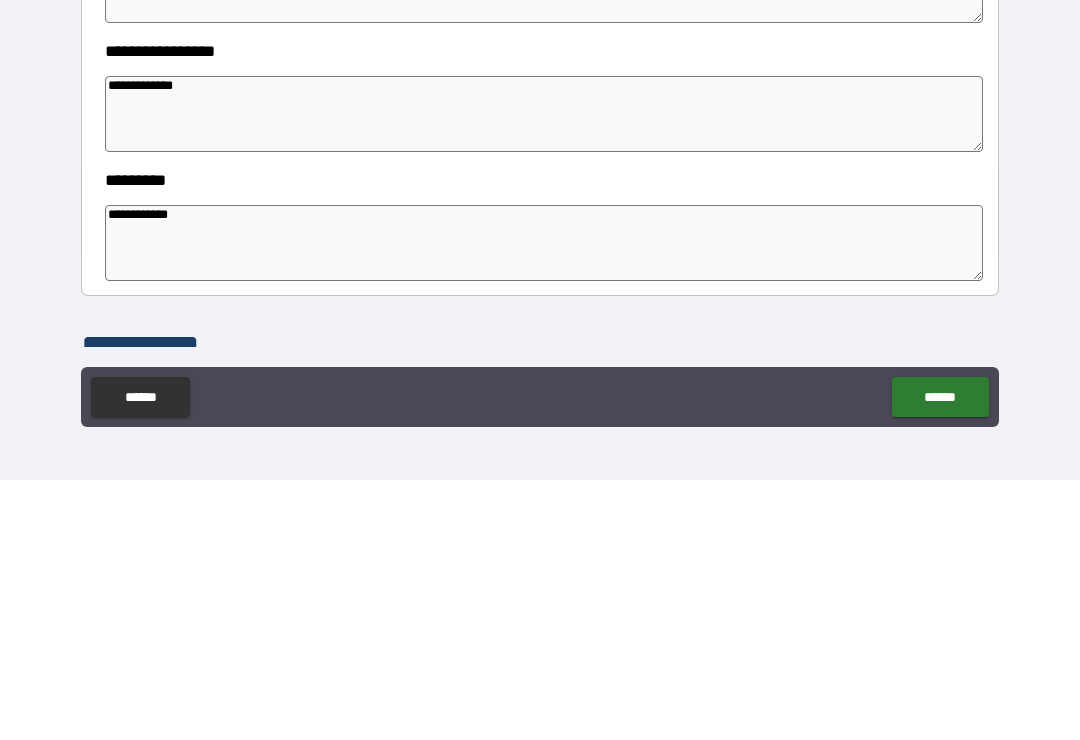 click on "[NAME]" at bounding box center (540, 357) 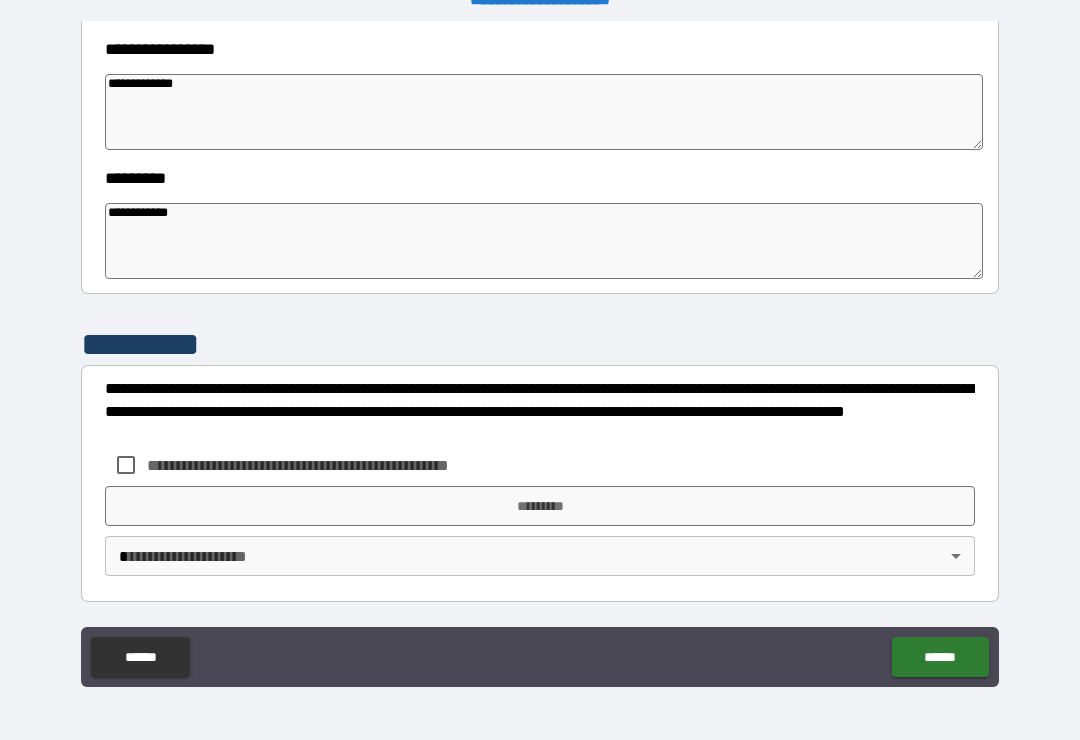 scroll, scrollTop: 570, scrollLeft: 0, axis: vertical 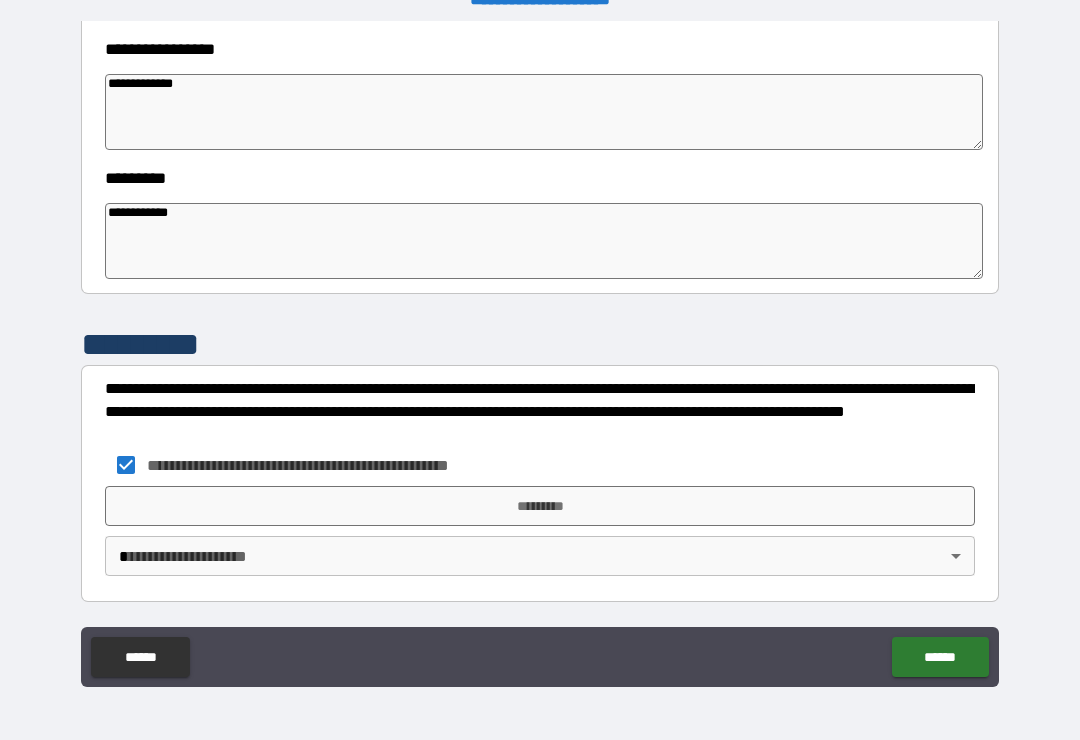 click on "[NAME]" at bounding box center [540, 506] 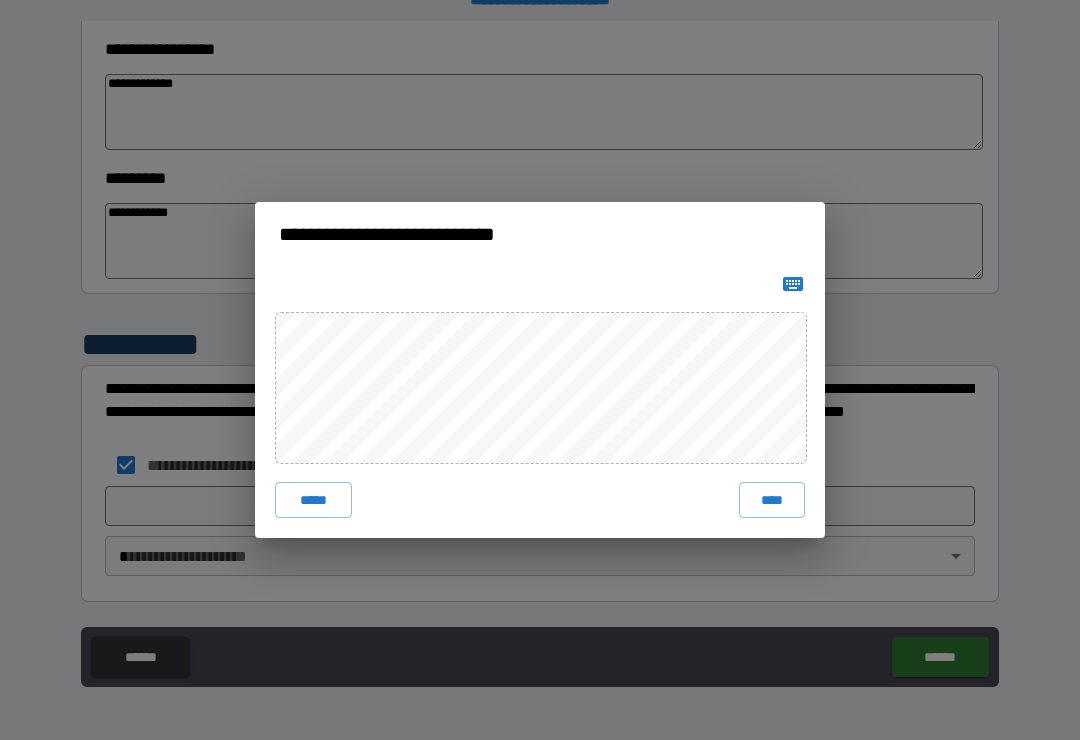 click on "[NAME]" at bounding box center (772, 500) 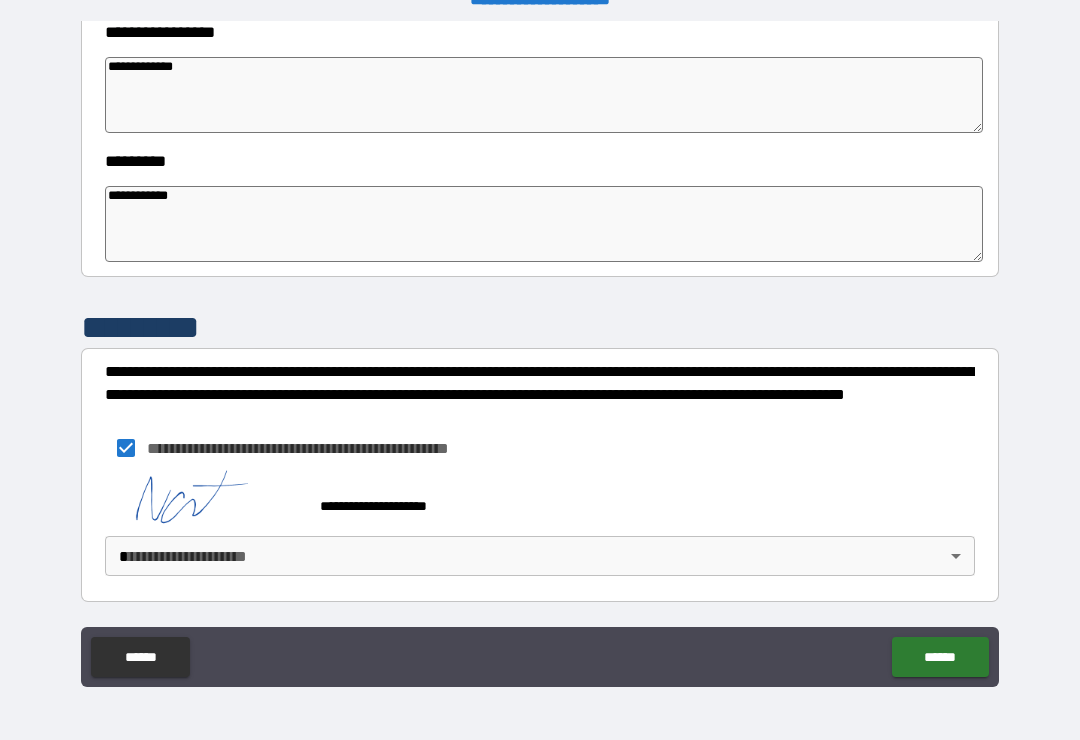 scroll, scrollTop: 587, scrollLeft: 0, axis: vertical 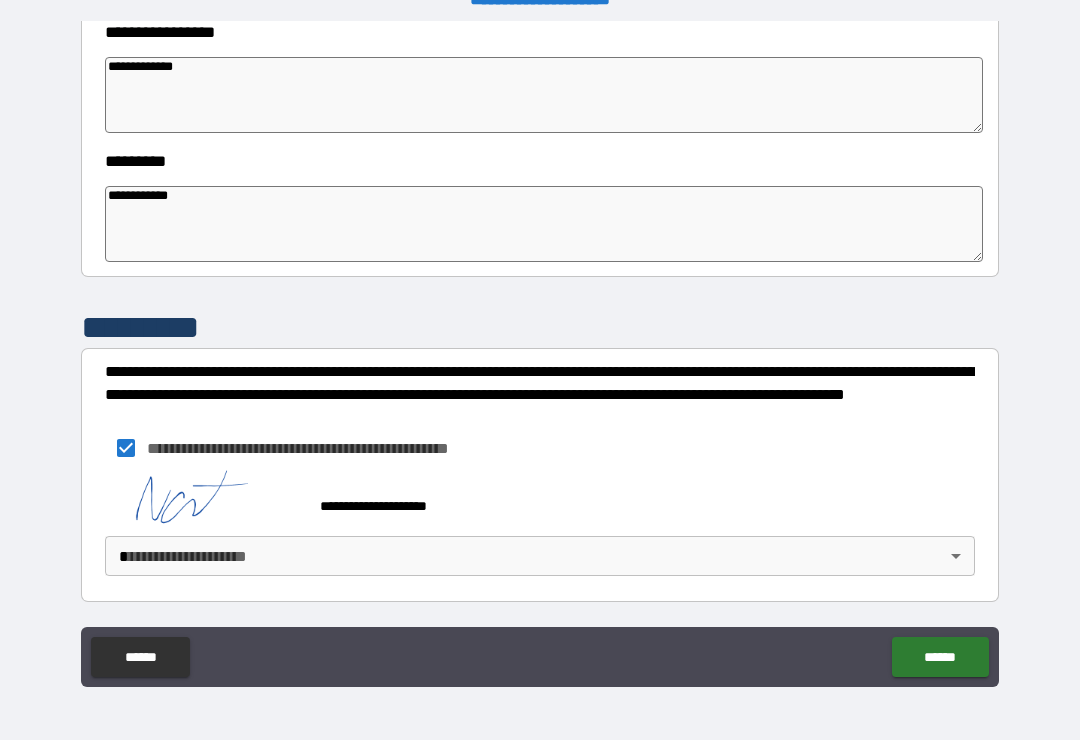click on "[NAME]" at bounding box center [540, 354] 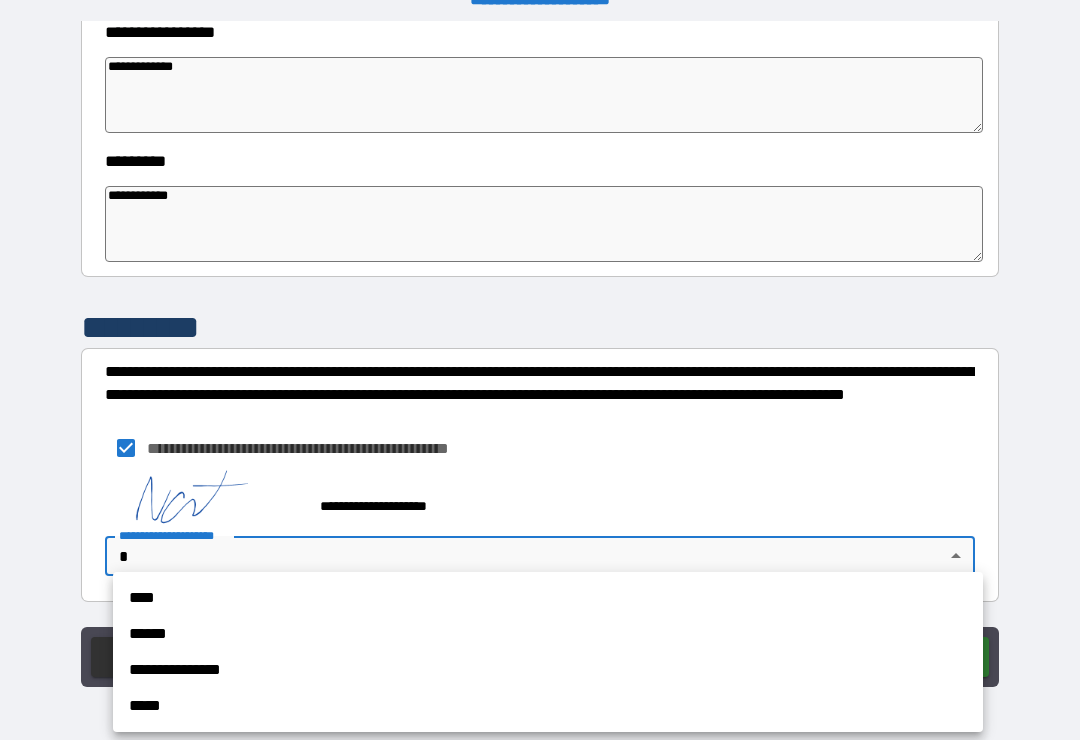 click on "[NAME]" at bounding box center [548, 598] 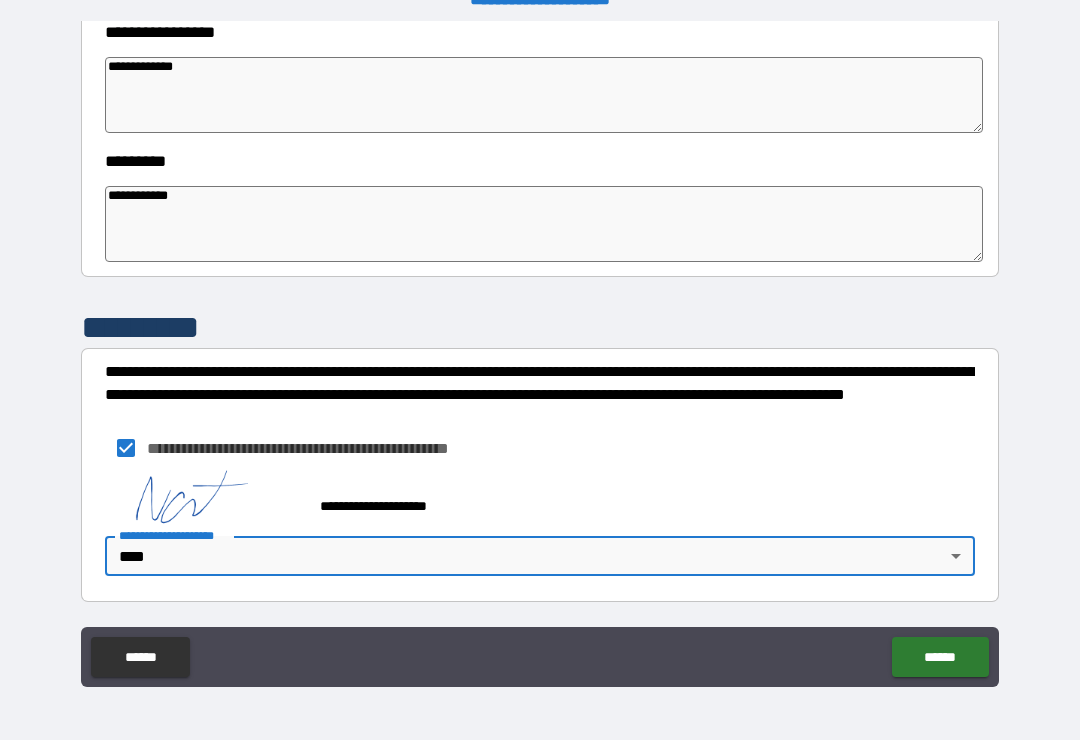 click on "[NAME]" at bounding box center (940, 657) 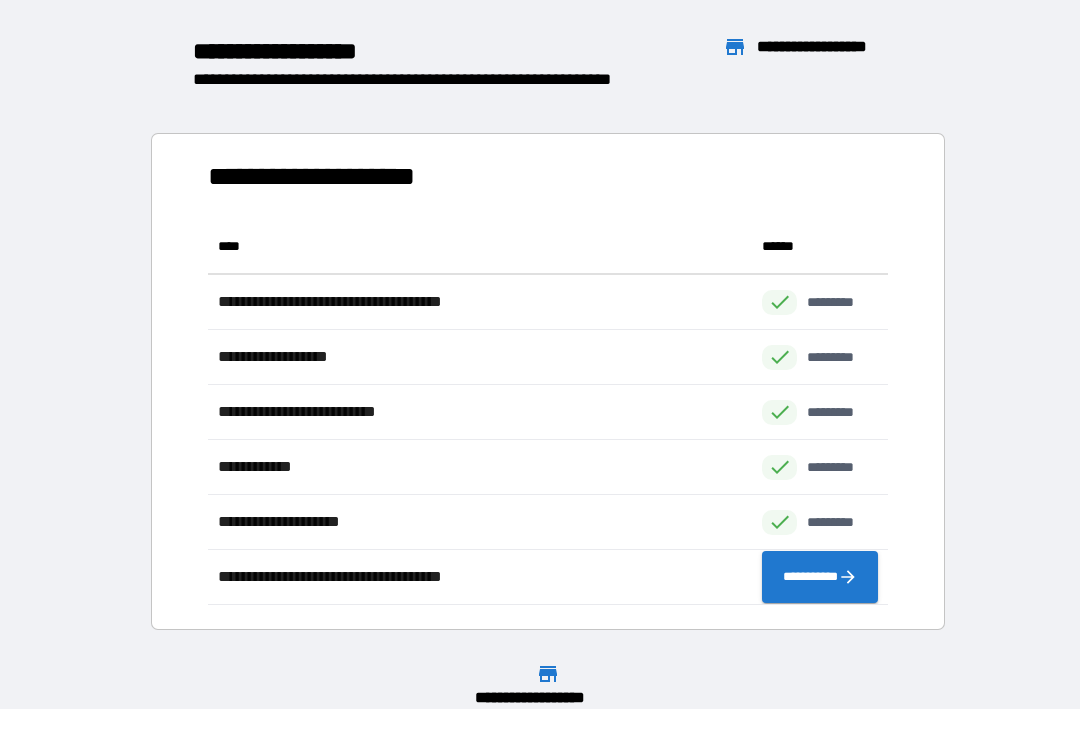 scroll, scrollTop: 1, scrollLeft: 1, axis: both 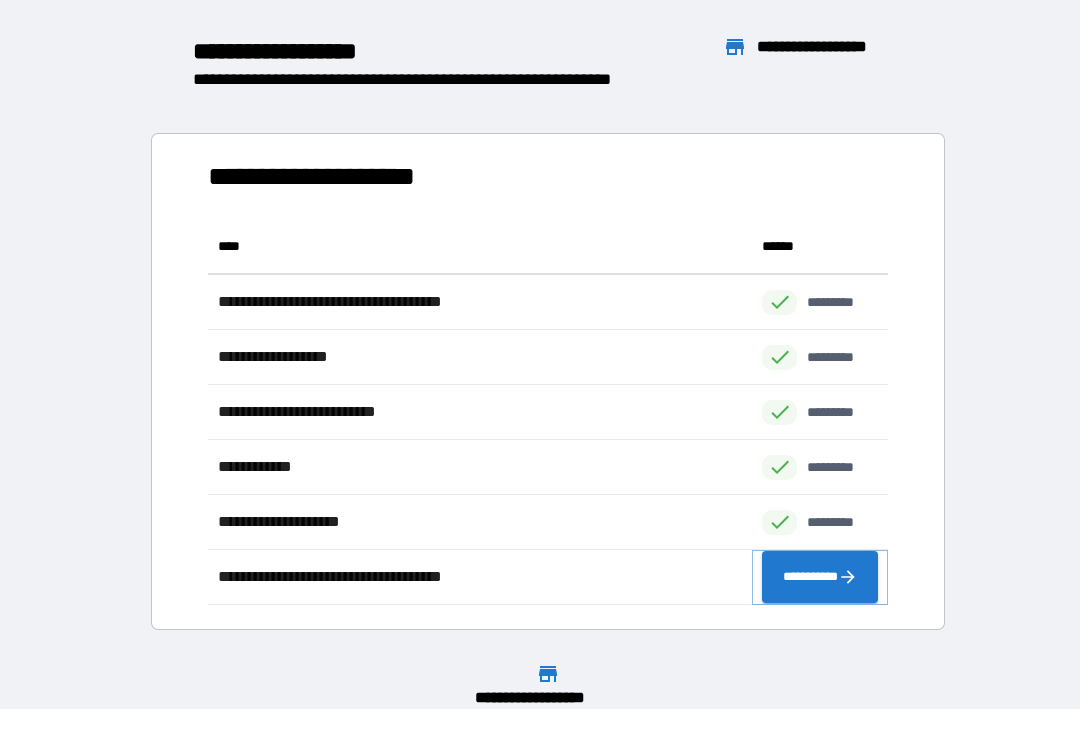click on "[NAME]" at bounding box center [820, 577] 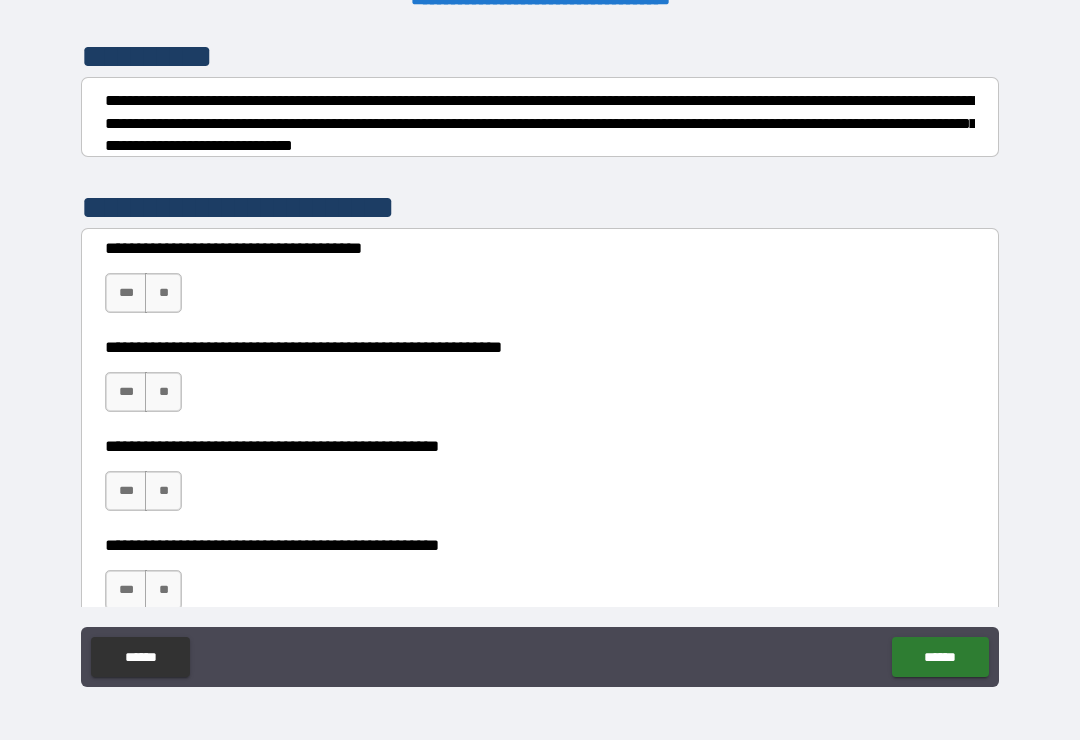 scroll, scrollTop: 257, scrollLeft: 0, axis: vertical 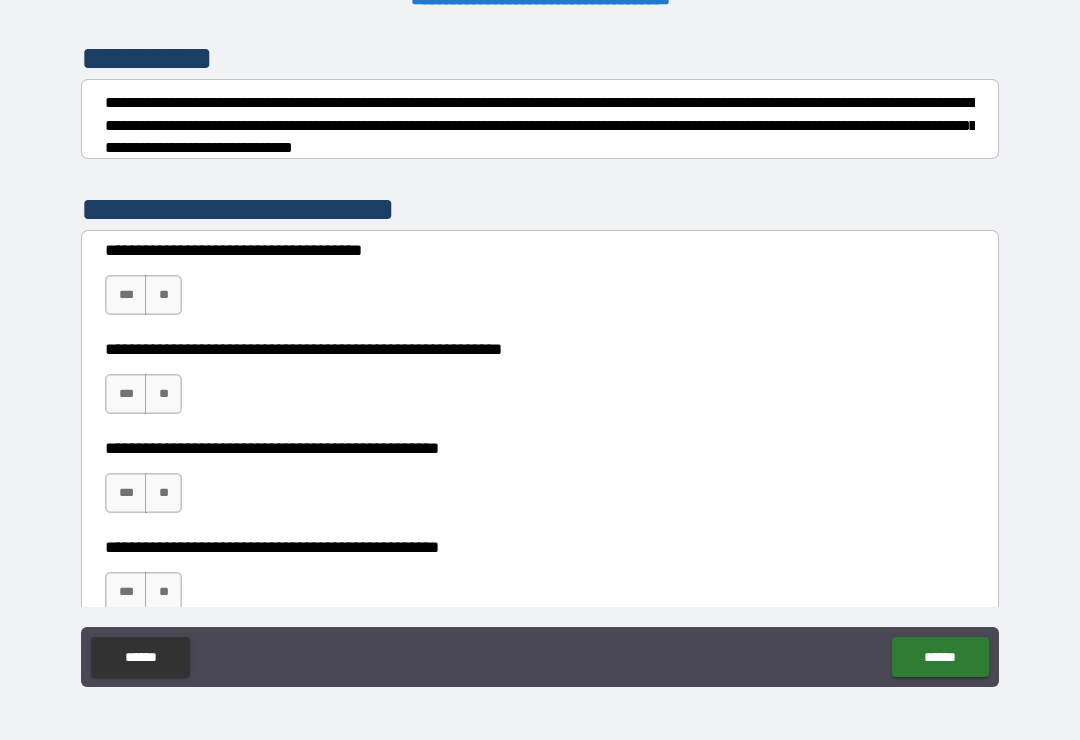 click on "[NAME]" at bounding box center [163, 295] 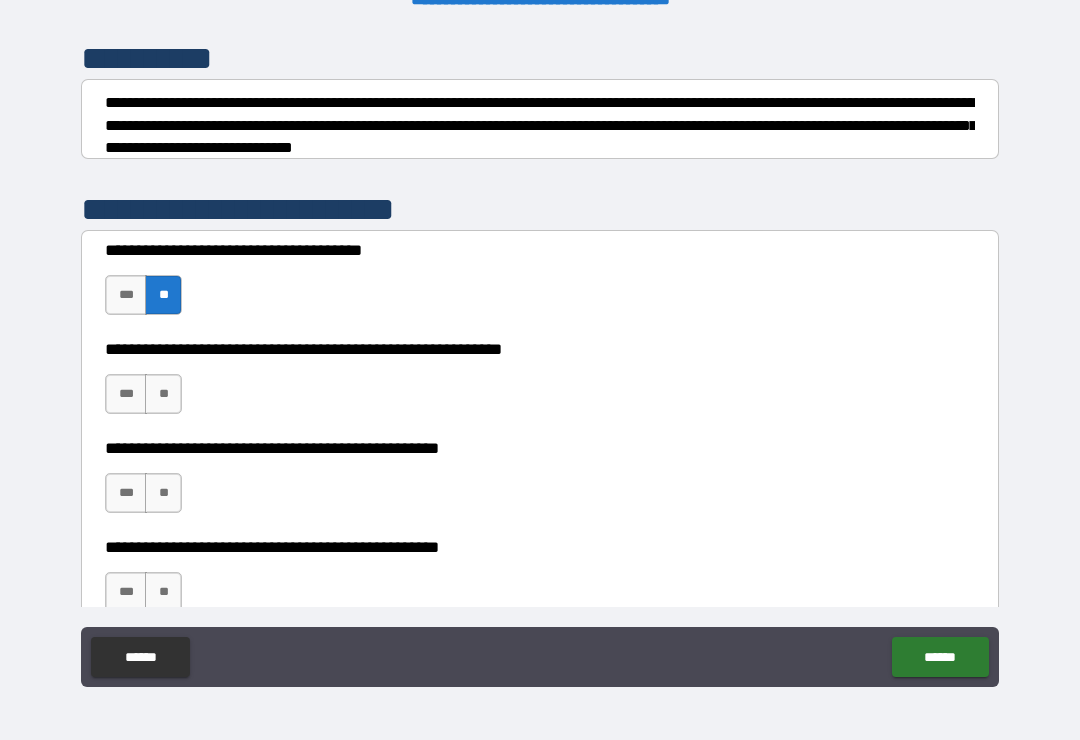 click on "[NAME]" at bounding box center (163, 394) 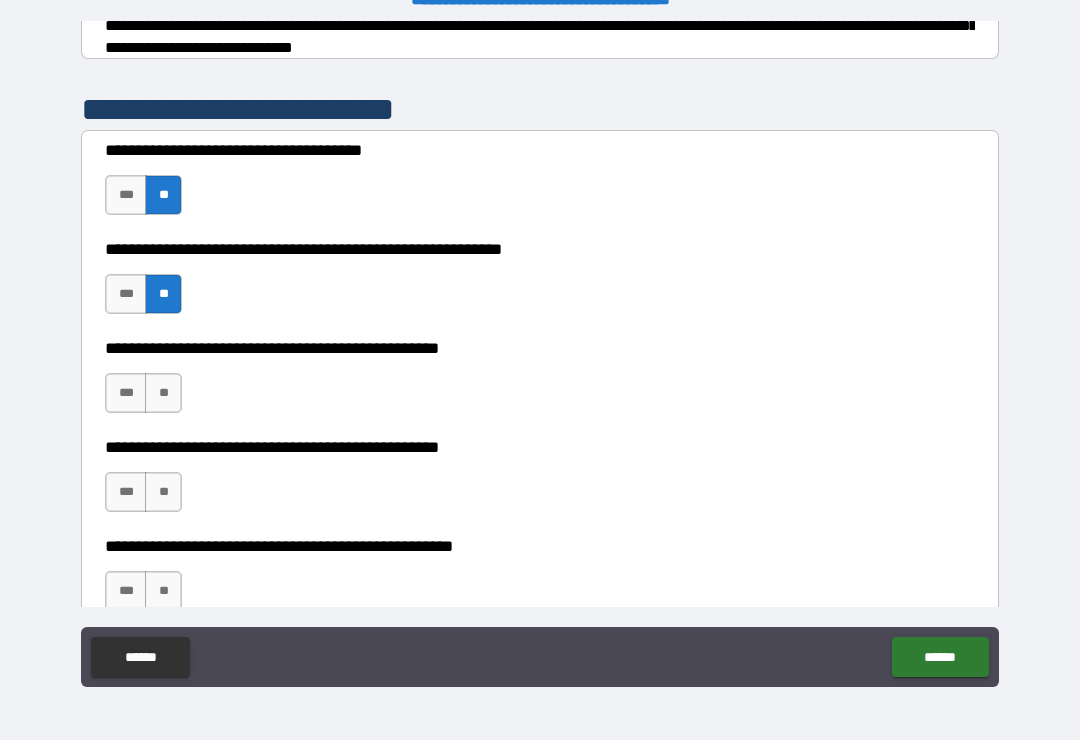 scroll, scrollTop: 362, scrollLeft: 0, axis: vertical 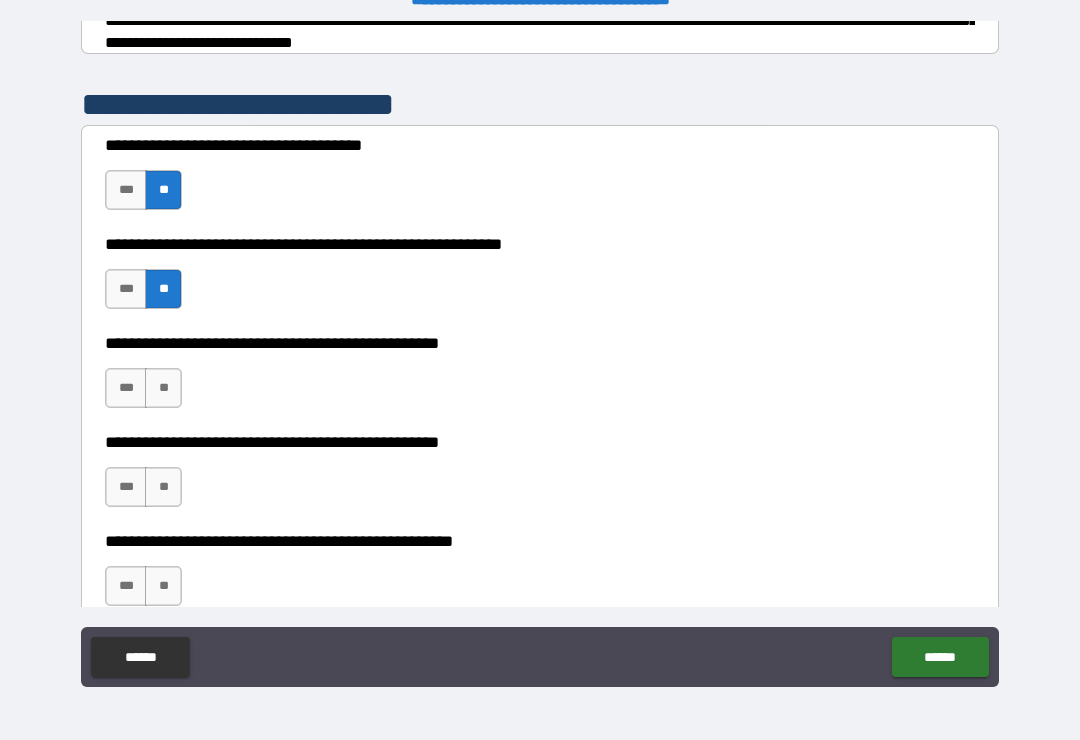 click on "[NAME]" at bounding box center (163, 388) 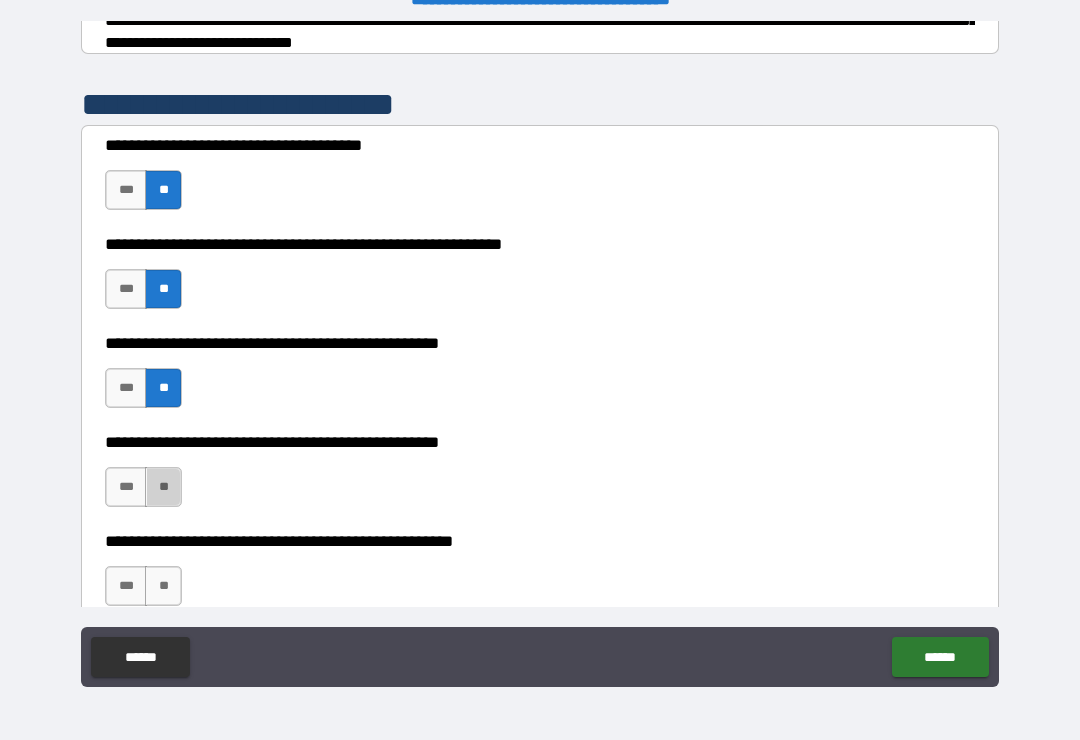 click on "[NAME]" at bounding box center [163, 487] 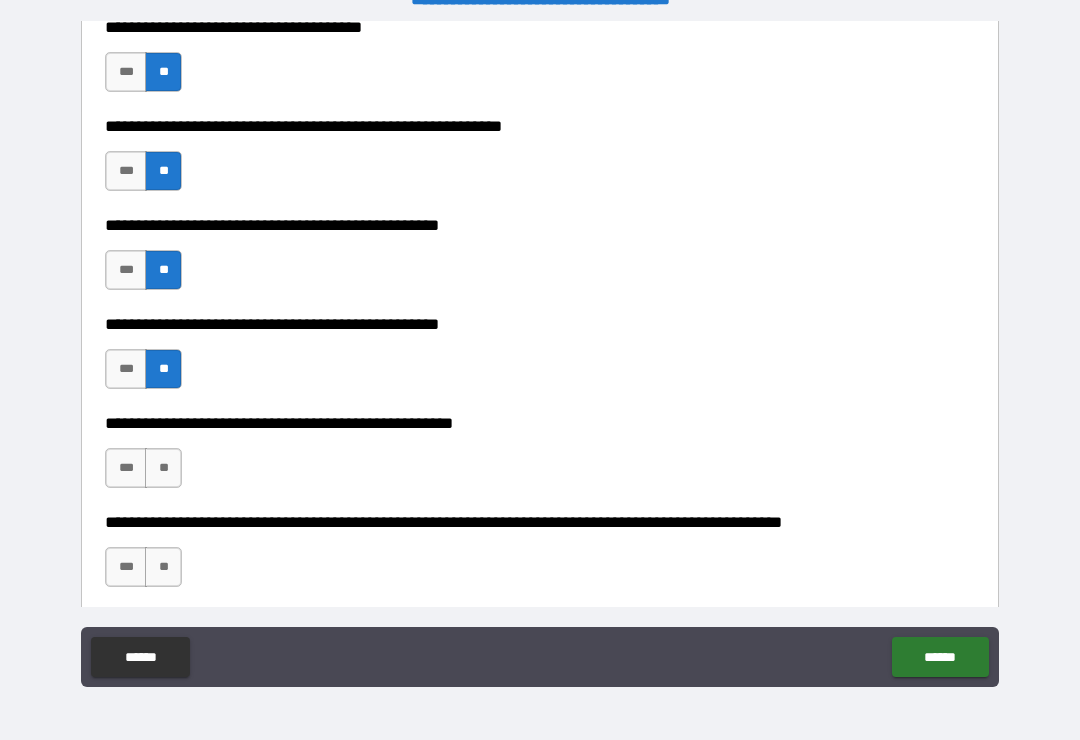 scroll, scrollTop: 477, scrollLeft: 0, axis: vertical 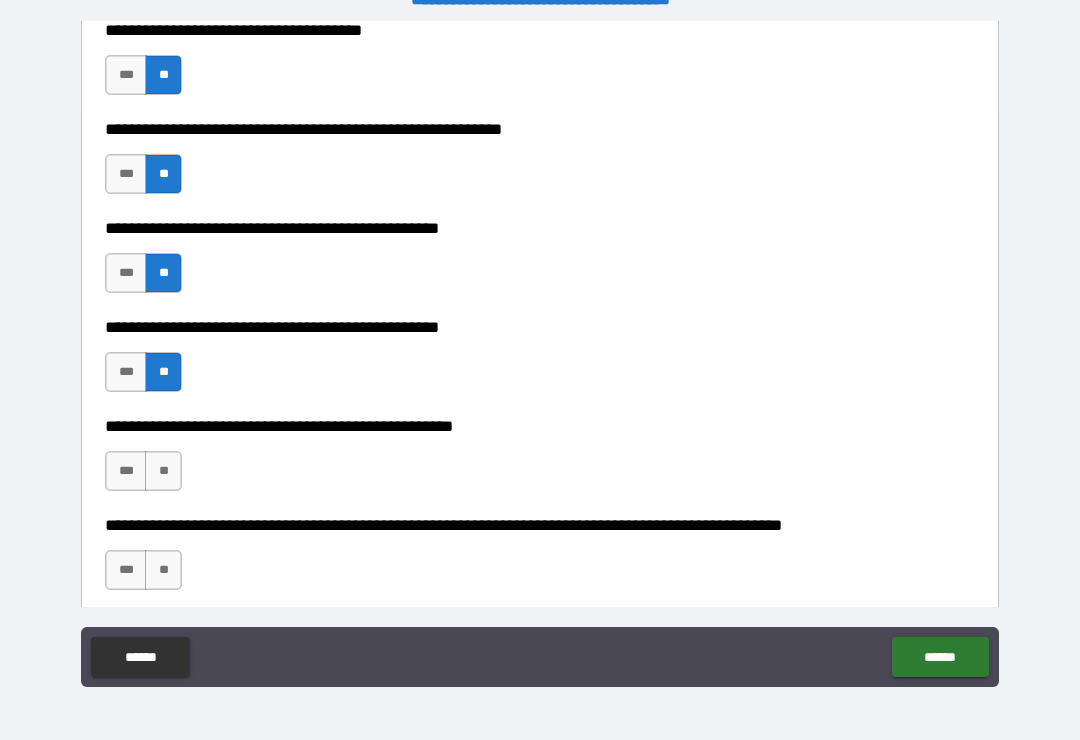 click on "[NAME]" at bounding box center (163, 471) 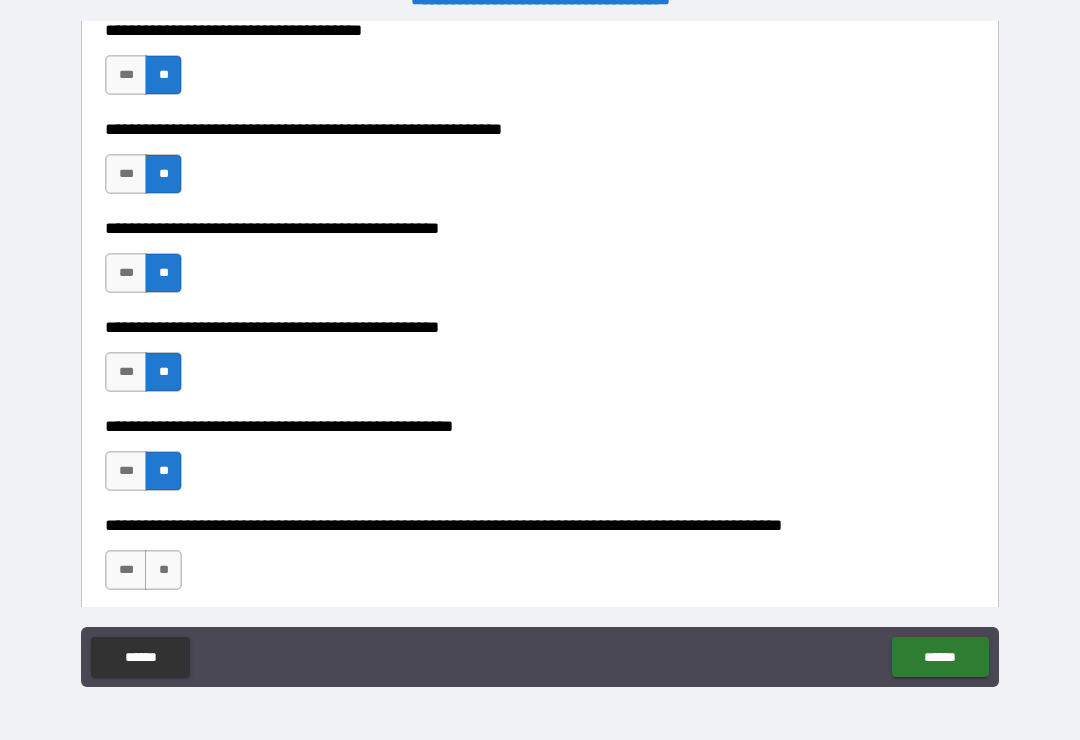 click on "[NAME]" at bounding box center (163, 570) 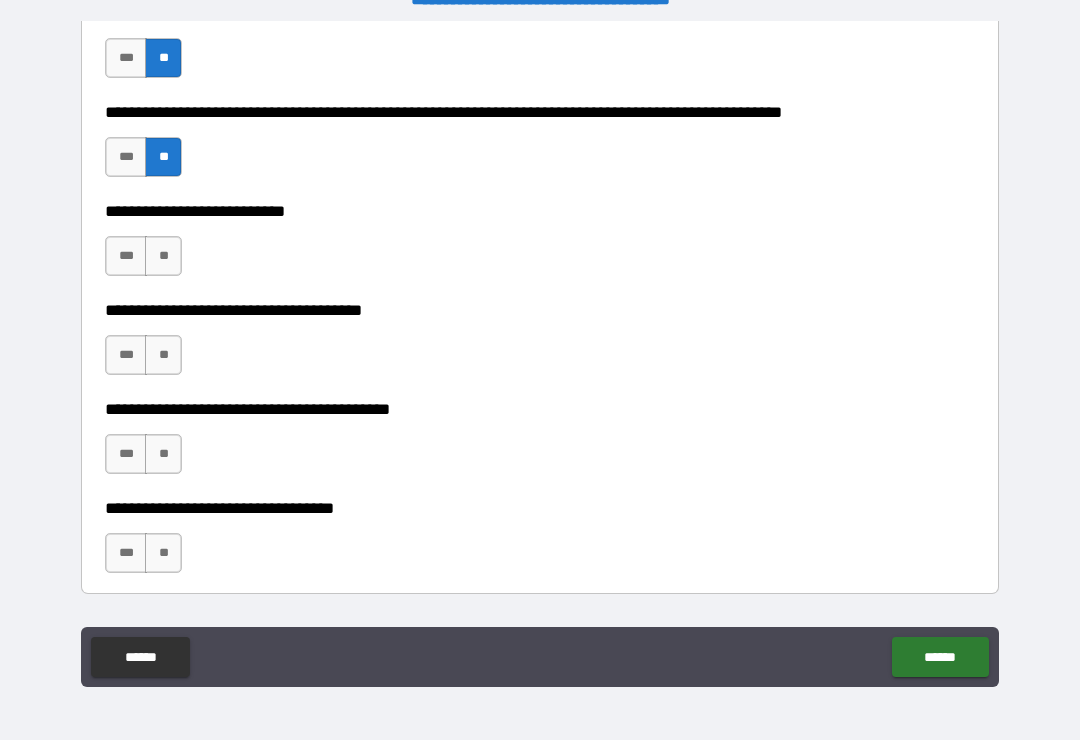 scroll, scrollTop: 891, scrollLeft: 0, axis: vertical 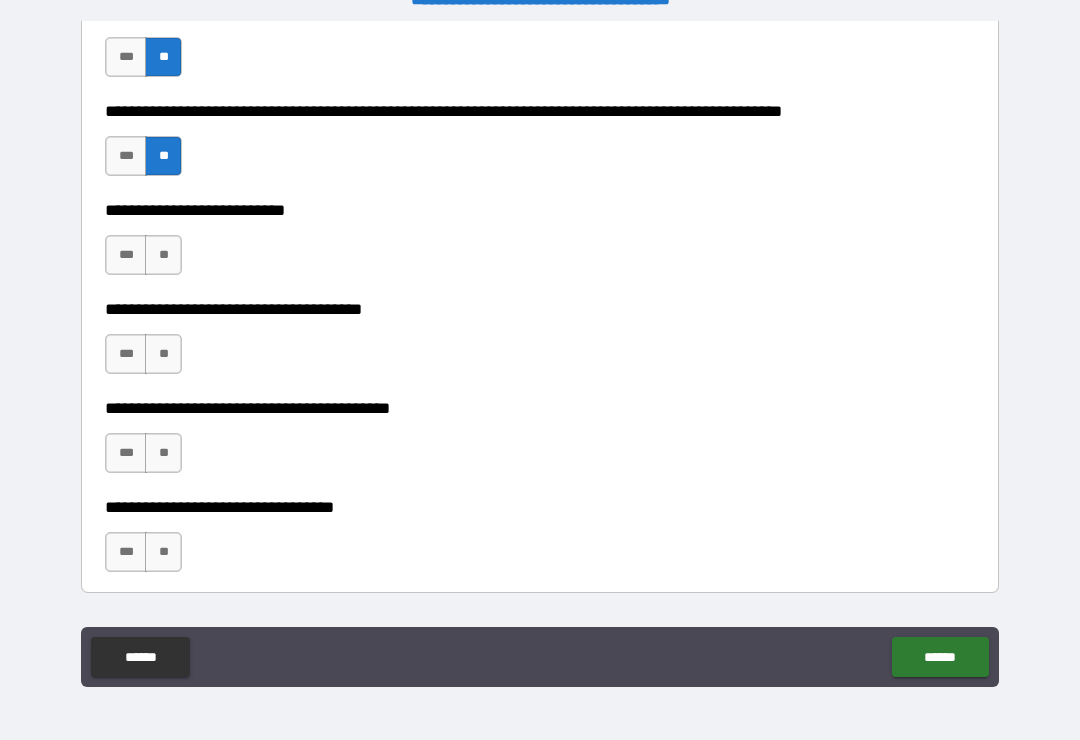 click on "[NAME]" at bounding box center [163, 255] 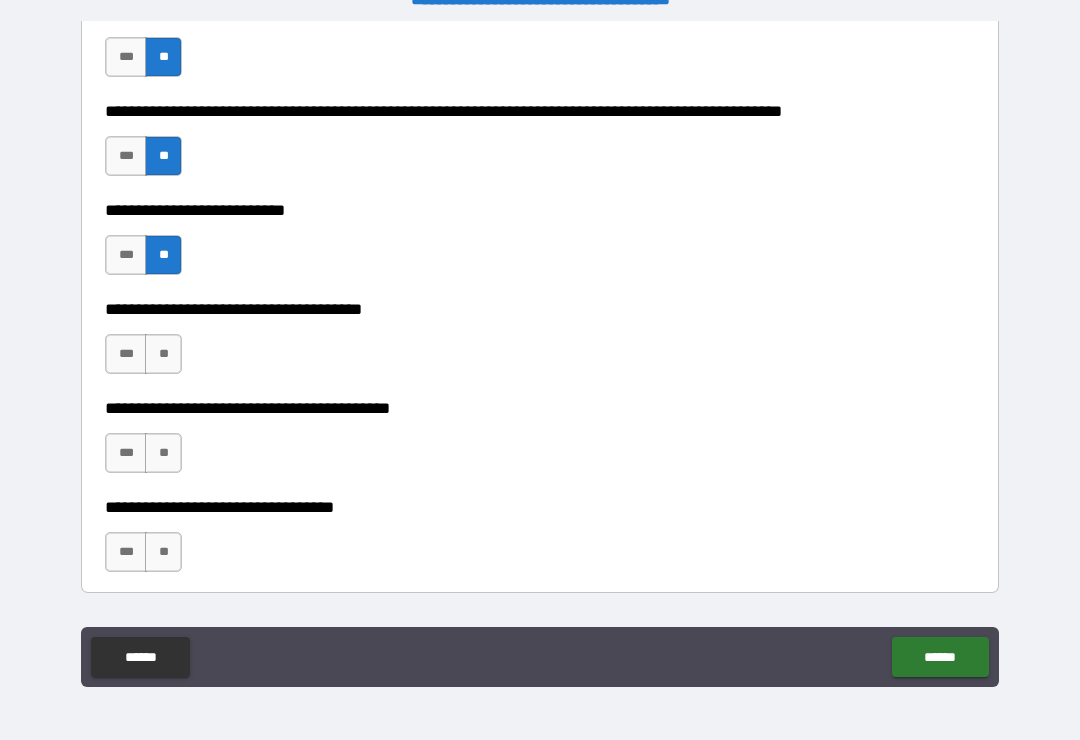 click on "[NAME]" at bounding box center [163, 354] 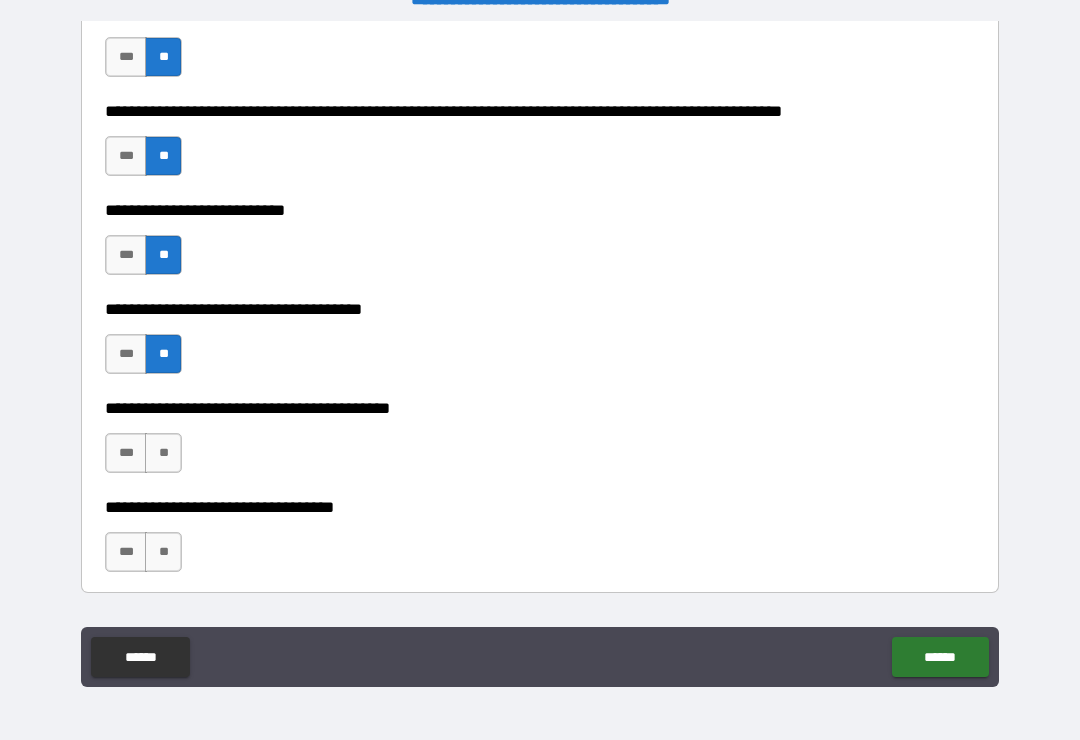 click on "[NAME]" at bounding box center [163, 453] 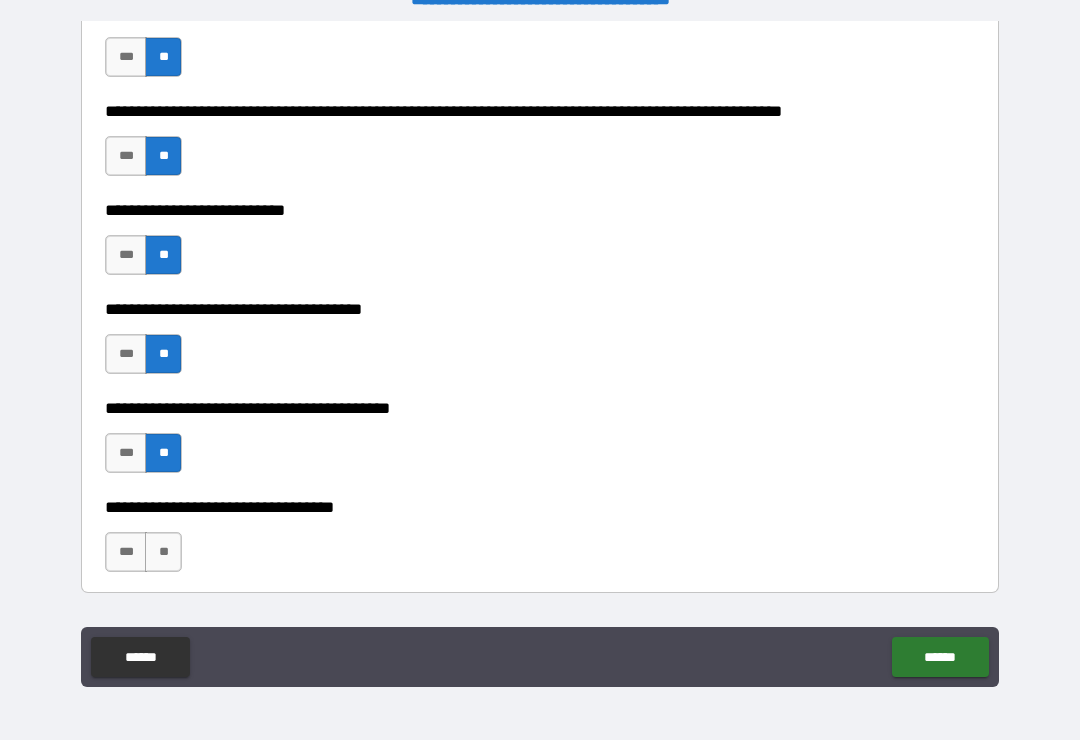 click on "[NAME]" at bounding box center (163, 552) 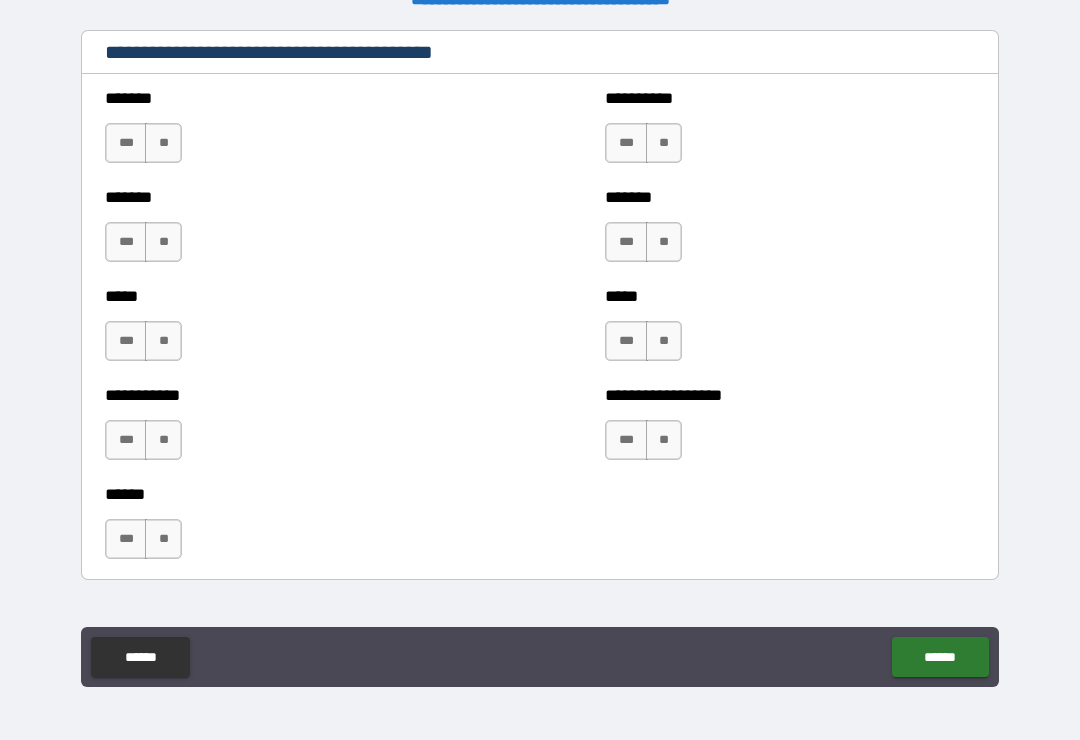 scroll, scrollTop: 1807, scrollLeft: 0, axis: vertical 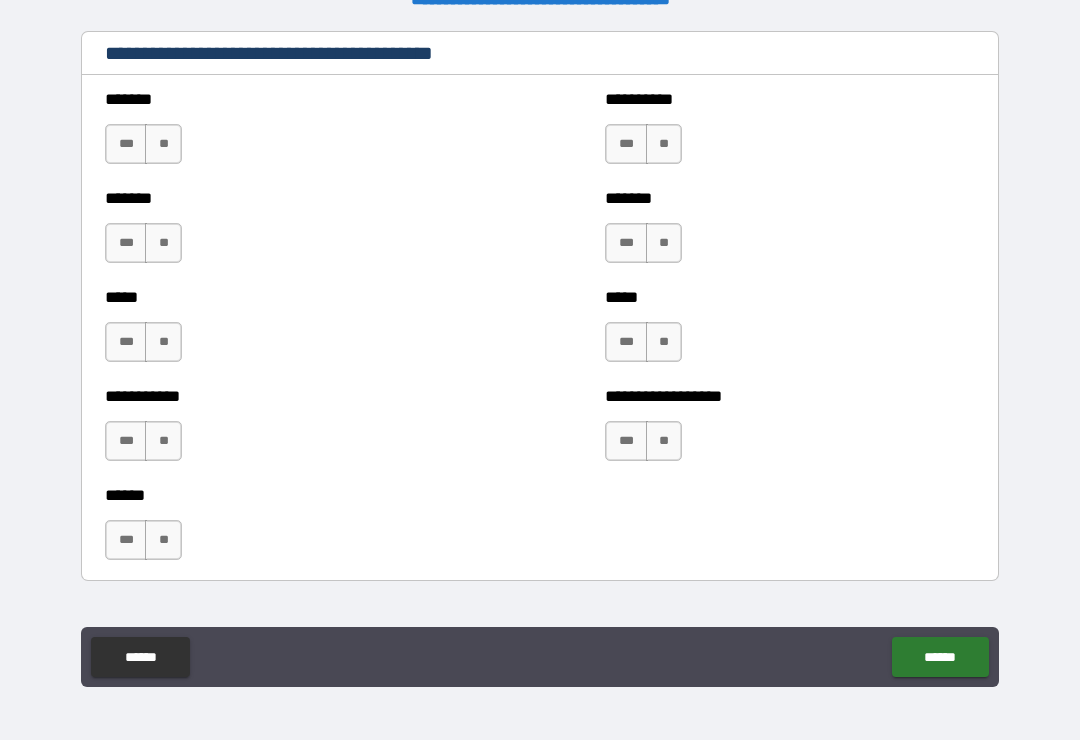 click on "[NAME]" at bounding box center [163, 144] 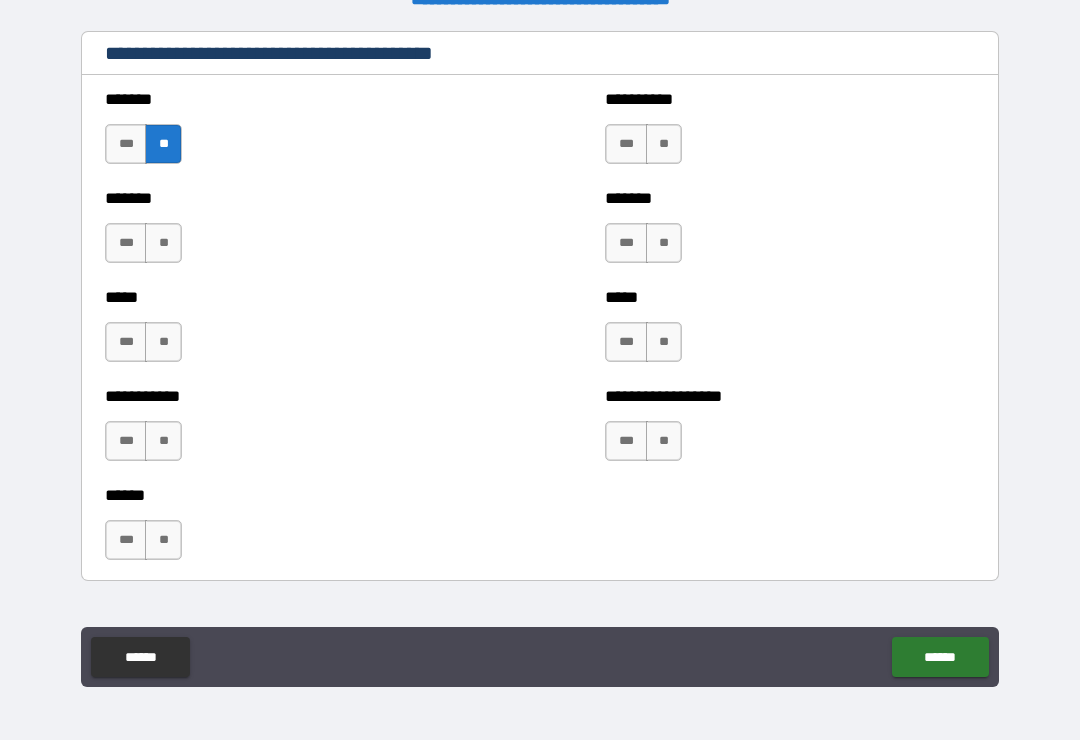 click on "[NAME]" at bounding box center [163, 243] 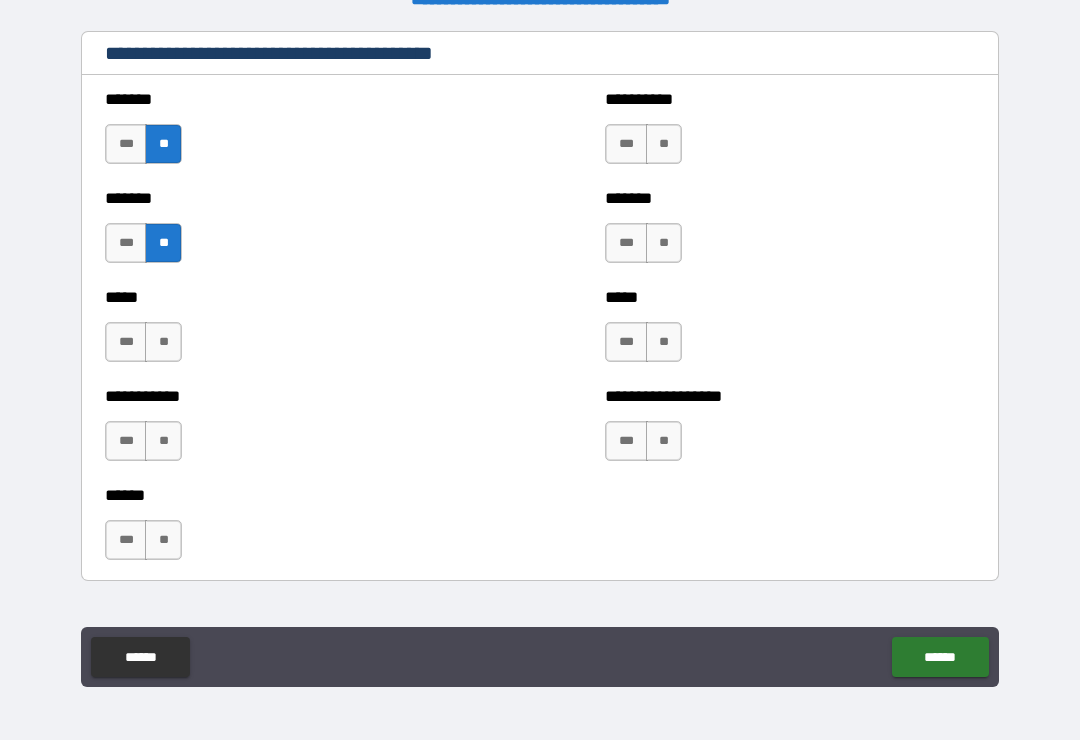 click on "[NAME]" at bounding box center [163, 342] 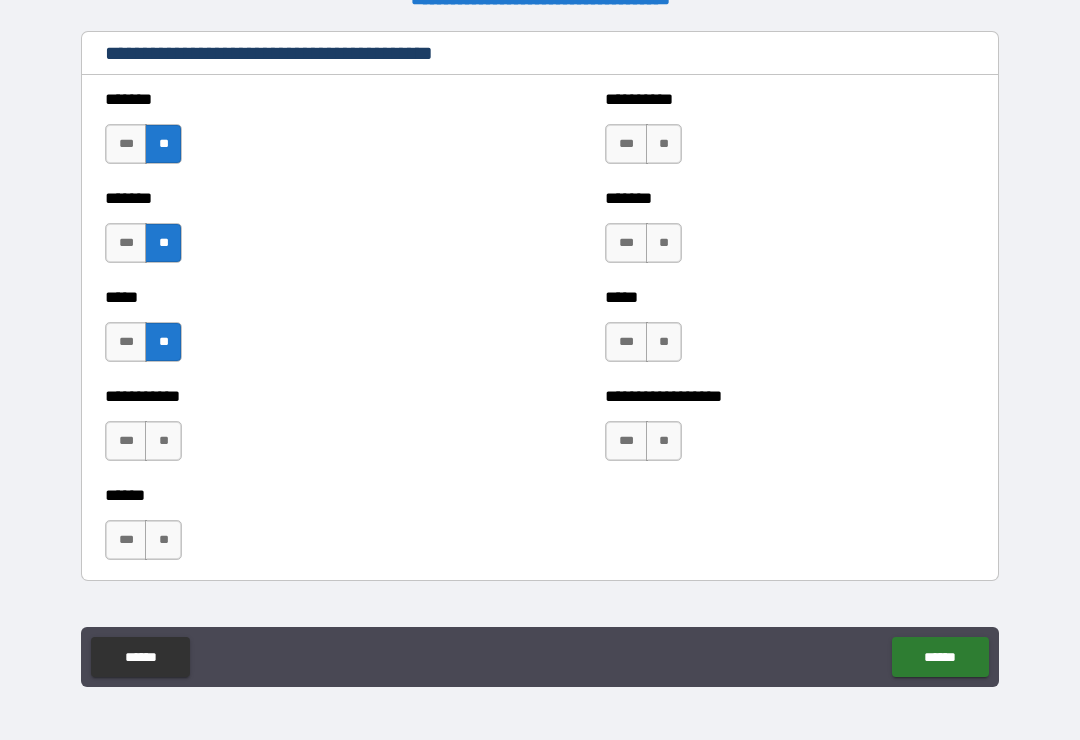 click on "[NAME]" at bounding box center (163, 441) 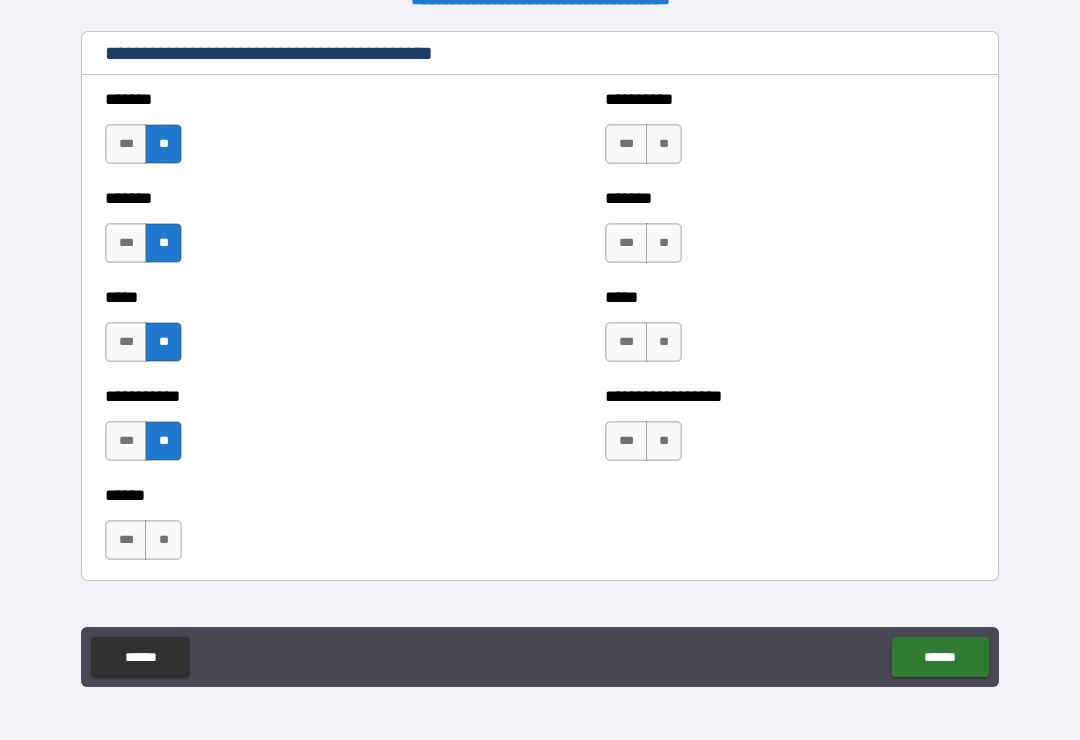 click on "[NAME]" at bounding box center (163, 540) 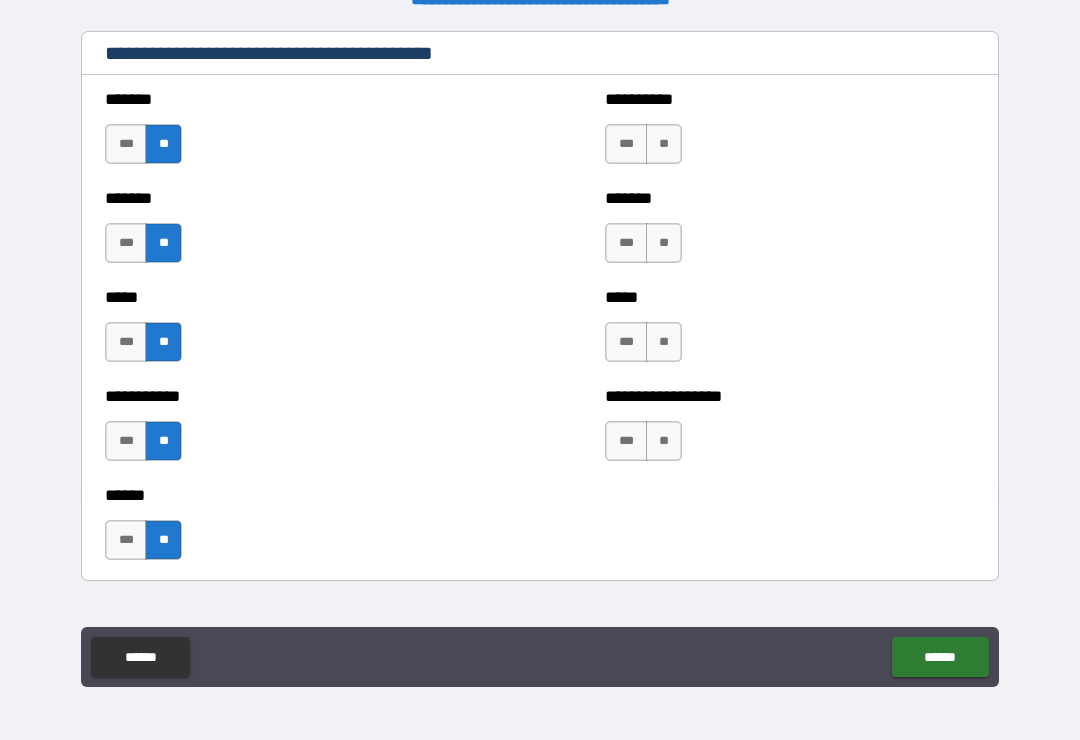 click on "[NAME]" at bounding box center (664, 144) 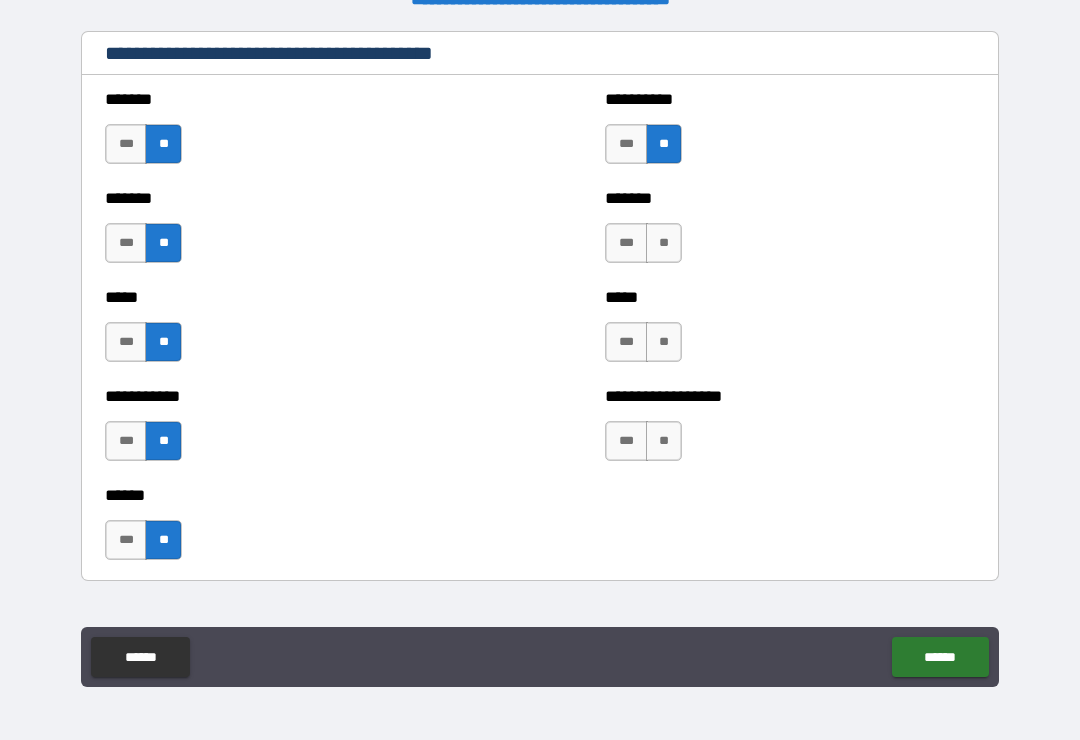 click on "[NAME]" at bounding box center [664, 243] 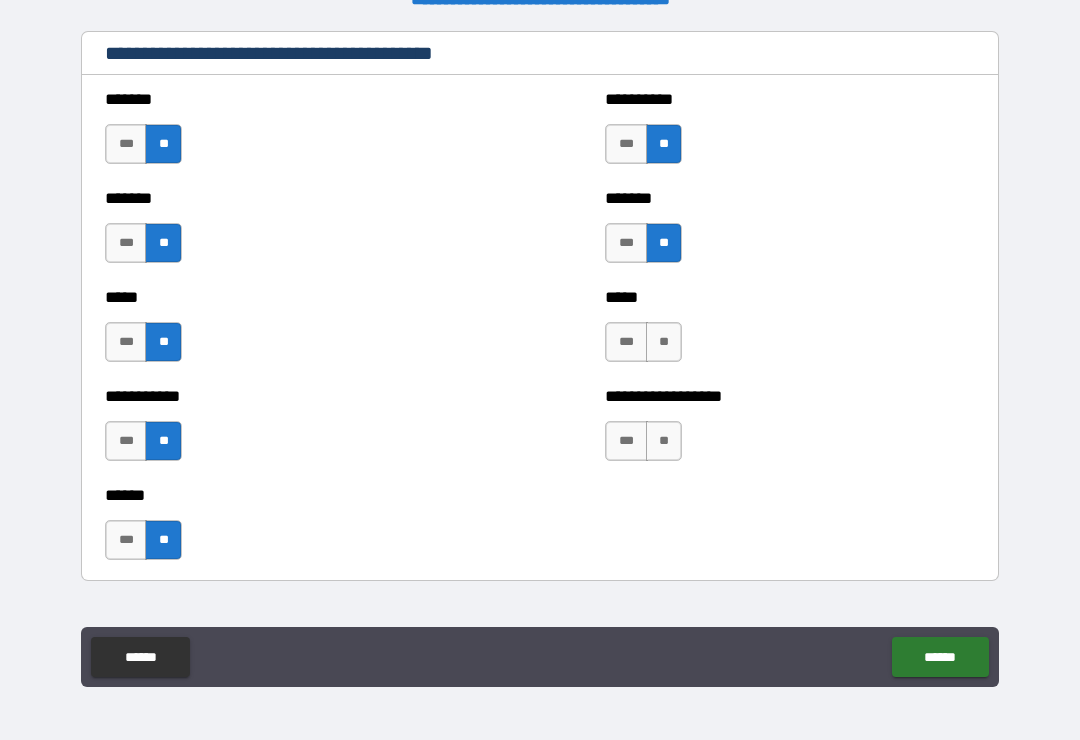 click on "[NAME]" at bounding box center [664, 342] 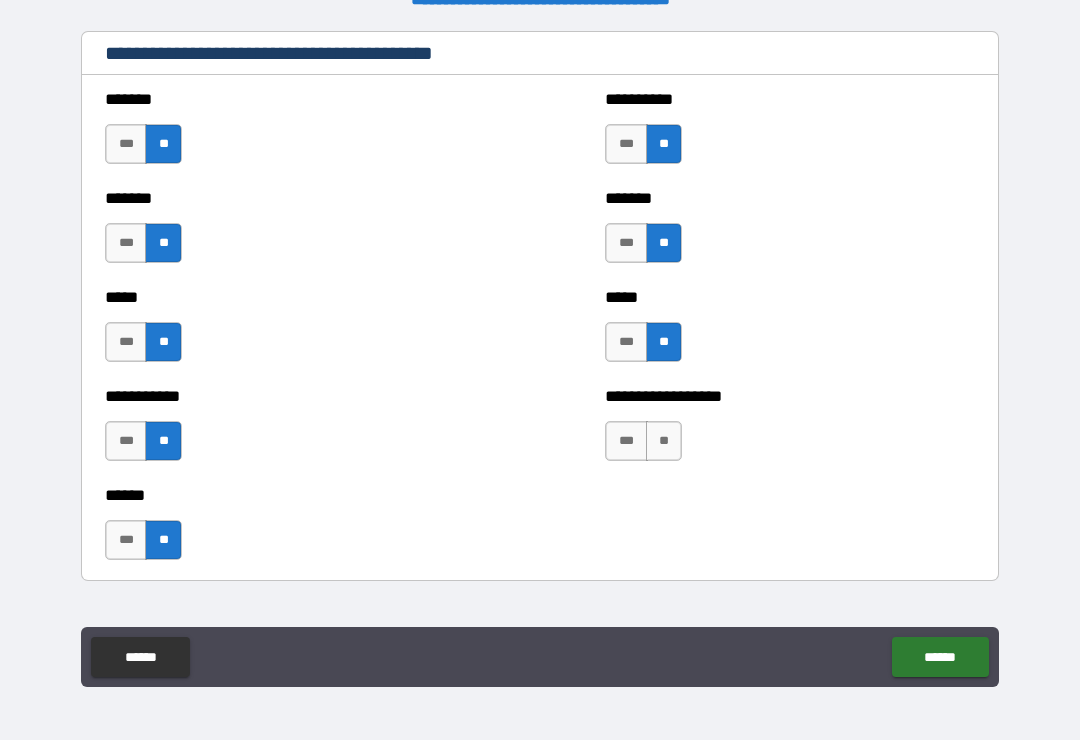 click on "[NAME]" at bounding box center (664, 441) 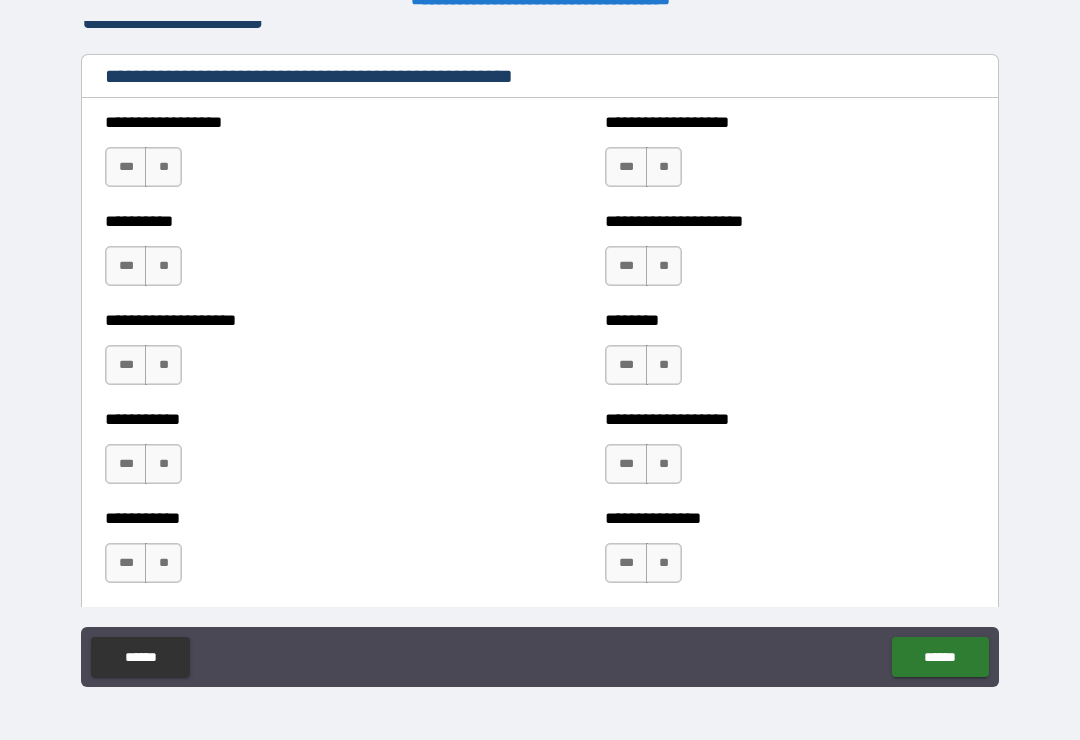 scroll, scrollTop: 2421, scrollLeft: 0, axis: vertical 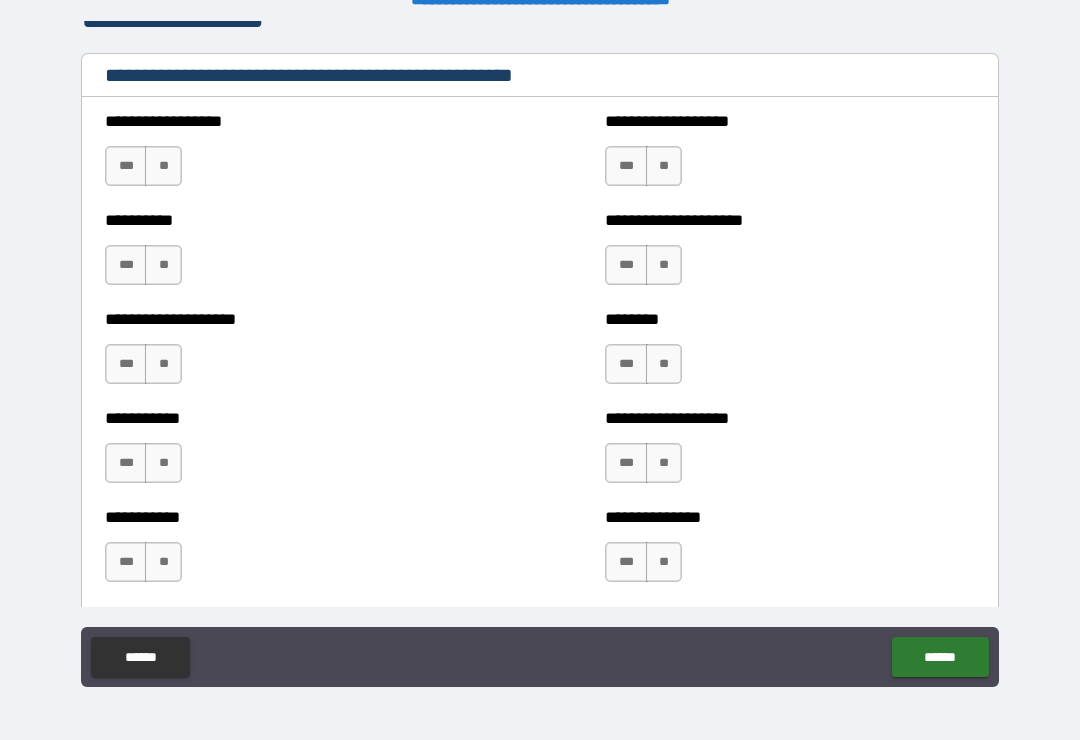 click on "[NAME]" at bounding box center (163, 166) 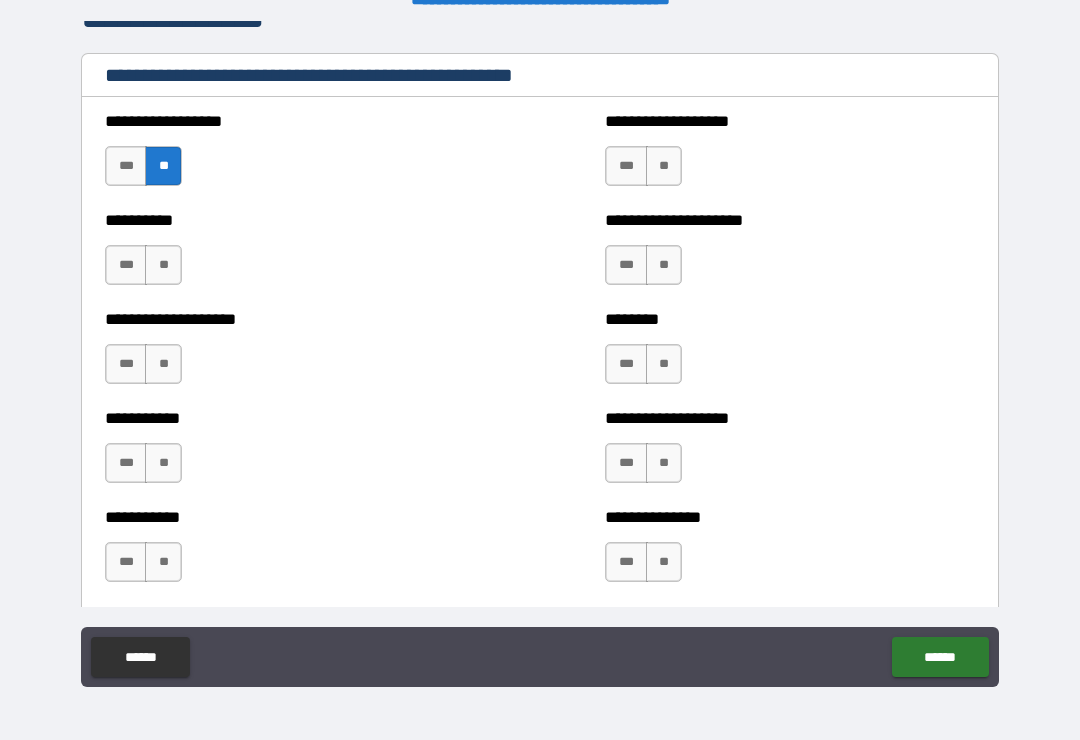 click on "[NAME]" at bounding box center [163, 265] 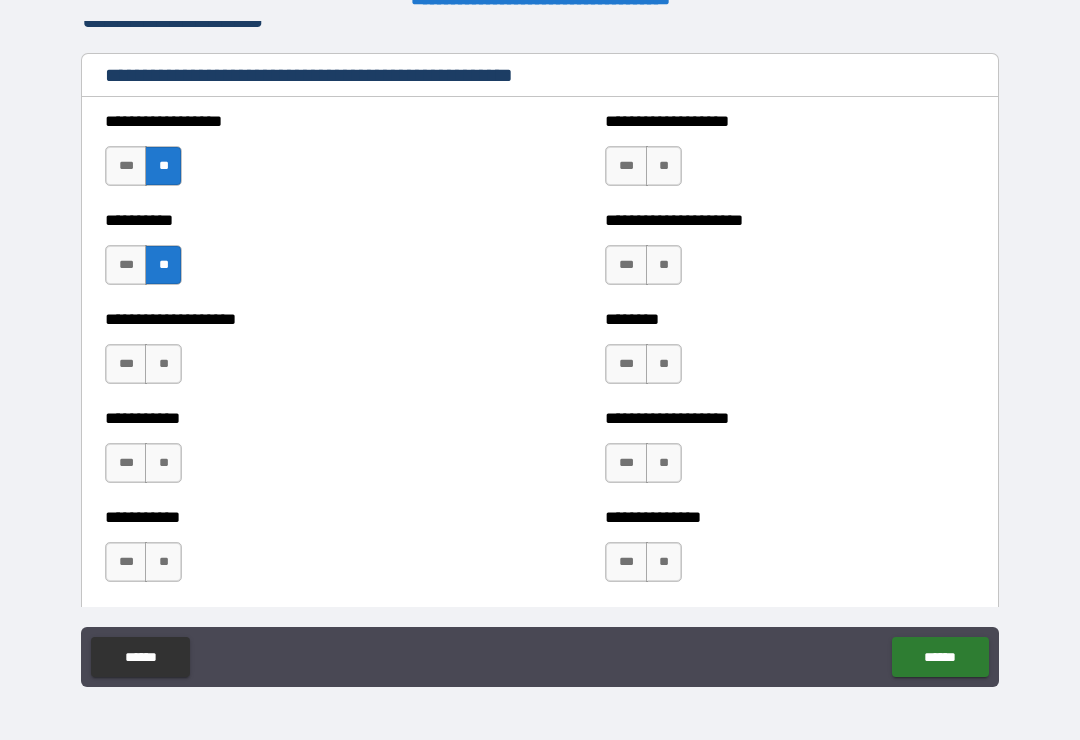click on "[NAME]" at bounding box center [163, 364] 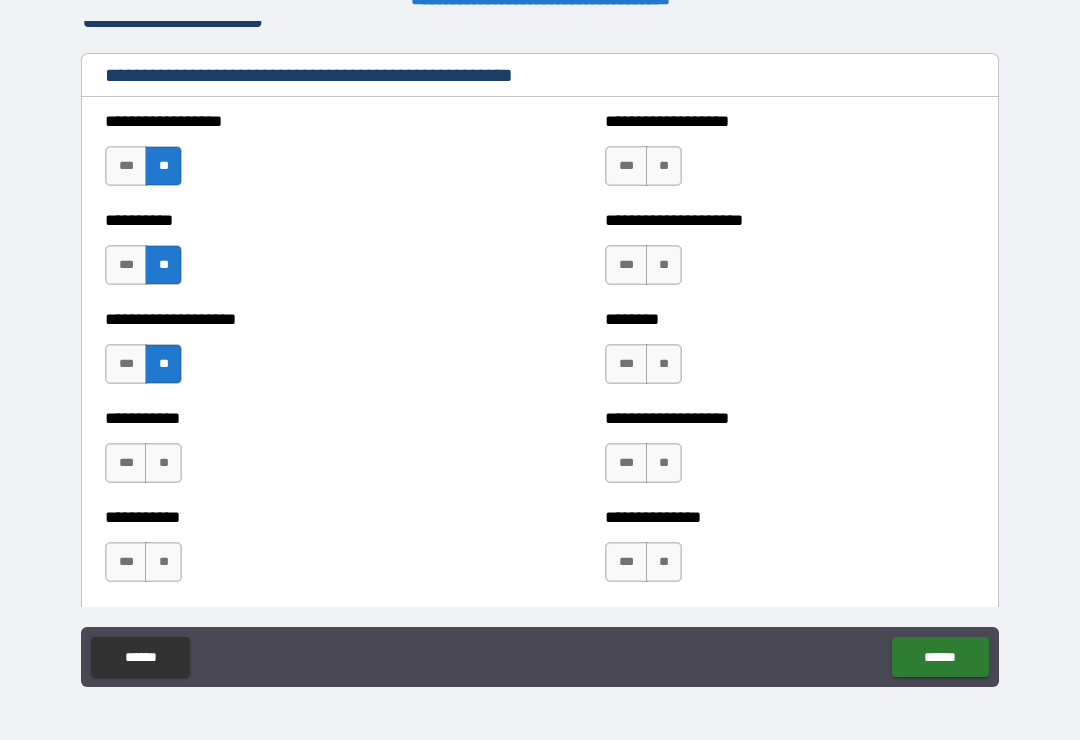 click on "[NAME]" at bounding box center [163, 463] 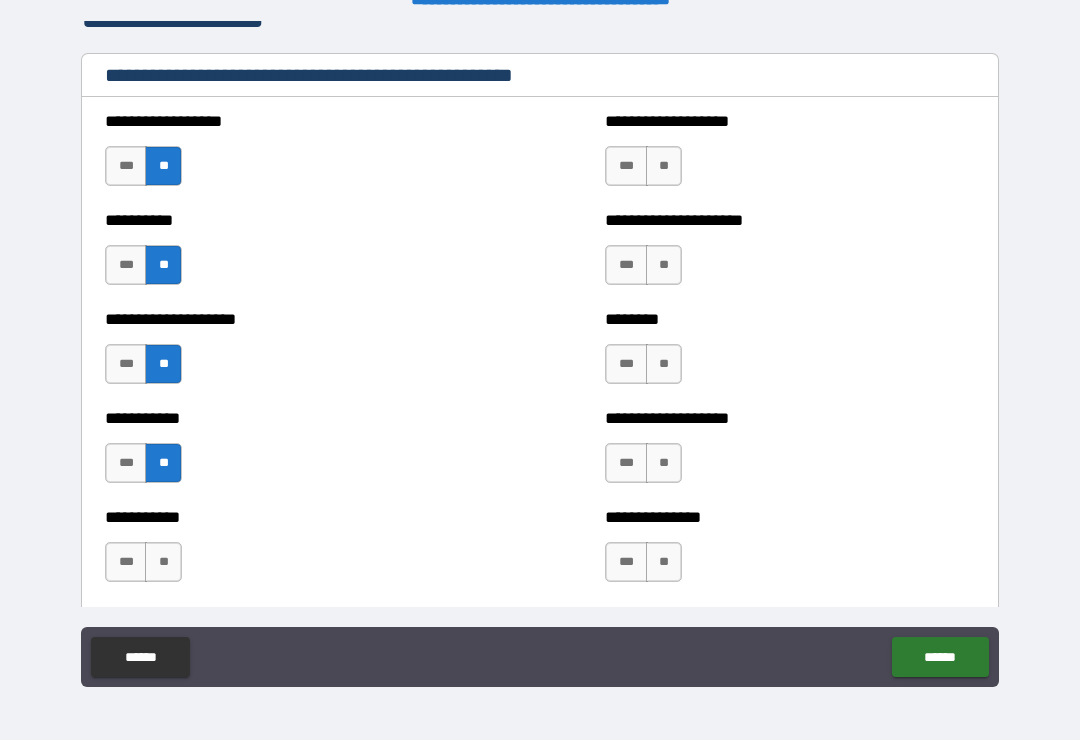 click on "[NAME]" at bounding box center (163, 562) 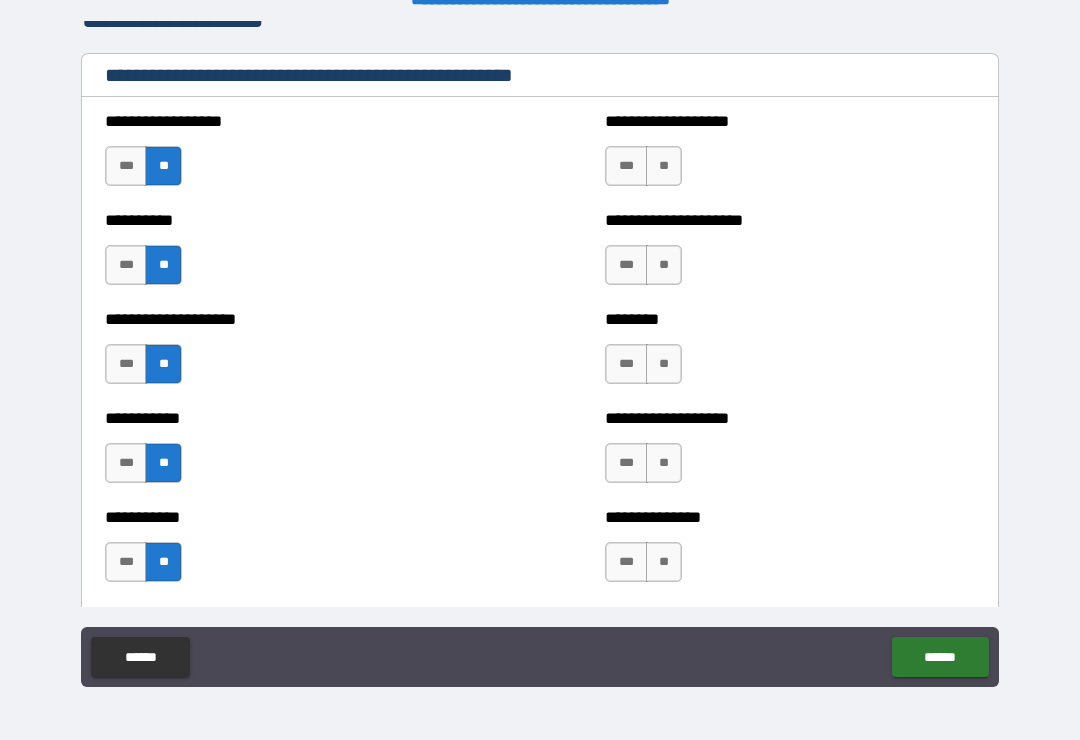 click on "[NAME]" at bounding box center [664, 166] 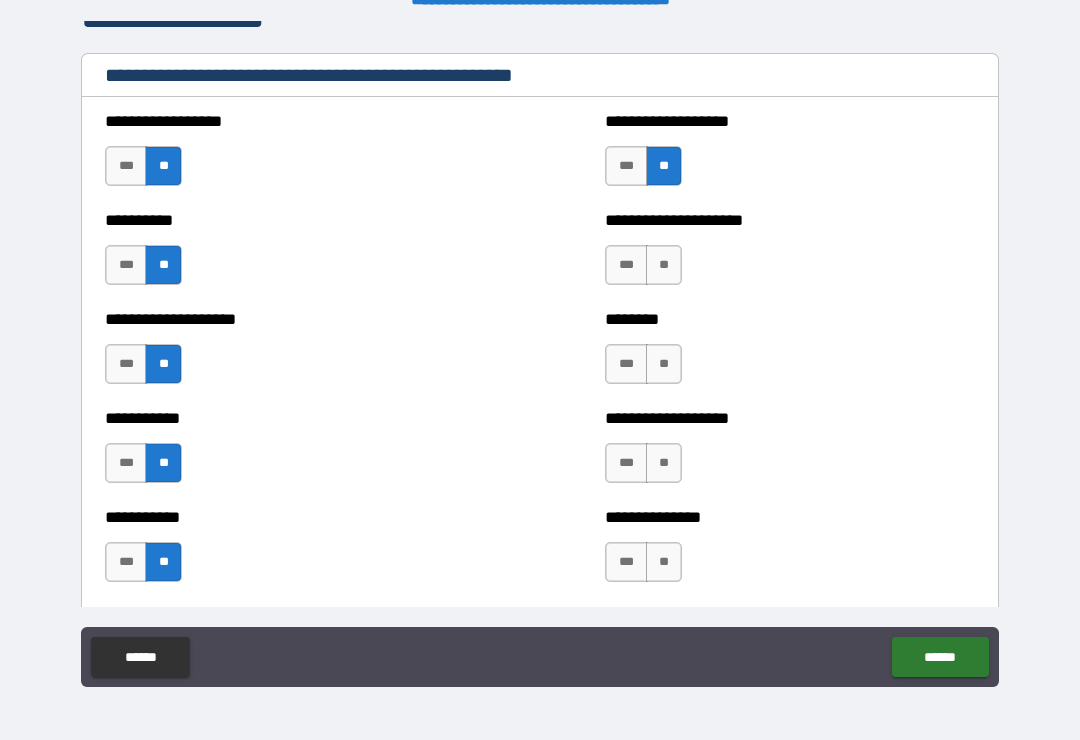 click on "[NAME]" at bounding box center (664, 265) 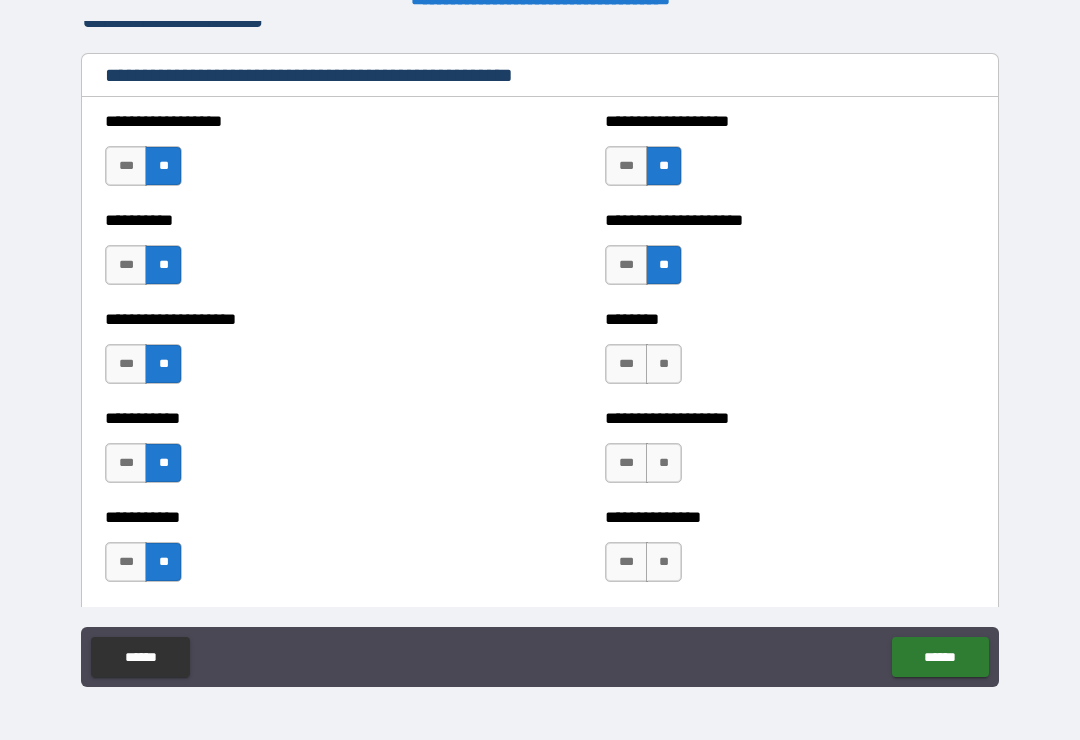 click on "[NAME]" at bounding box center (664, 364) 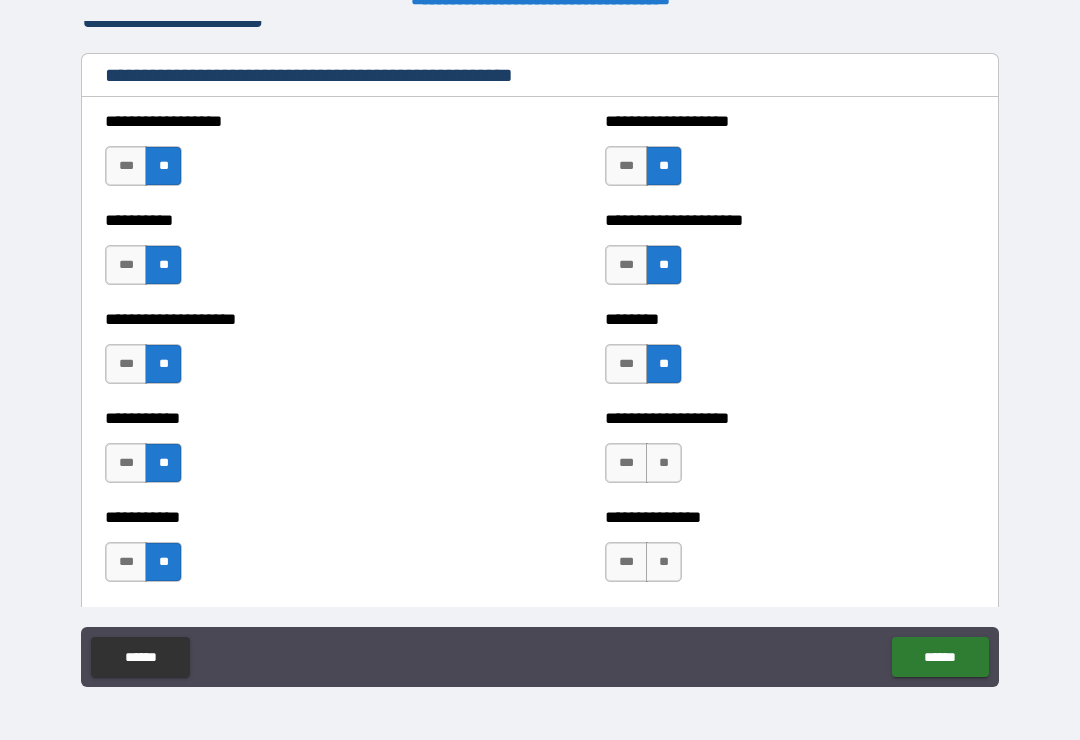 click on "[NAME]" at bounding box center [664, 463] 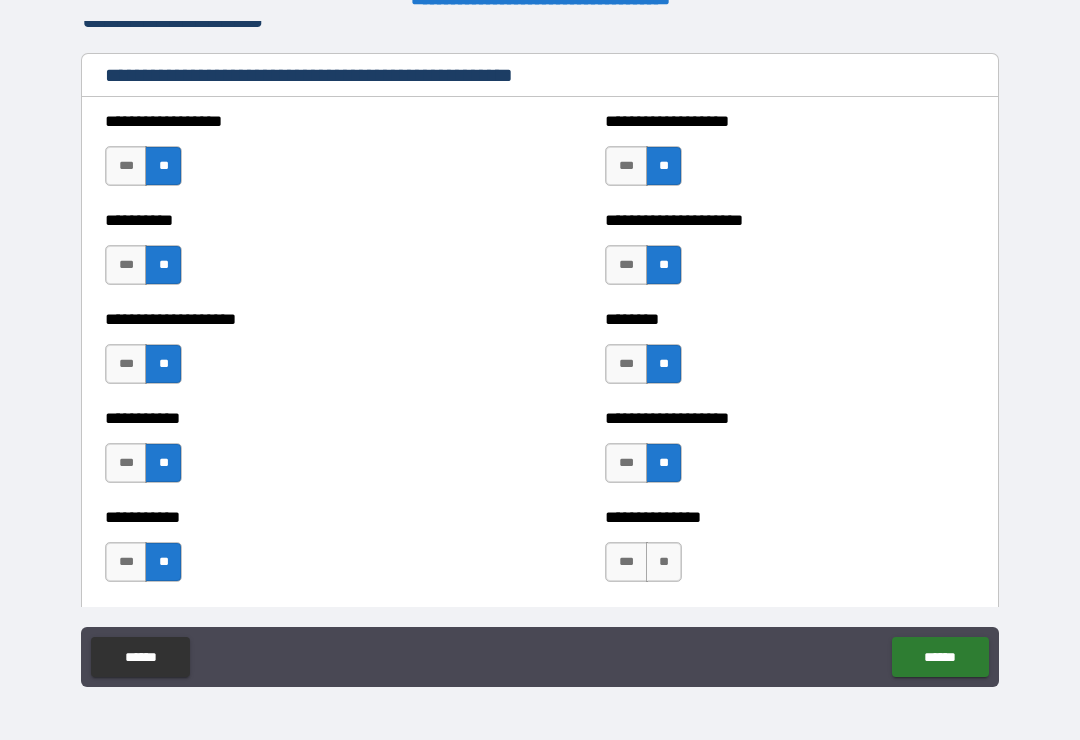click on "[NAME]" at bounding box center (664, 562) 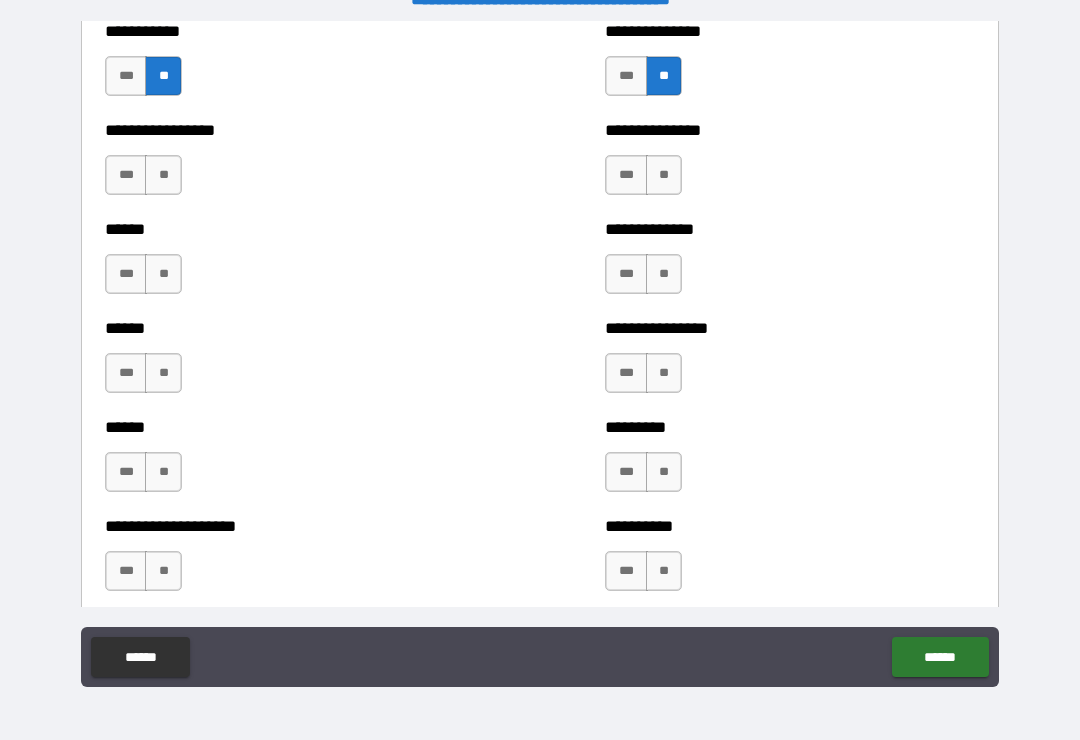 scroll, scrollTop: 2905, scrollLeft: 0, axis: vertical 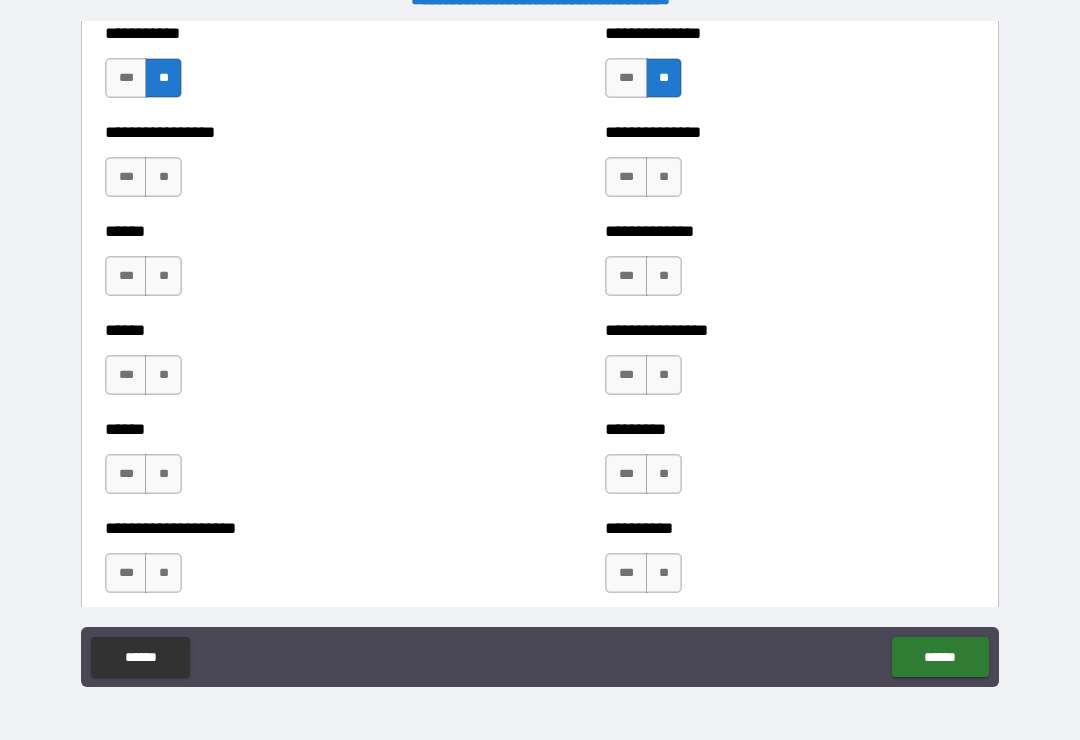 click on "[NAME]" at bounding box center (163, 177) 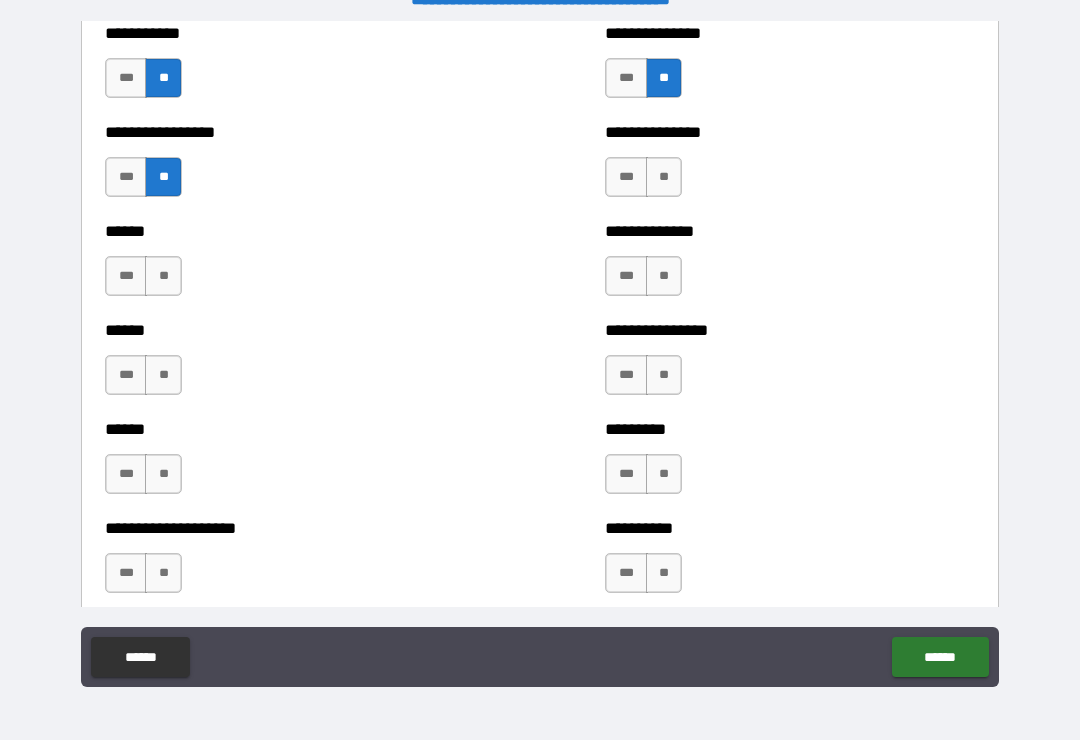 click on "[NAME]" at bounding box center [664, 177] 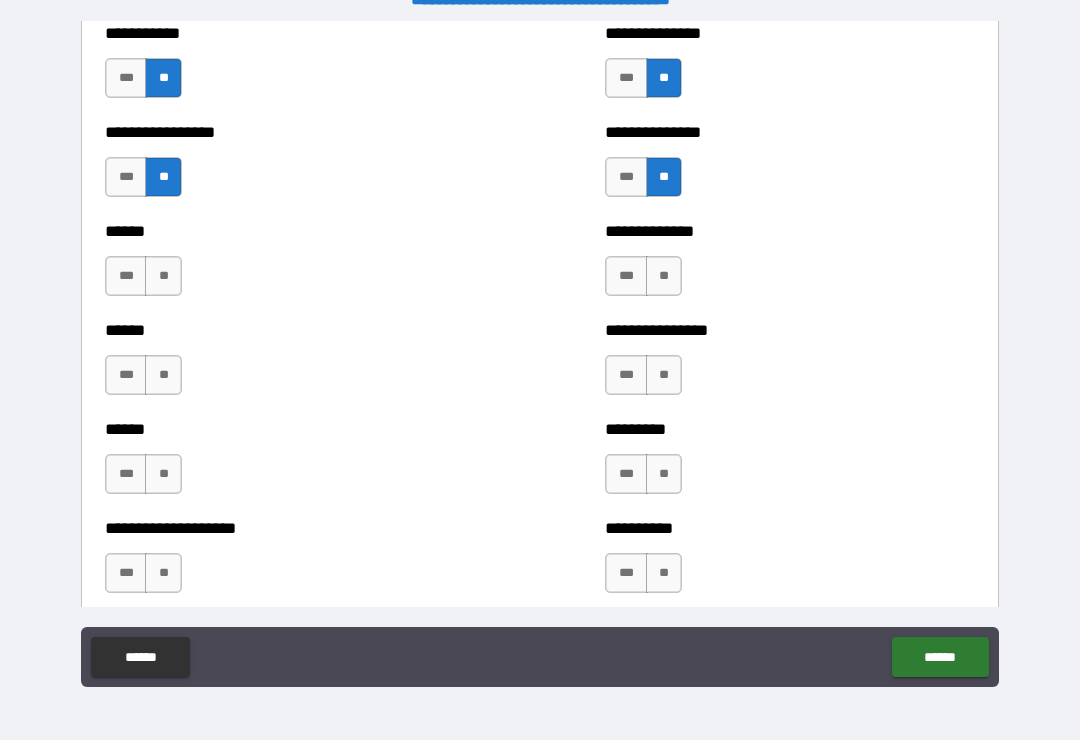 click on "[NAME]" at bounding box center (163, 276) 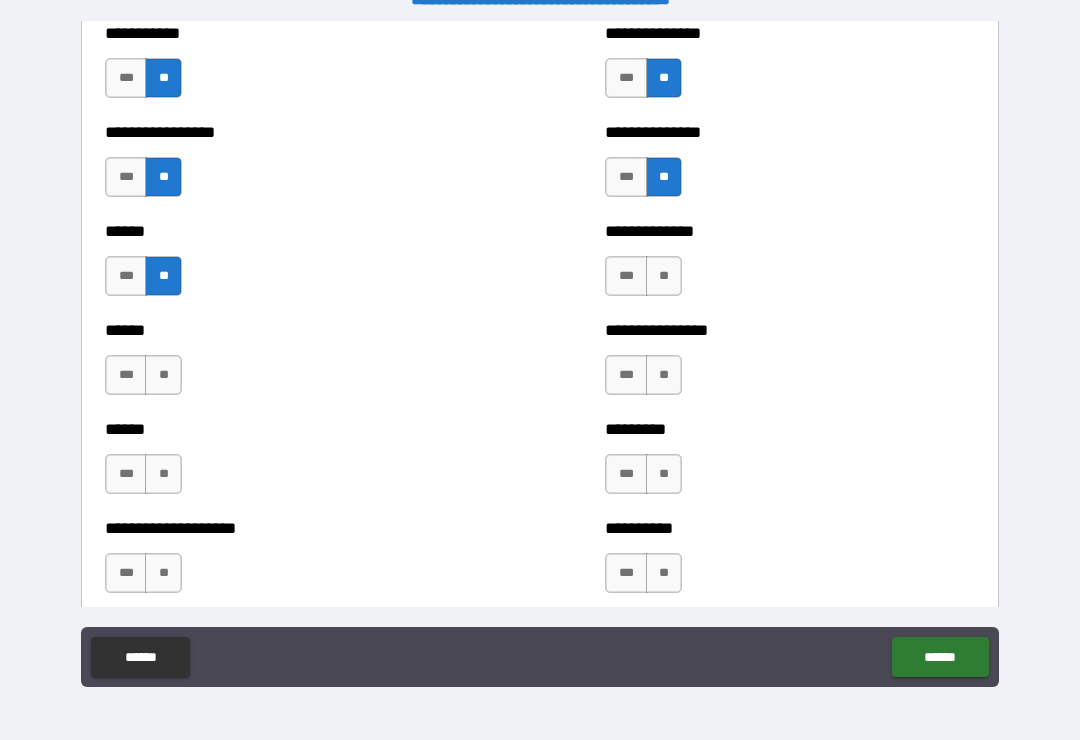 click on "[NAME]" at bounding box center [664, 276] 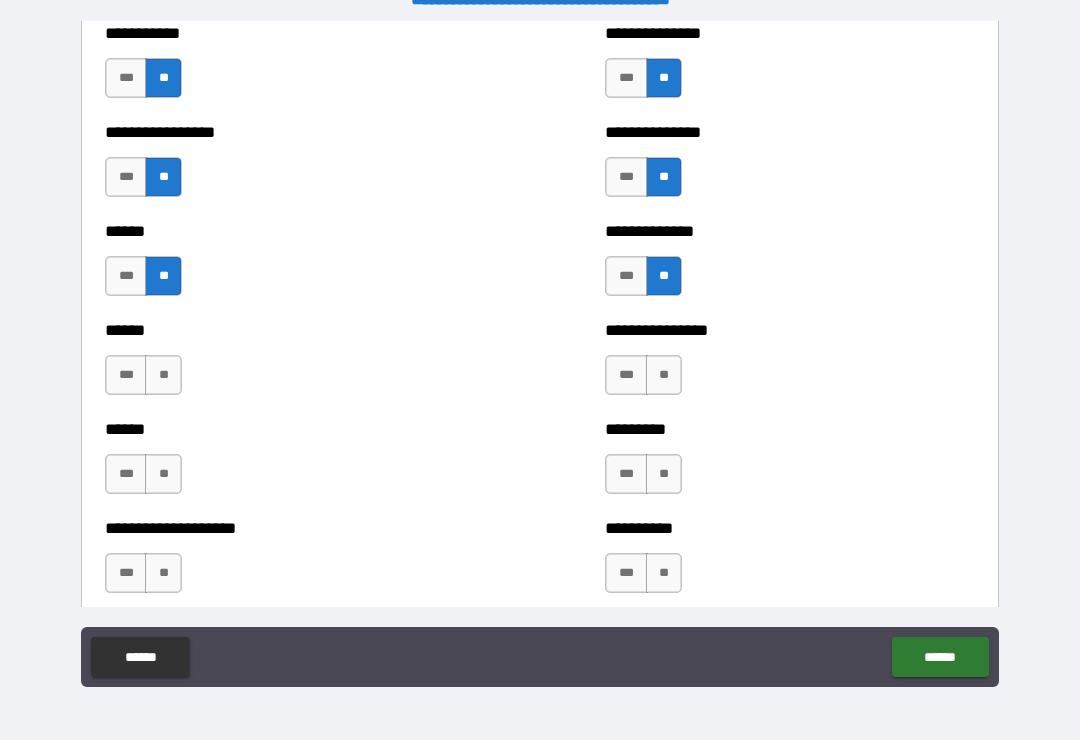 click on "[NAME]" at bounding box center (163, 375) 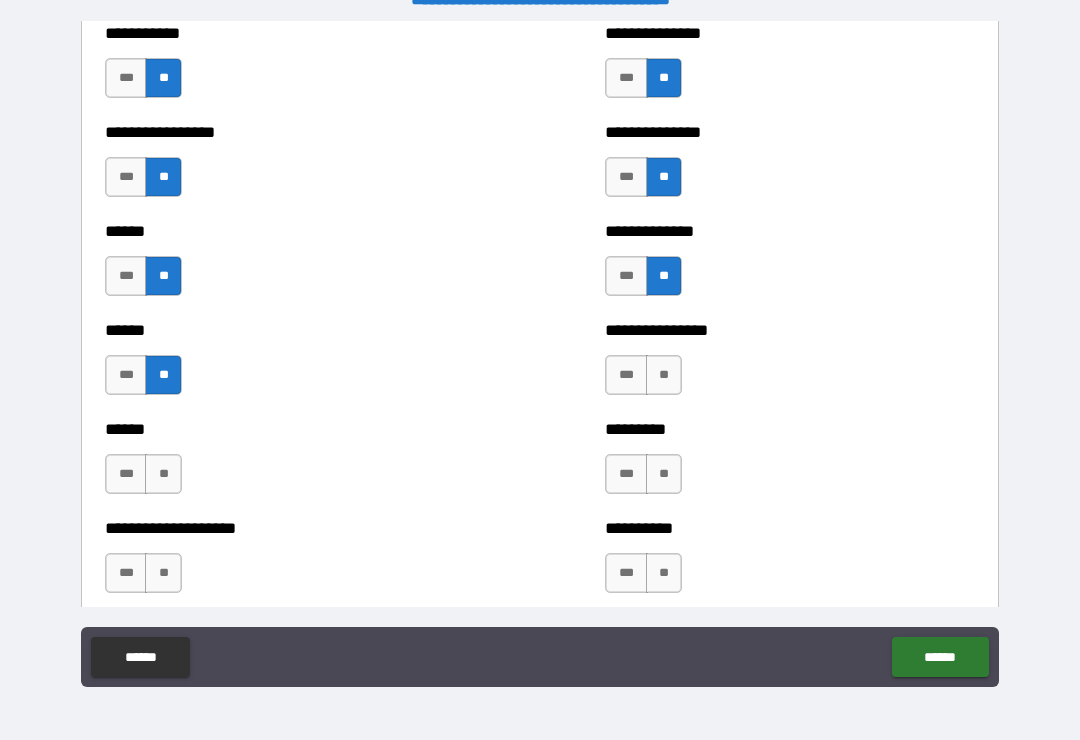 click on "[NAME]" at bounding box center (664, 375) 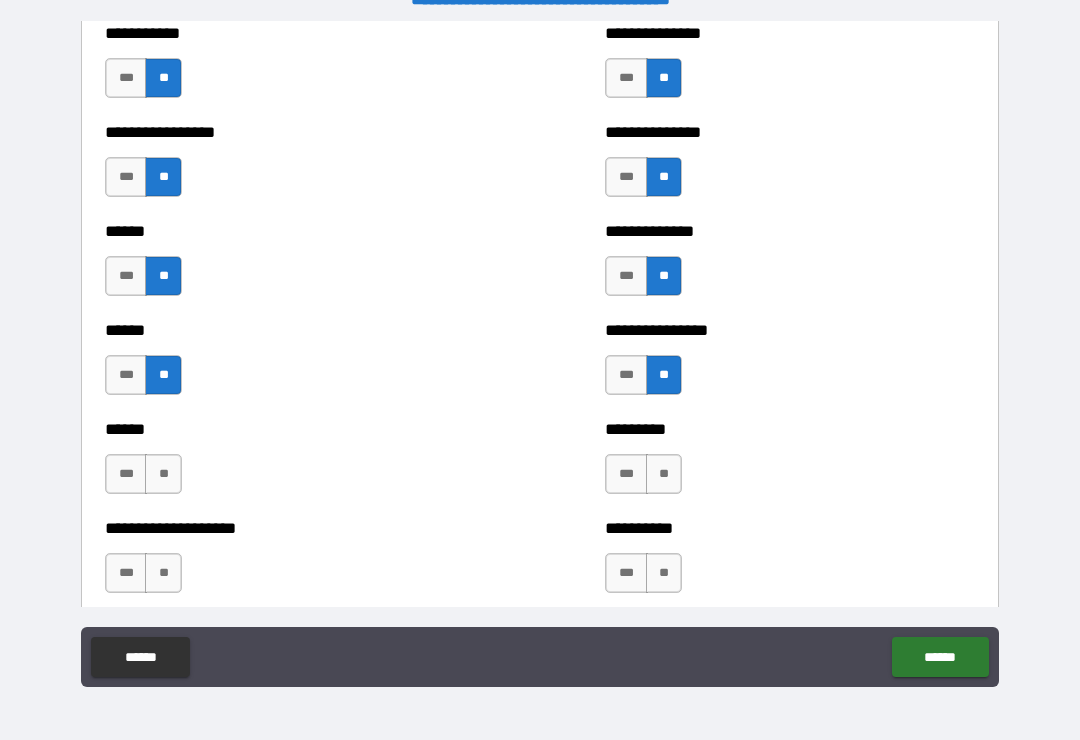 click on "[NAME]" at bounding box center [163, 474] 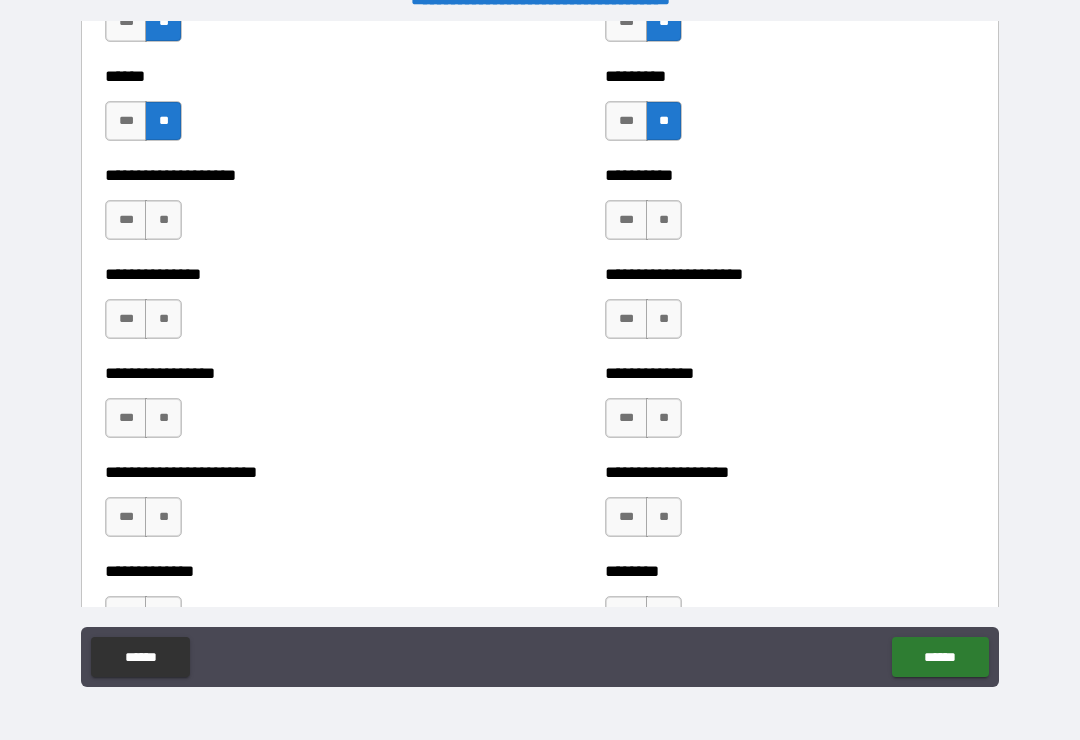 scroll, scrollTop: 3257, scrollLeft: 0, axis: vertical 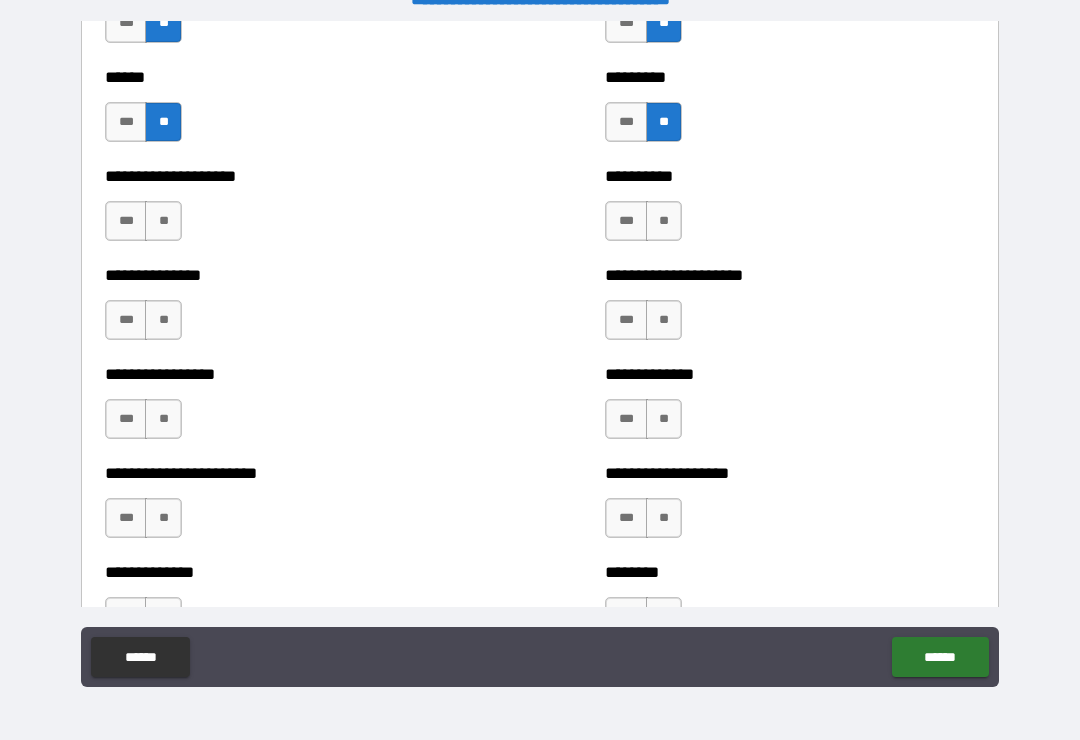 click on "[NAME]" at bounding box center [163, 221] 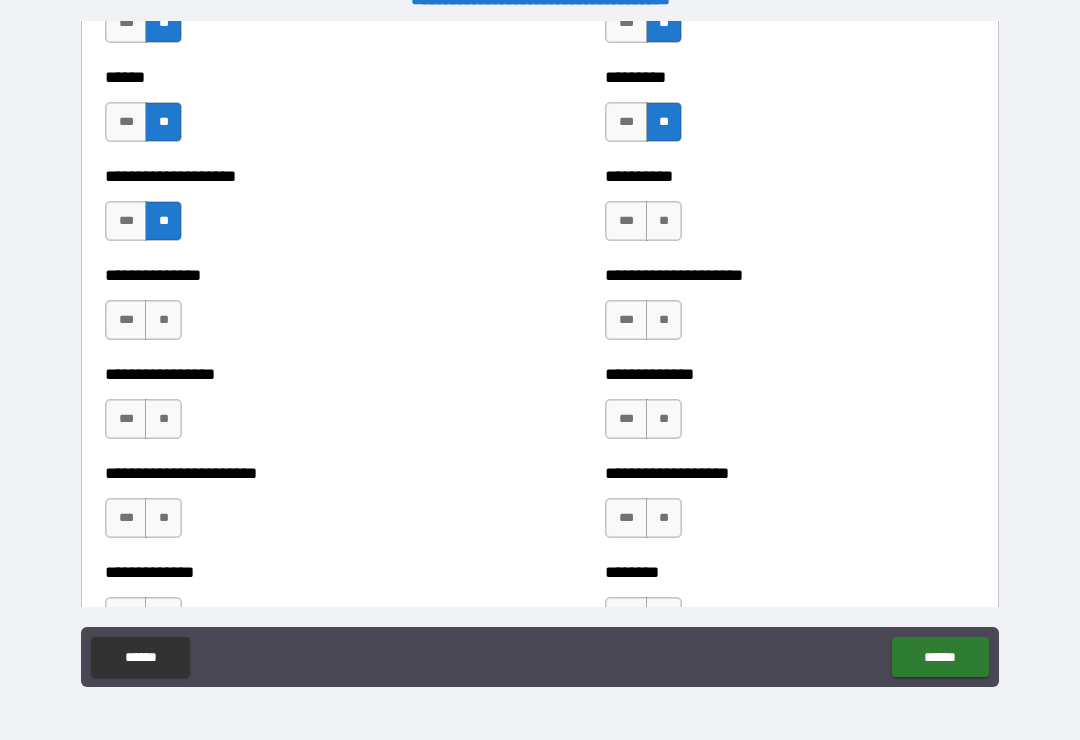 click on "[NAME]" at bounding box center [664, 221] 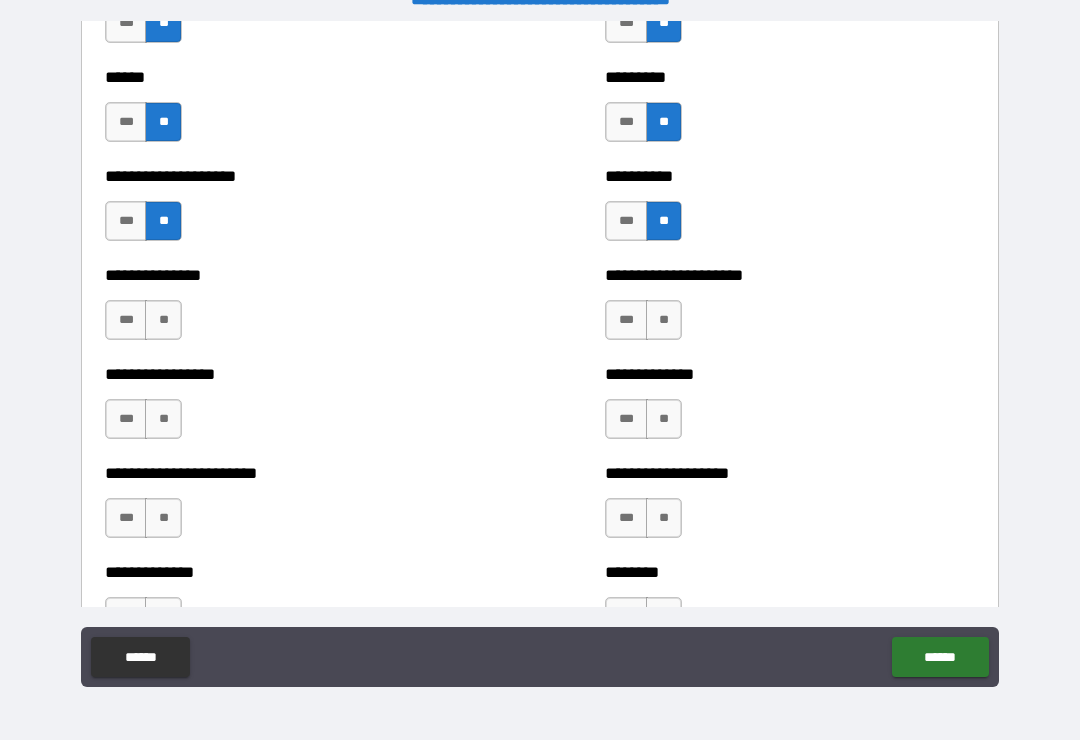 click on "[NAME]" at bounding box center (664, 320) 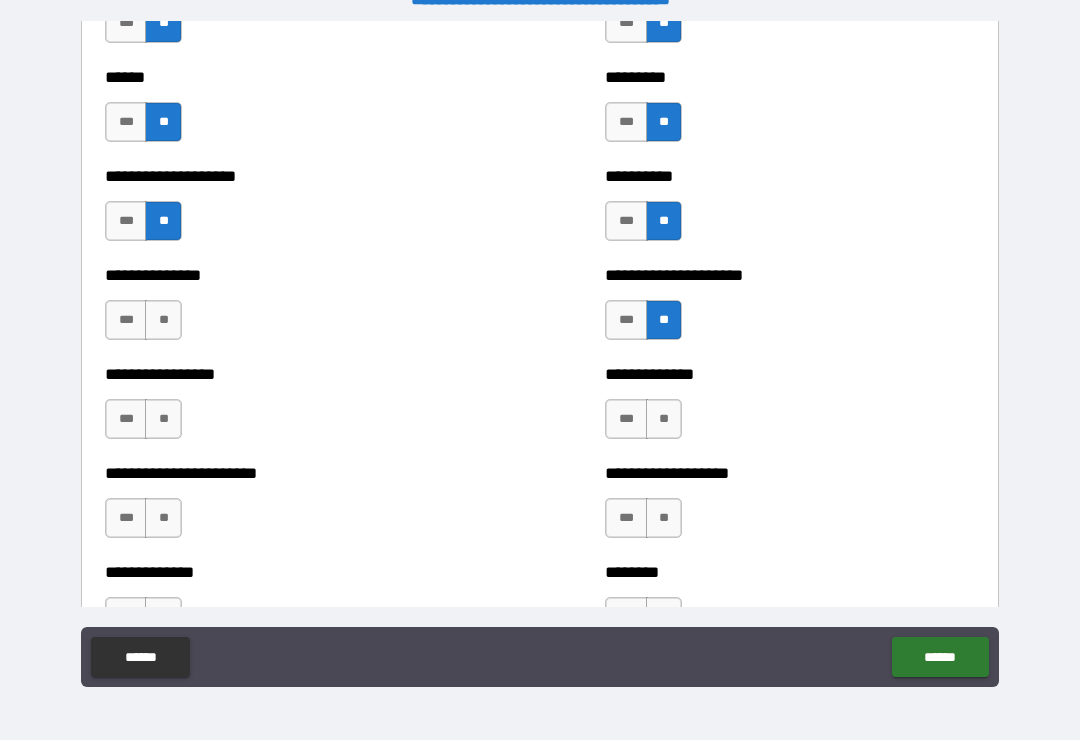click on "[NAME]" at bounding box center [163, 320] 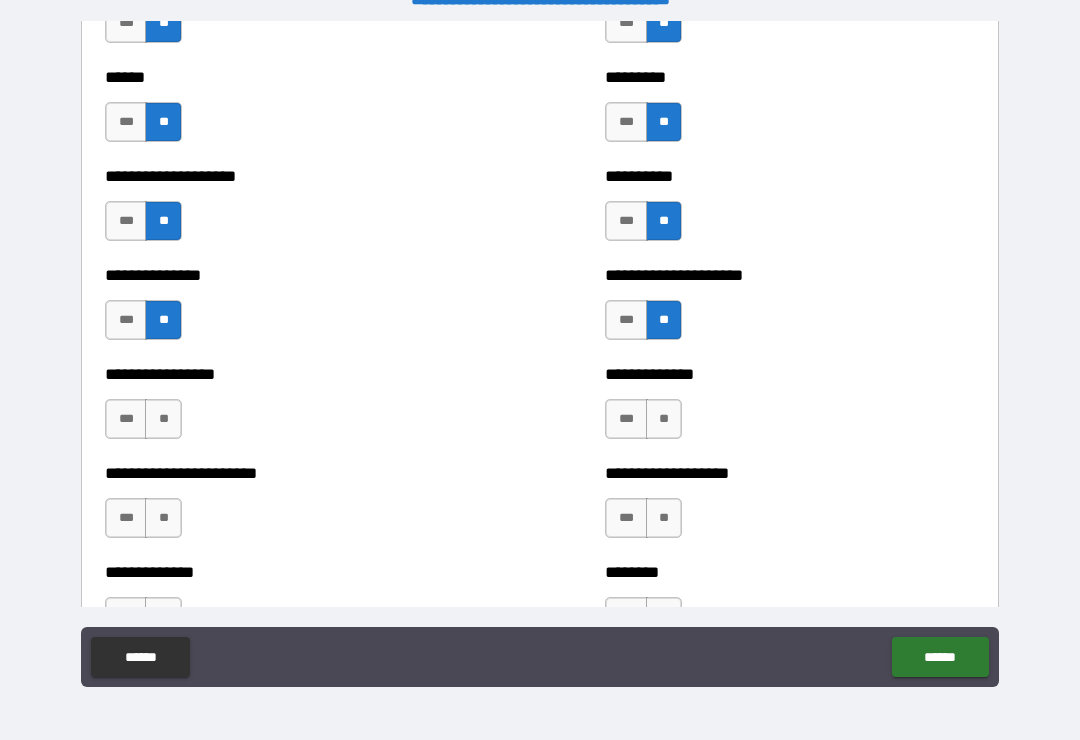 click on "[NAME]" at bounding box center [664, 419] 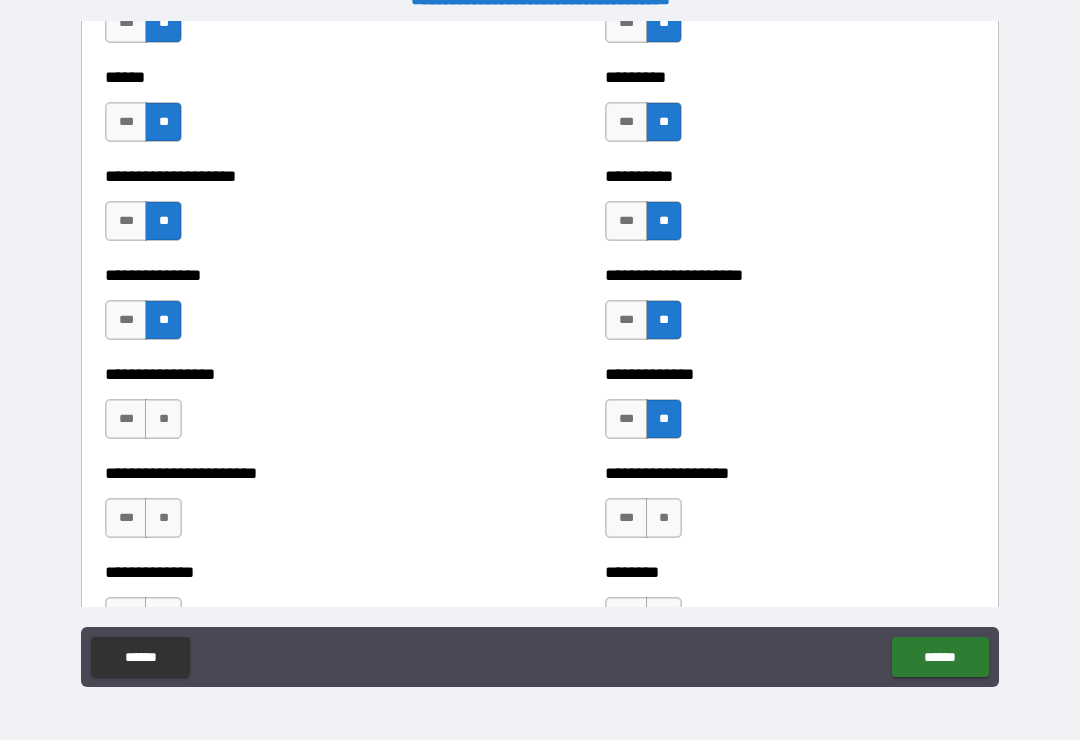 click on "[NAME]" at bounding box center (163, 419) 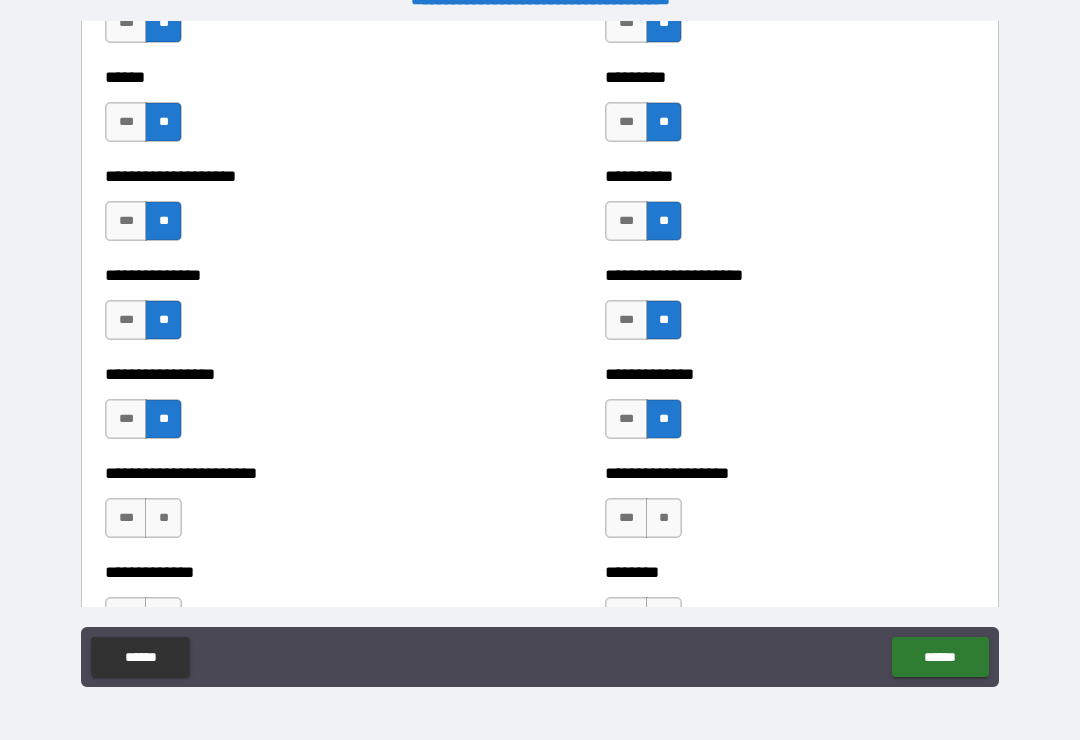 click on "[NAME]" at bounding box center [664, 518] 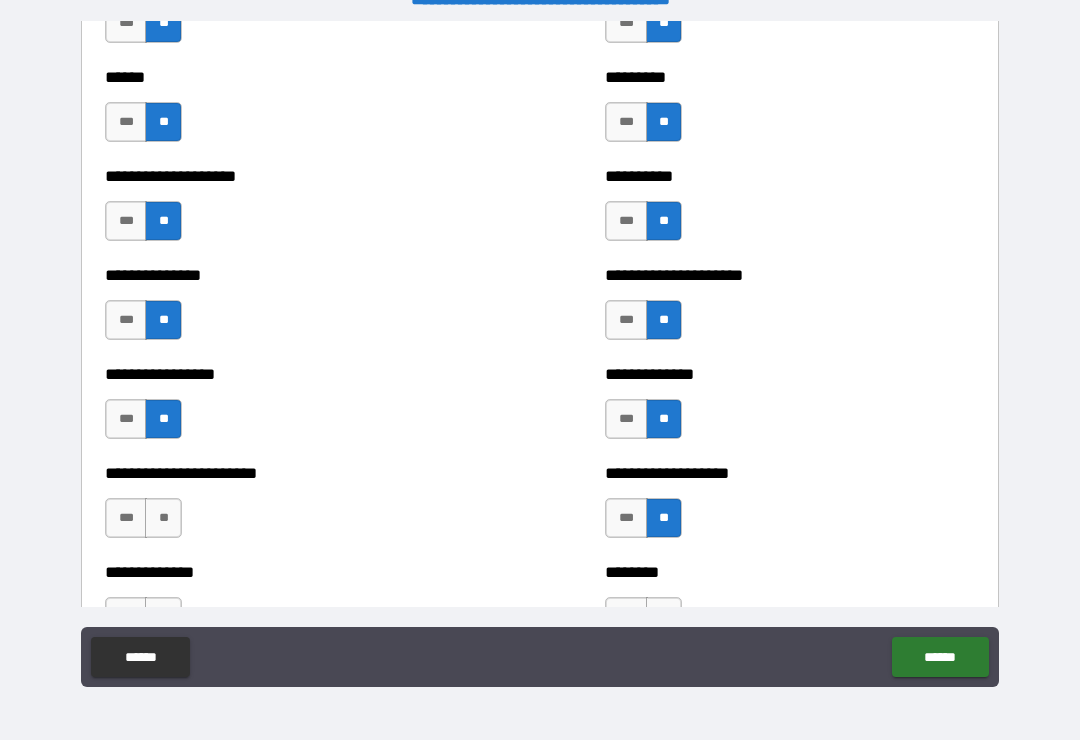 click on "[NAME]" at bounding box center (163, 518) 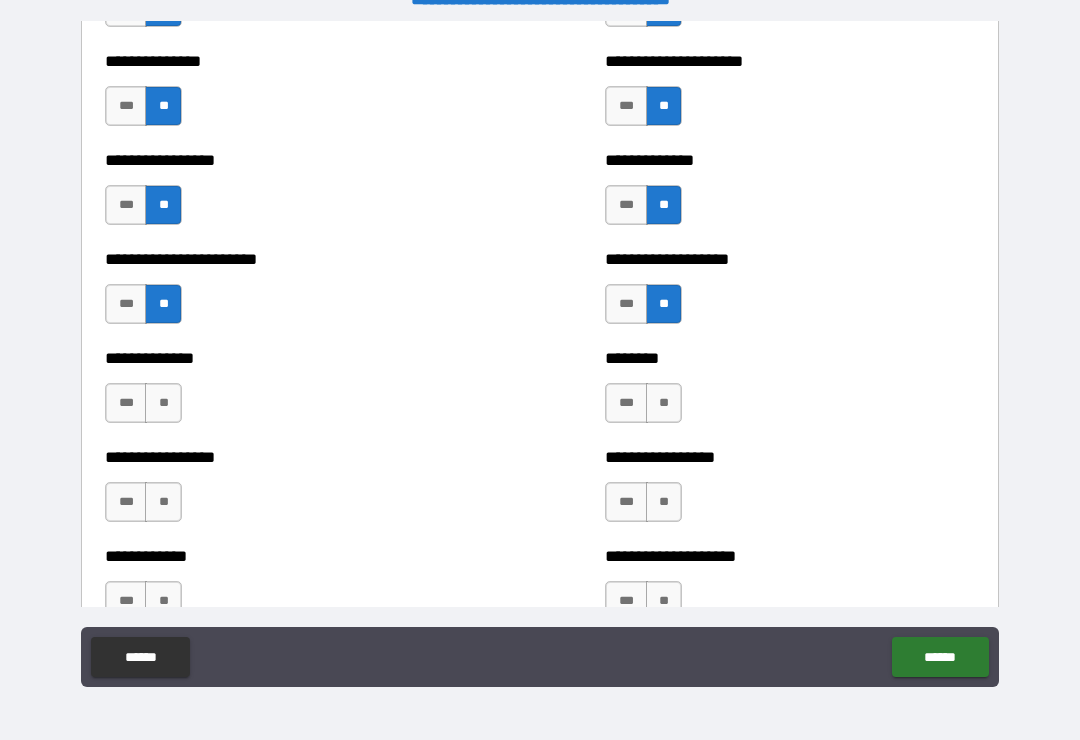 scroll, scrollTop: 3550, scrollLeft: 0, axis: vertical 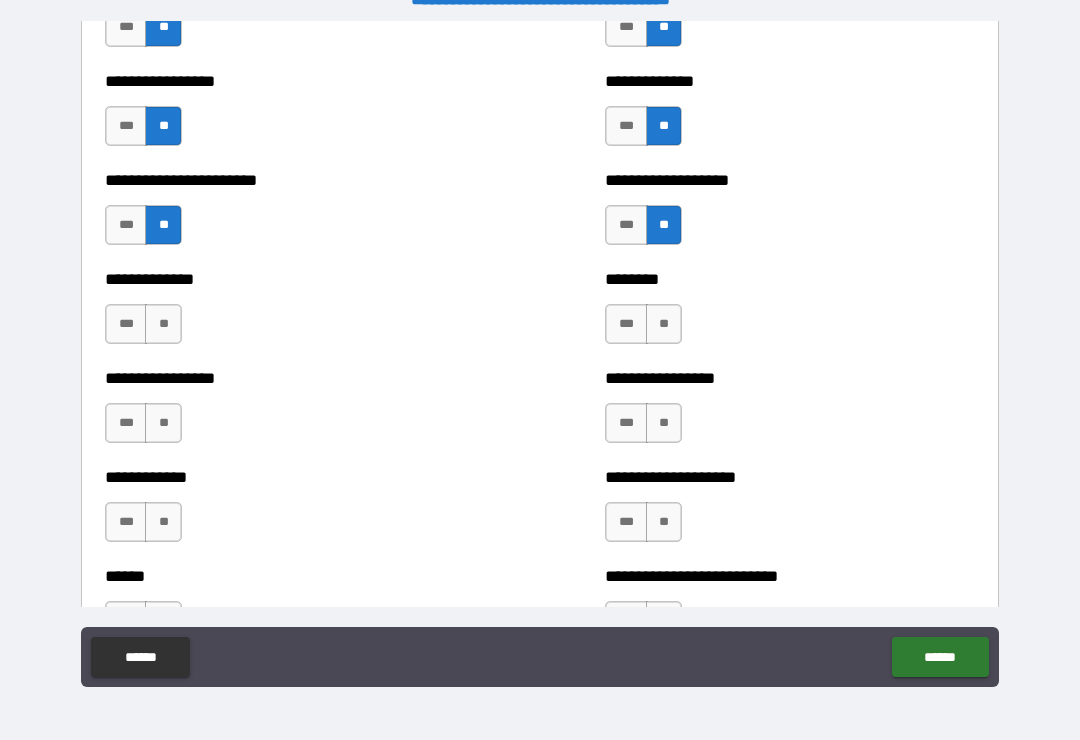 click on "[NAME]" at bounding box center [163, 324] 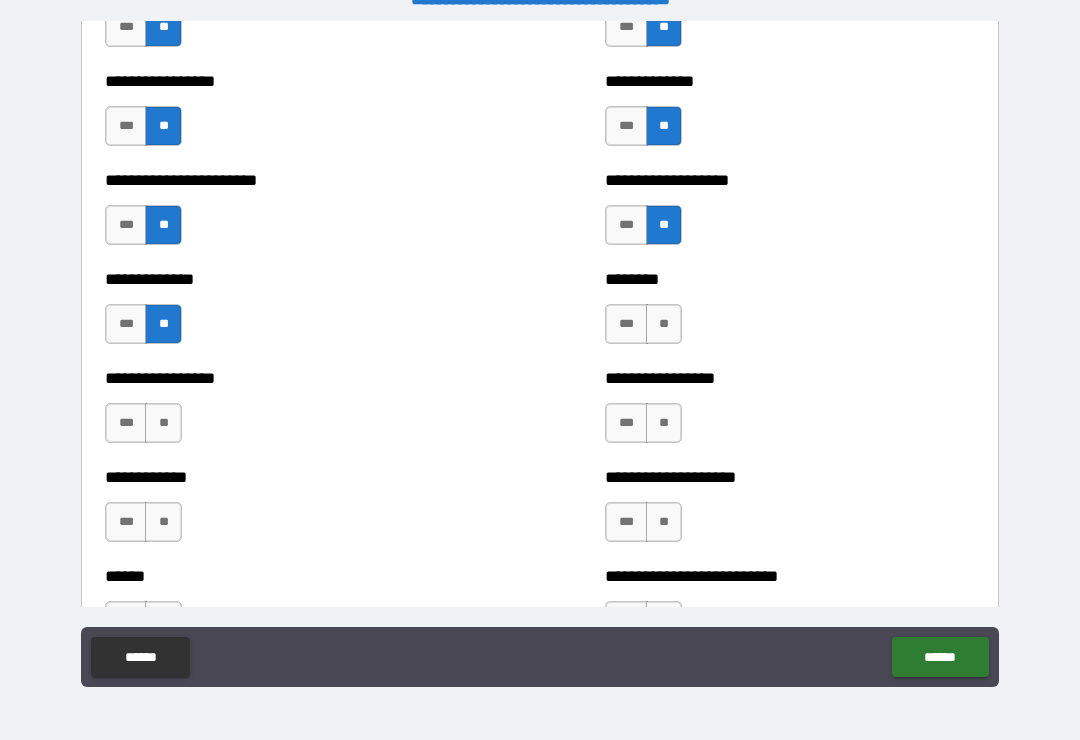 click on "[NAME]" at bounding box center [664, 324] 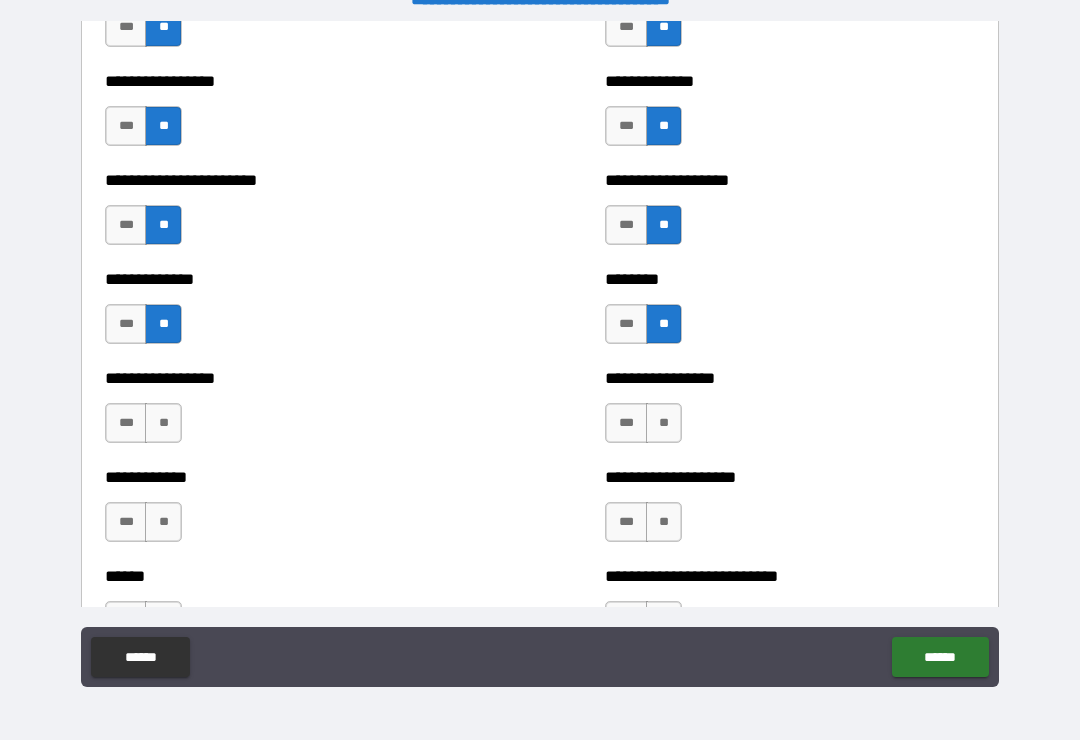 click on "[NAME]" at bounding box center (664, 423) 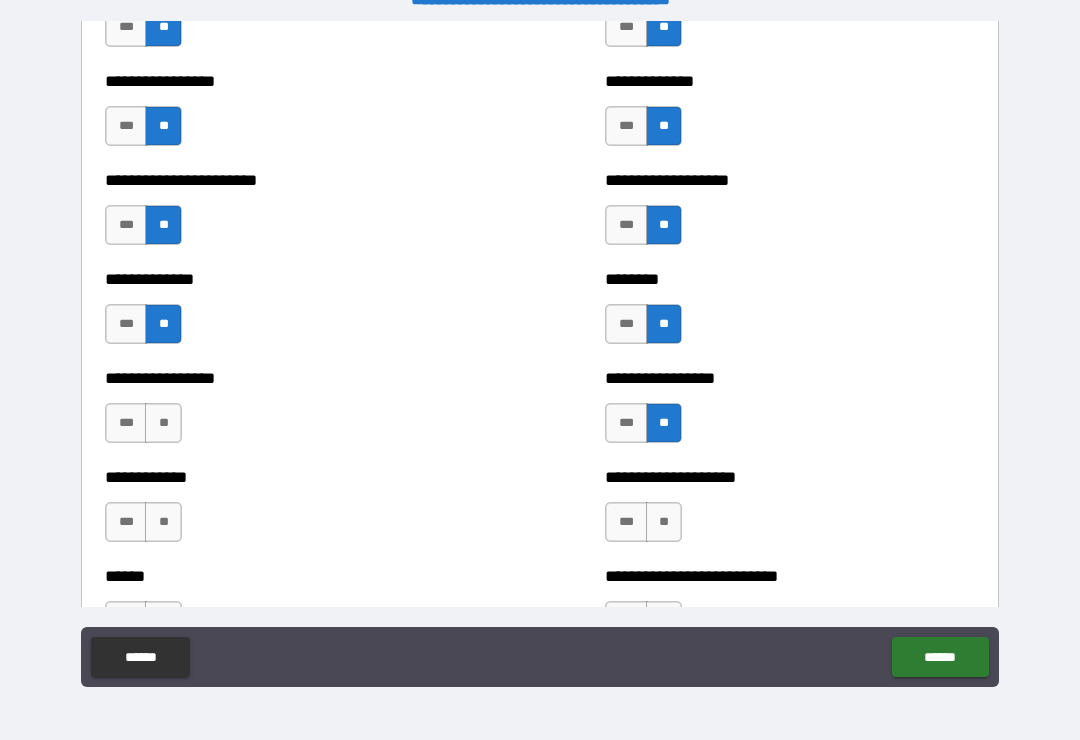 click on "[NAME]" at bounding box center (163, 423) 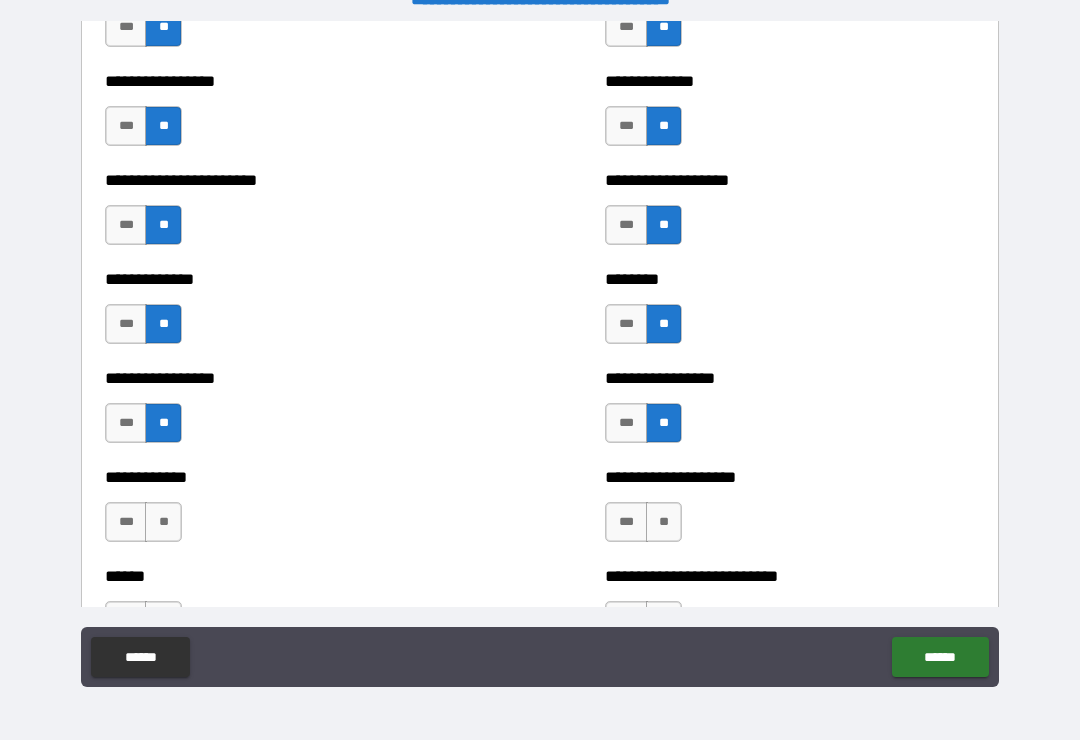 click on "[NAME]" at bounding box center (664, 522) 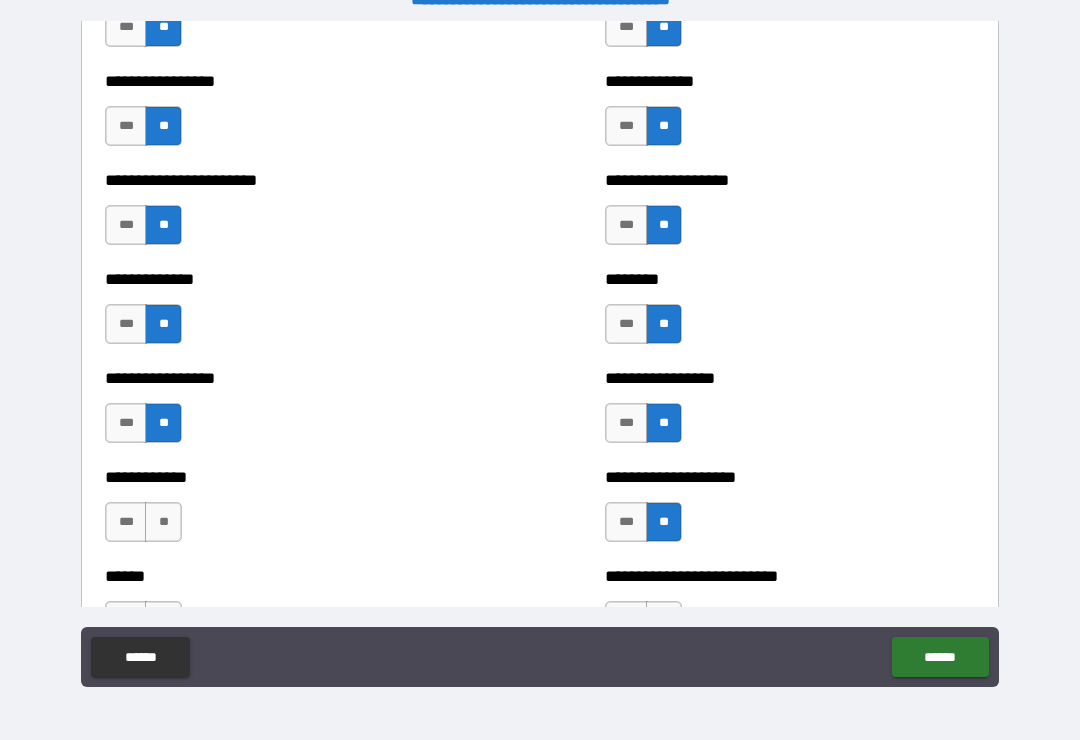 click on "[NAME]" at bounding box center [163, 522] 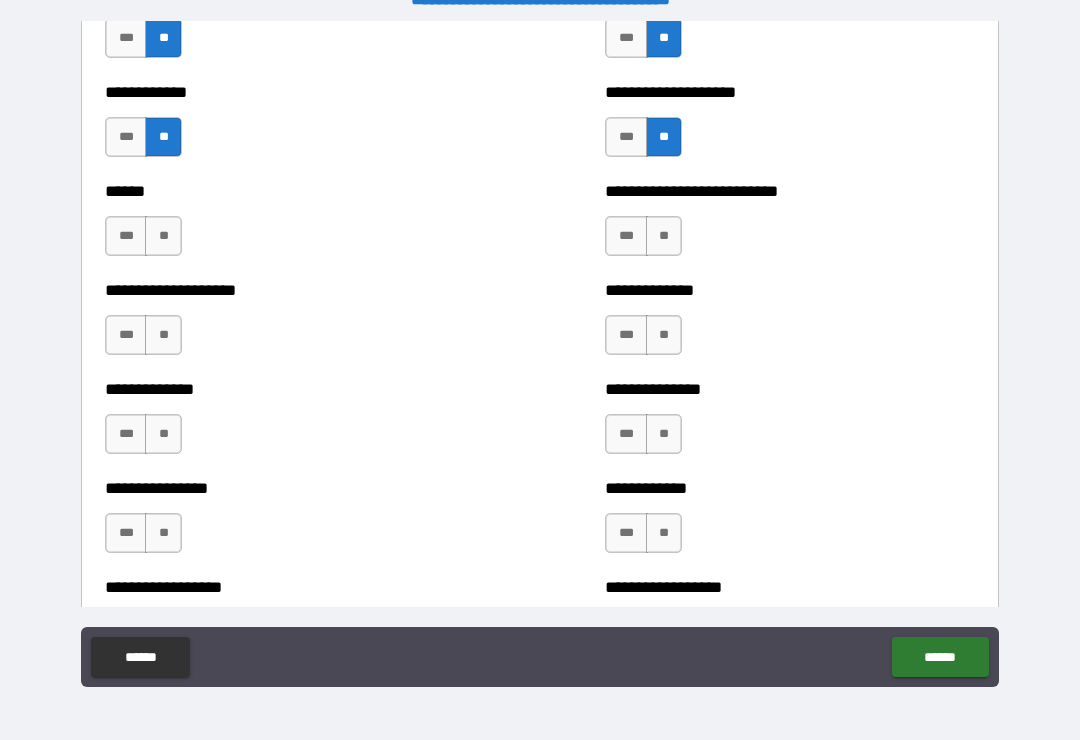 scroll, scrollTop: 3938, scrollLeft: 0, axis: vertical 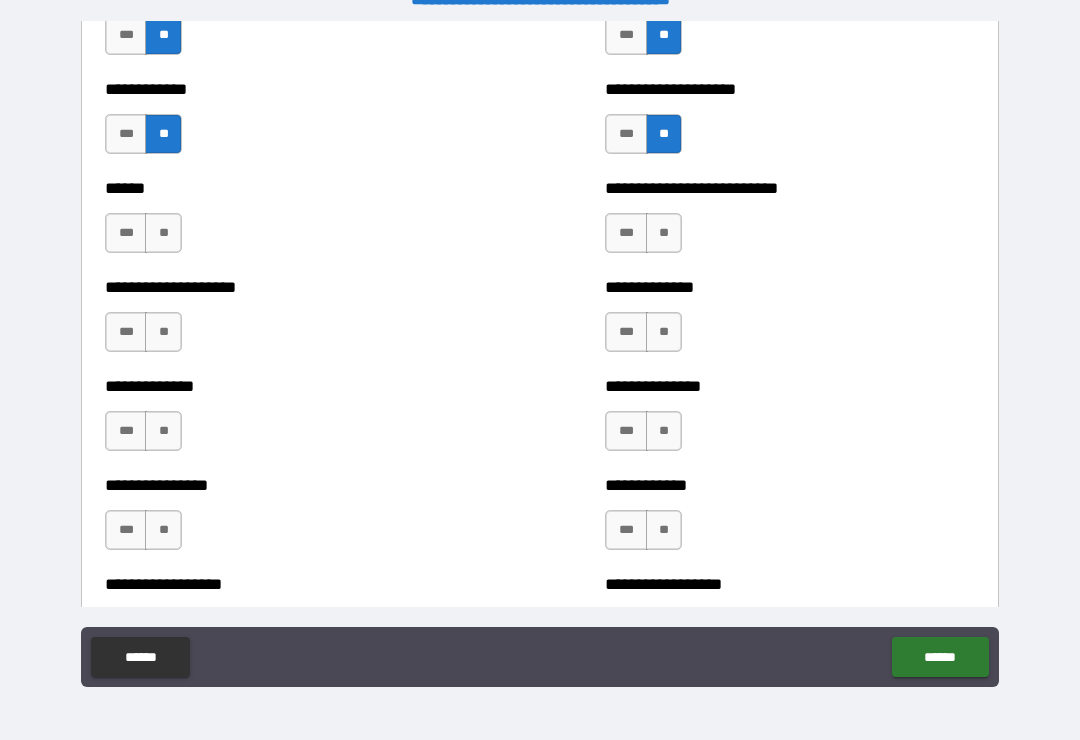 click on "[NAME]" at bounding box center [163, 233] 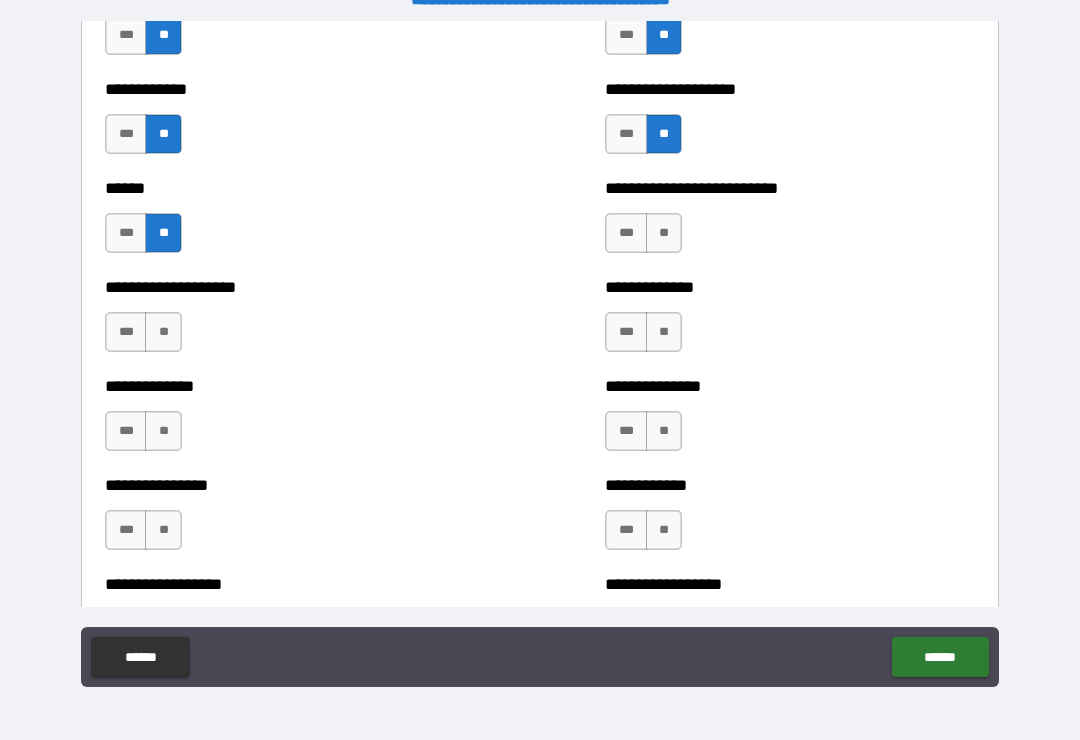 click on "[NAME]" at bounding box center [664, 233] 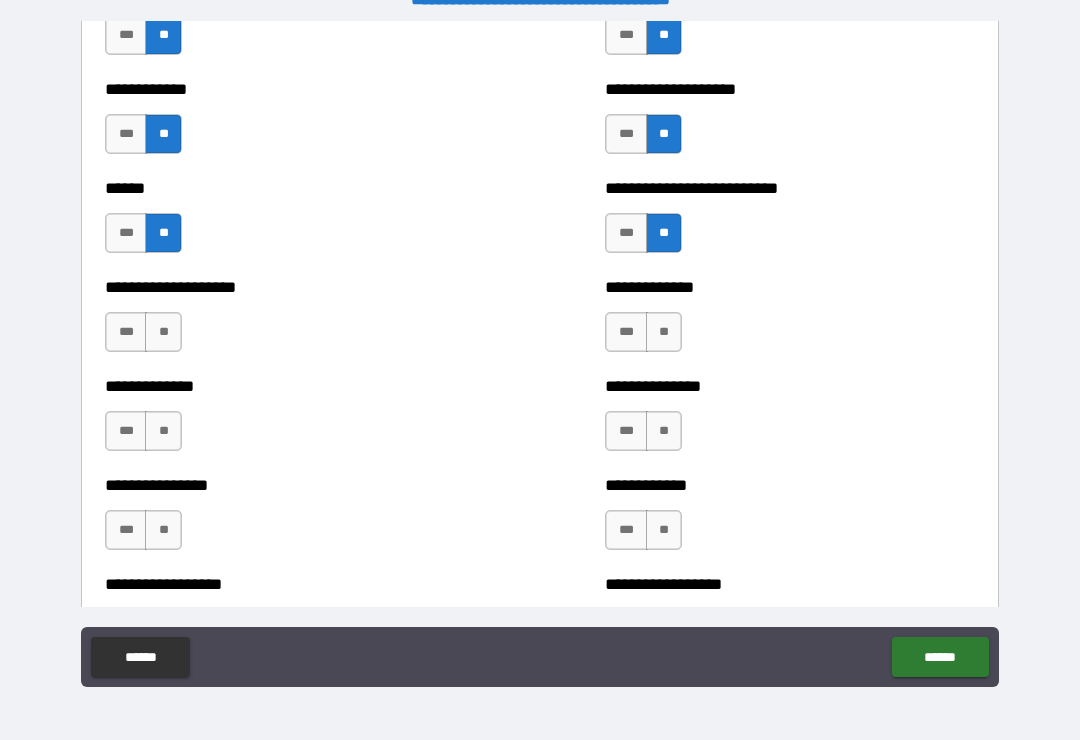 click on "[NAME]" at bounding box center [664, 332] 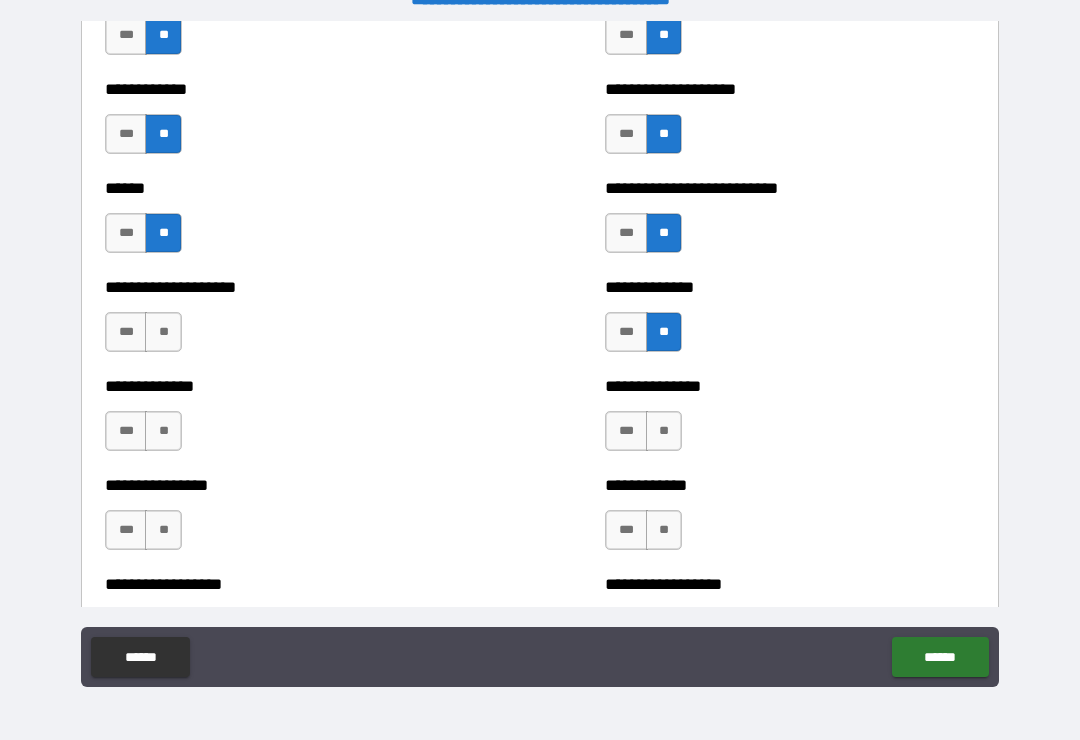 click on "[NAME]" at bounding box center (163, 332) 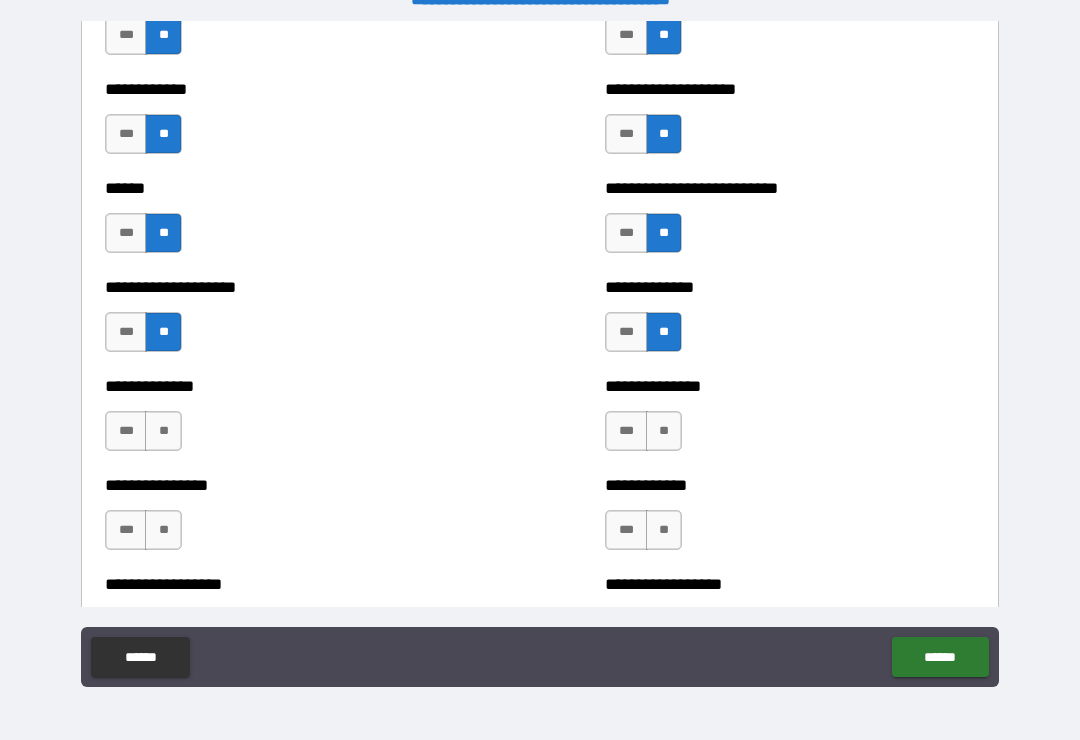 click on "[NAME]" at bounding box center [664, 431] 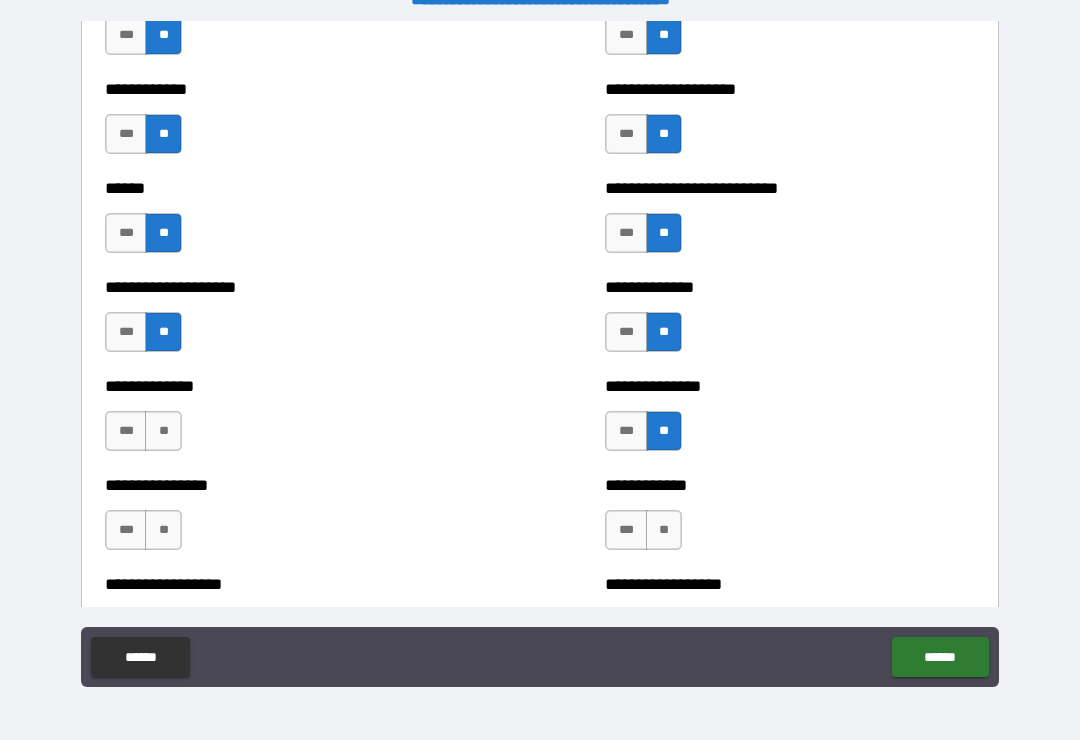 click on "[NAME]" at bounding box center [163, 431] 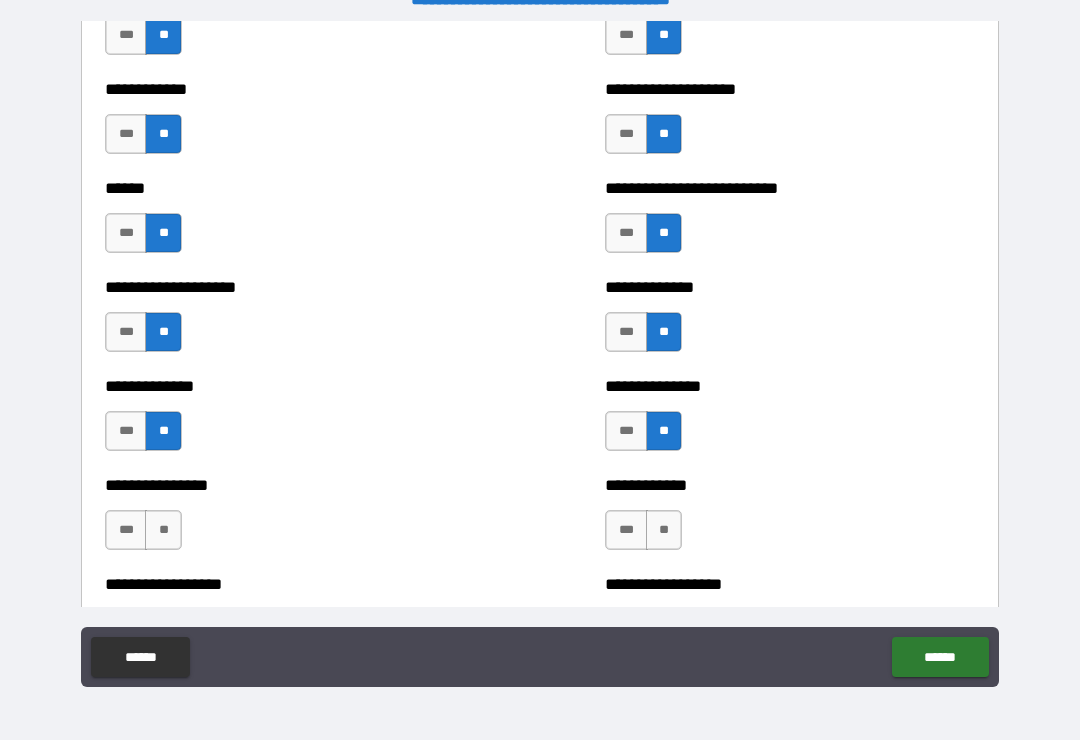 click on "[NAME]" at bounding box center [664, 530] 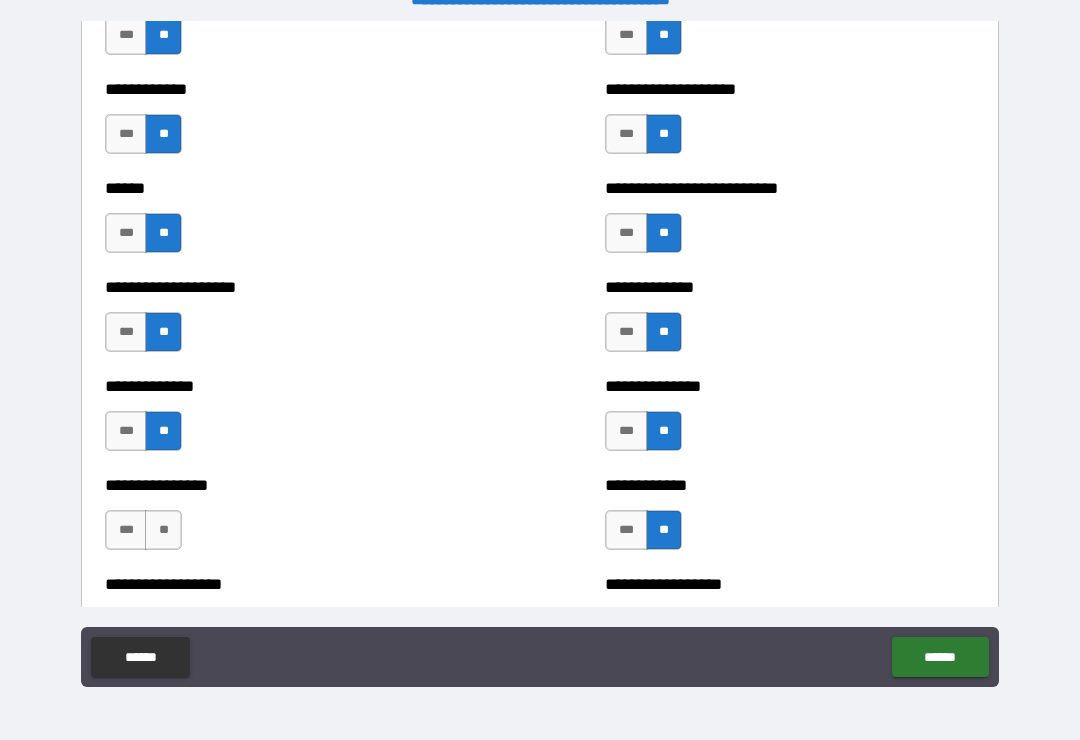 click on "[NAME]" at bounding box center [163, 530] 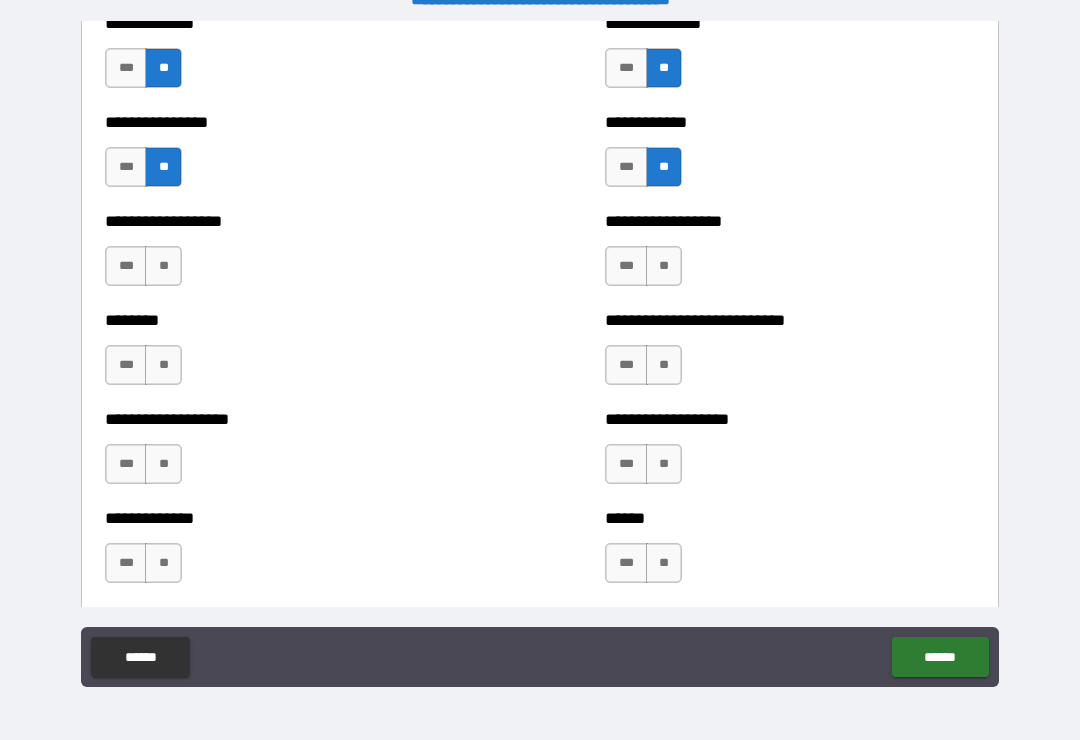 scroll, scrollTop: 4302, scrollLeft: 0, axis: vertical 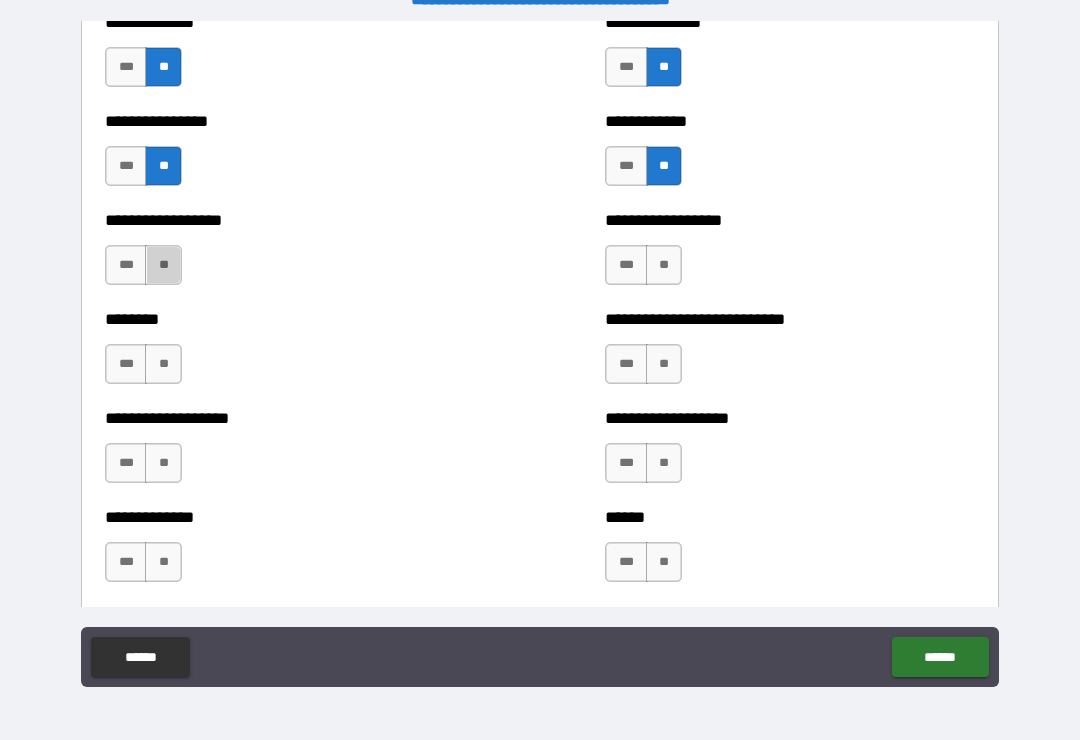 click on "[NAME]" at bounding box center (163, 265) 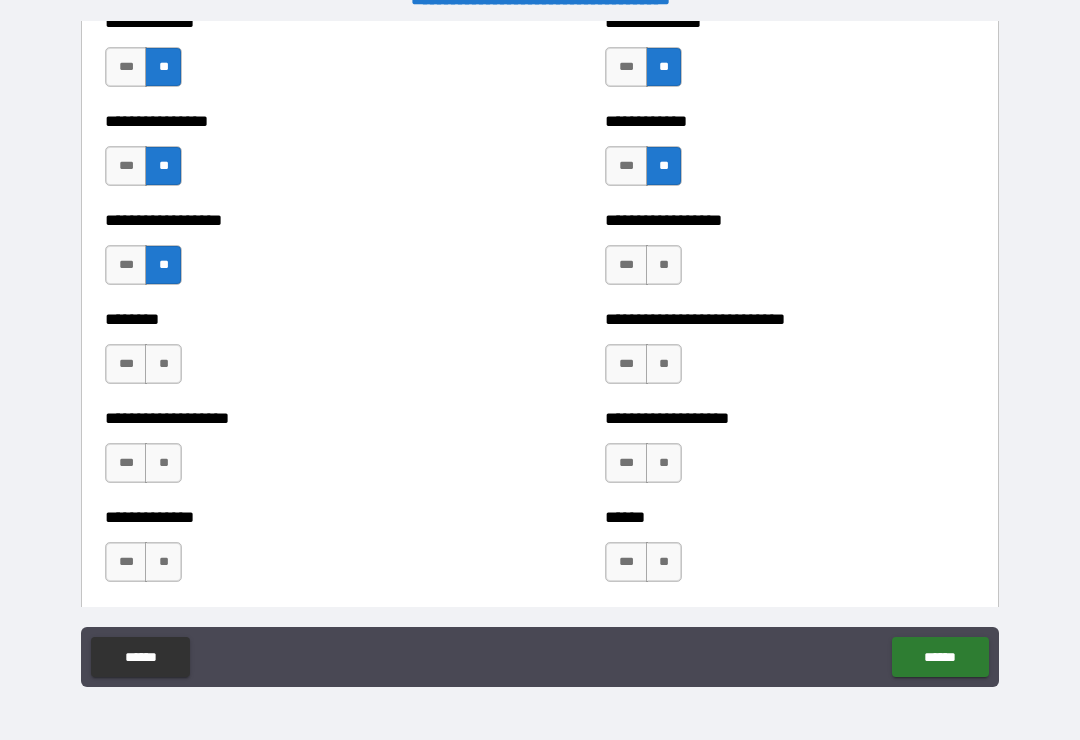 click on "[NAME]" at bounding box center (163, 364) 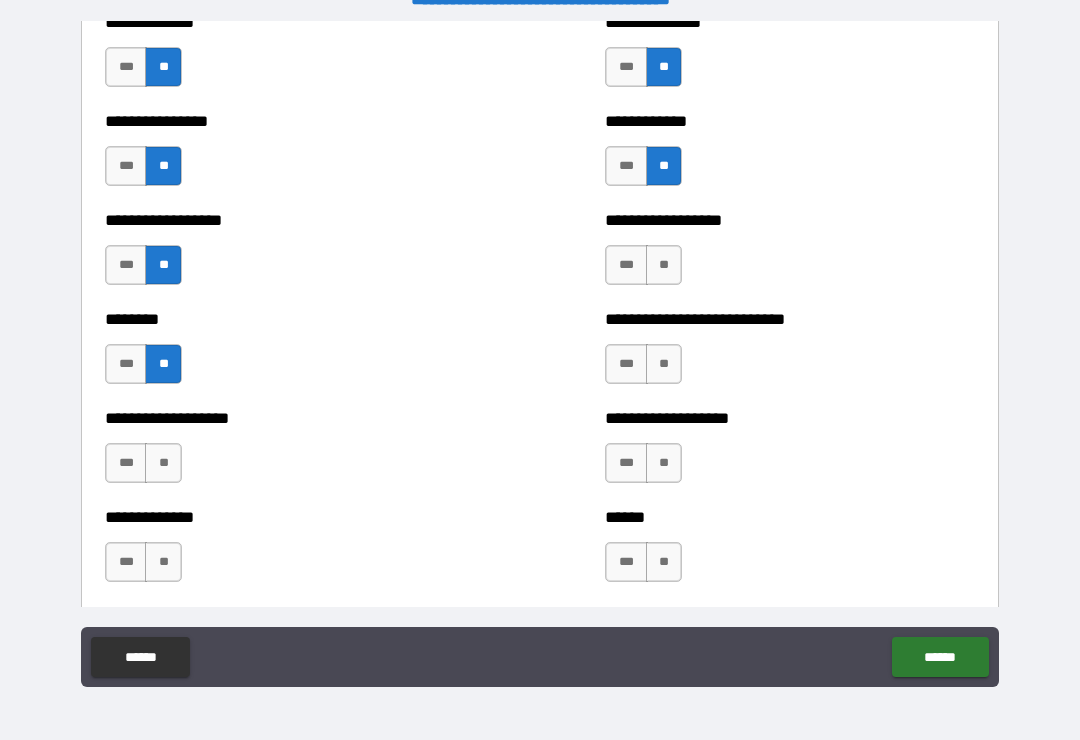 click on "[NAME]" at bounding box center [163, 463] 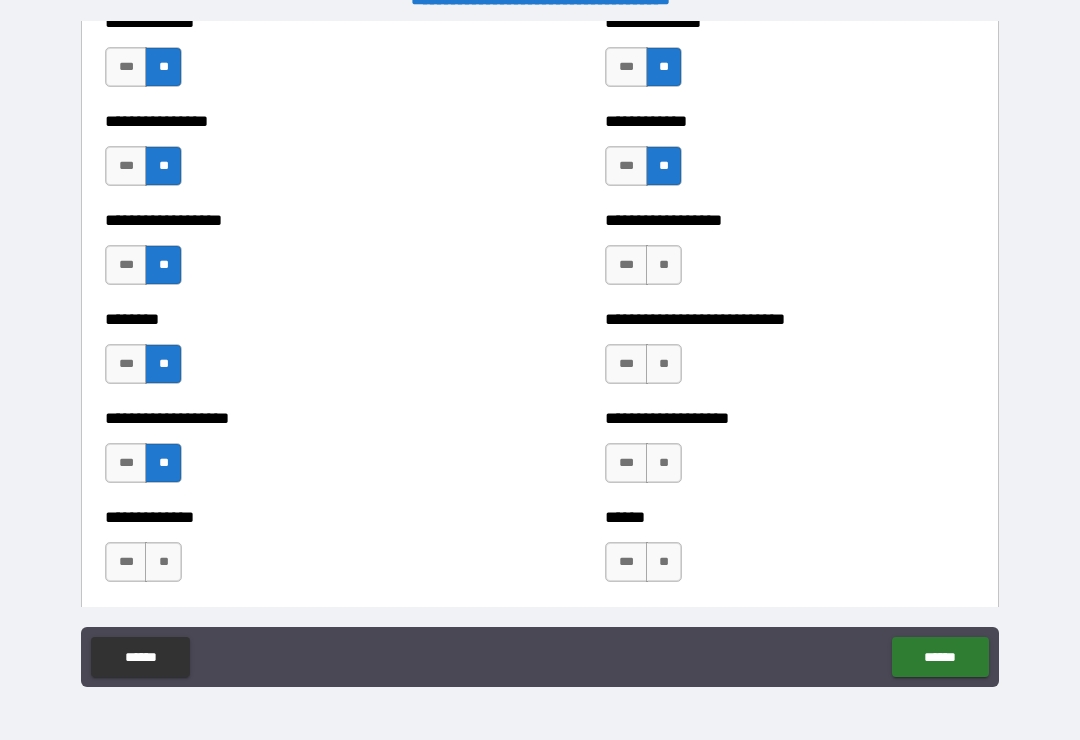 click on "[NAME]" at bounding box center [163, 562] 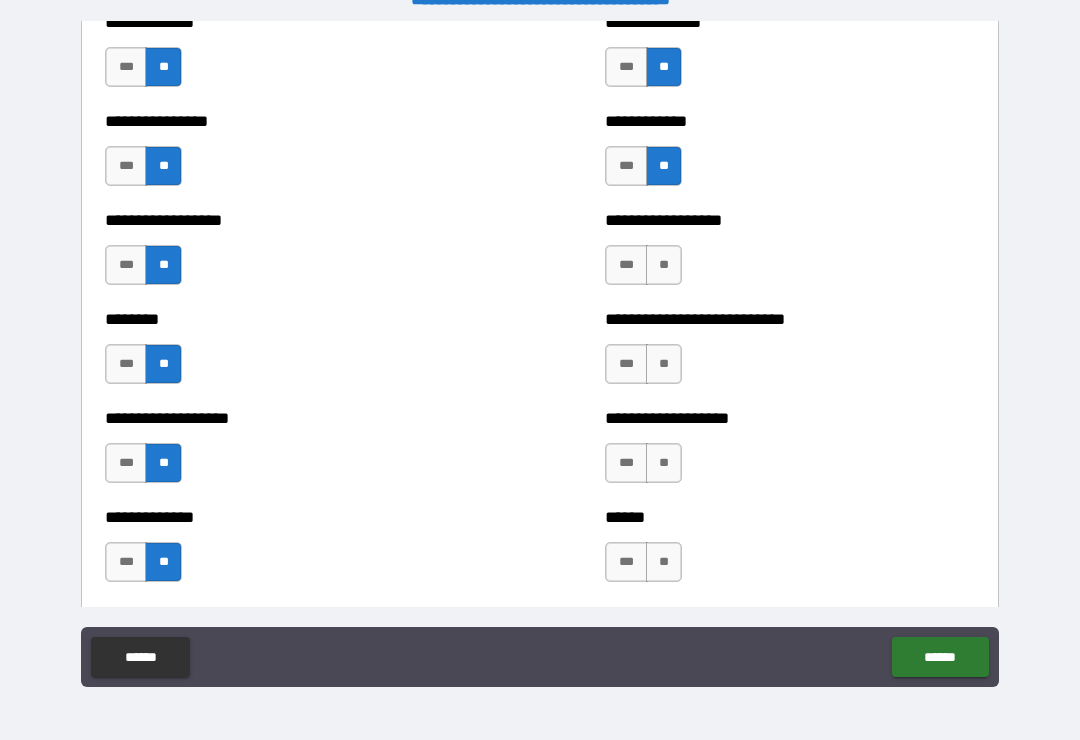 click on "[NAME]" at bounding box center [664, 265] 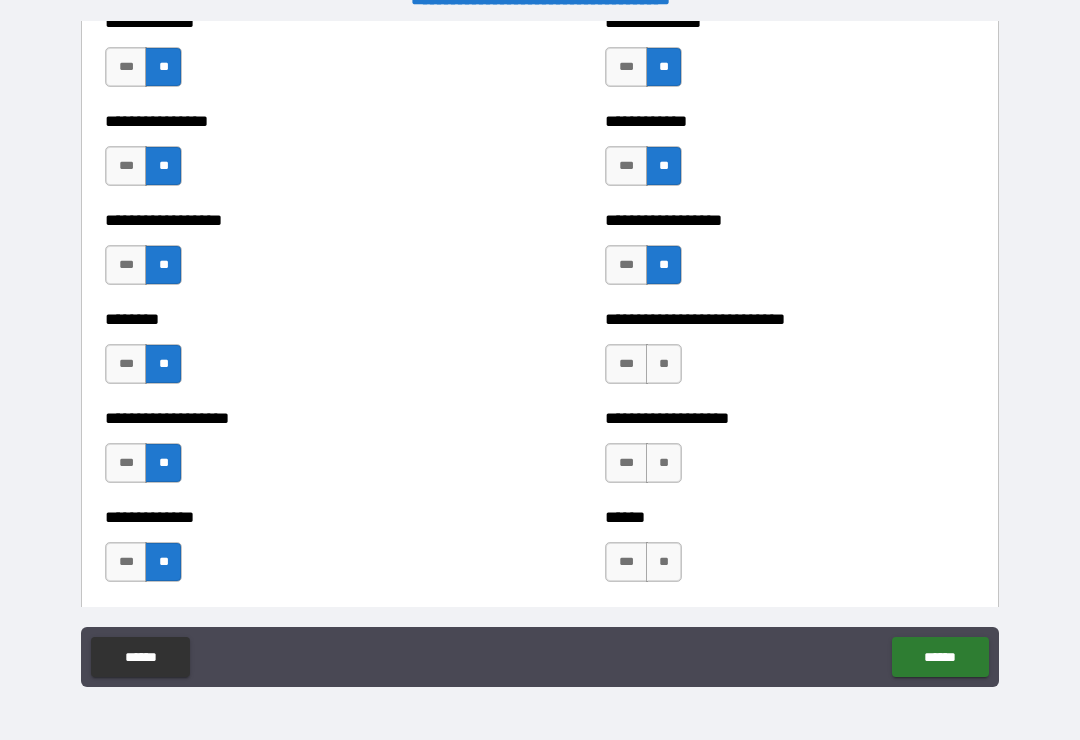 click on "[NAME]" at bounding box center [664, 364] 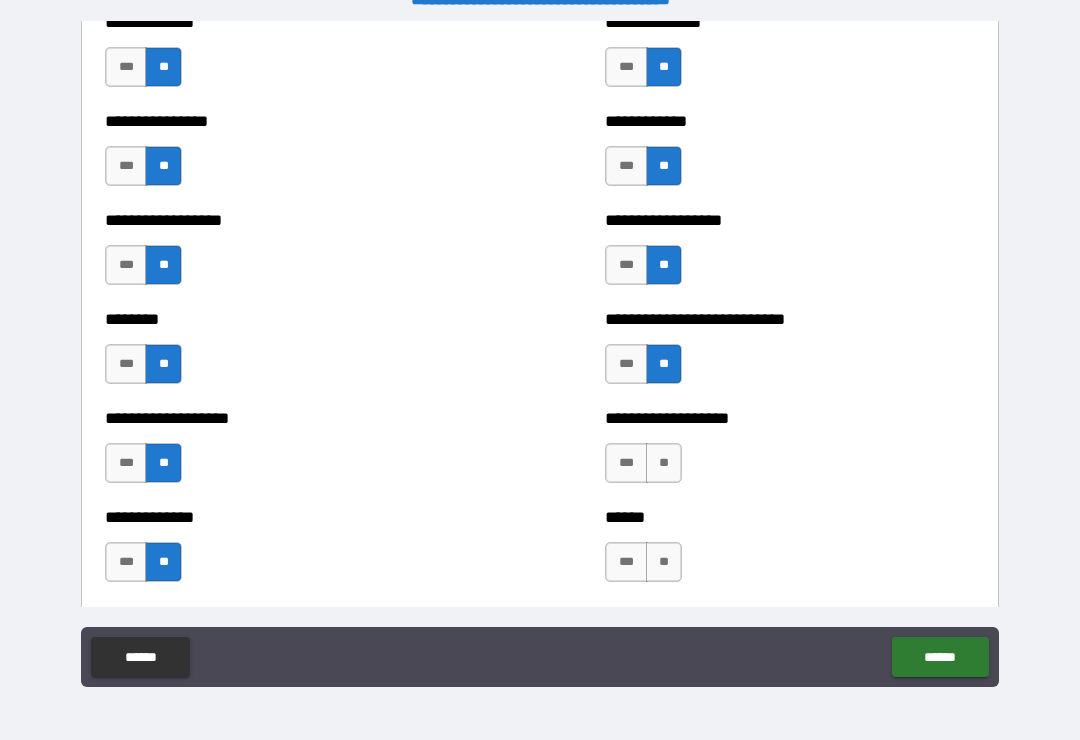 click on "[NAME]" at bounding box center (664, 463) 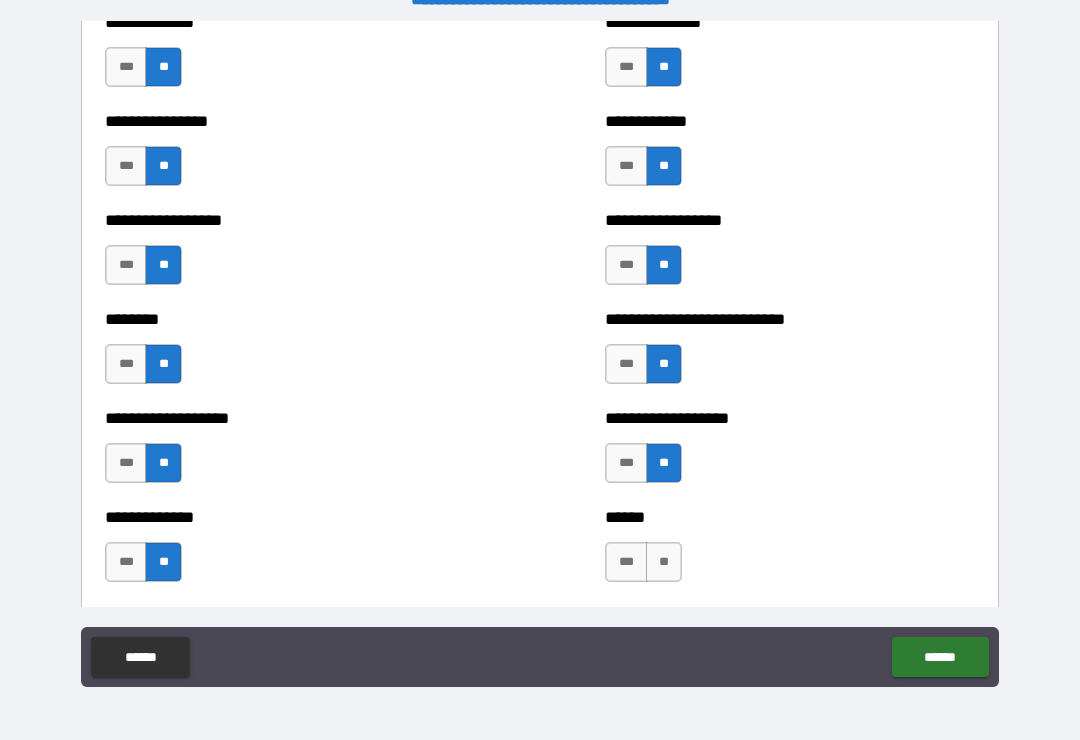 click on "[NAME]" at bounding box center [664, 562] 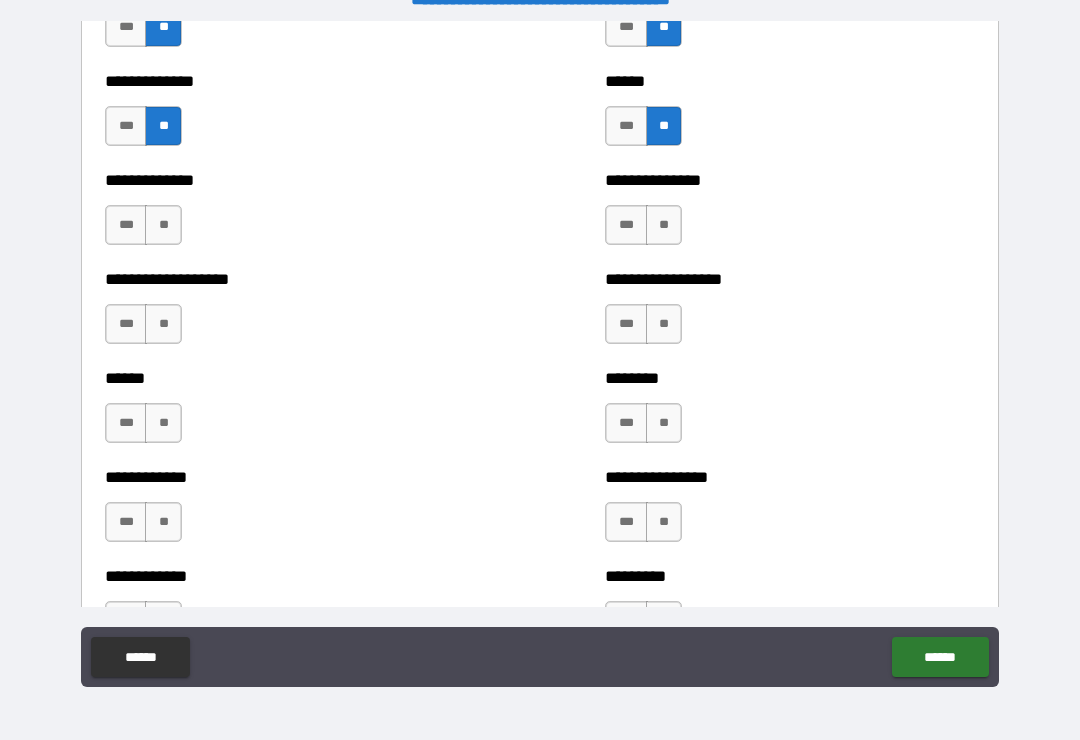scroll, scrollTop: 4740, scrollLeft: 0, axis: vertical 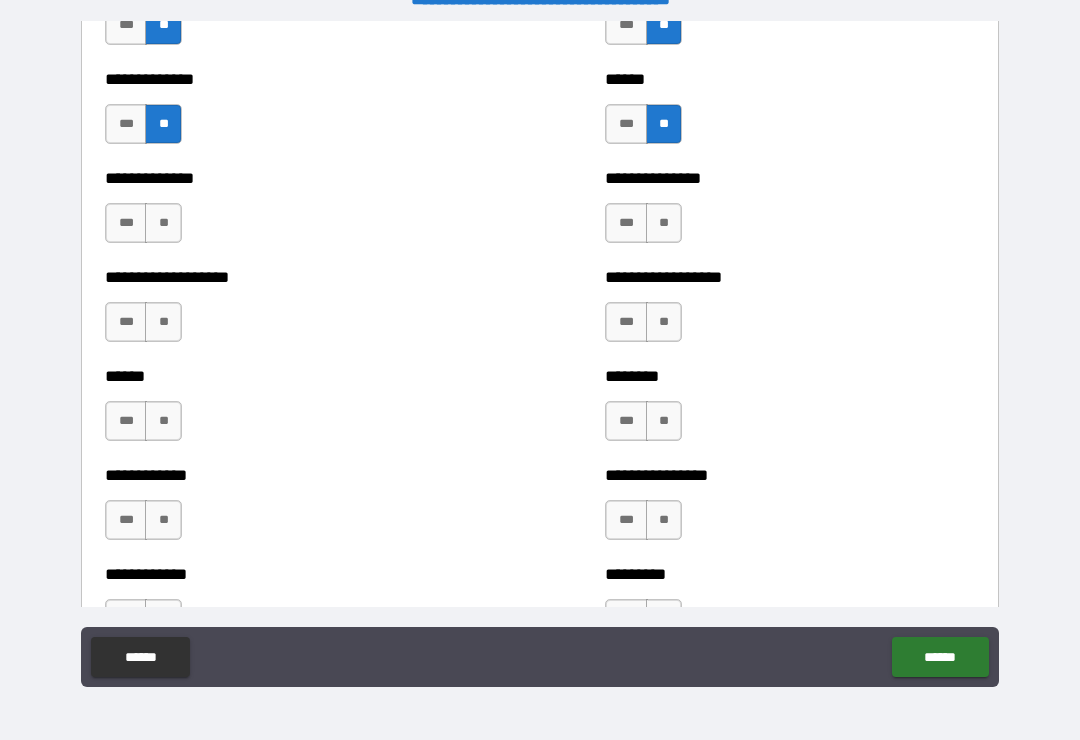 click on "[NAME]" at bounding box center [664, 223] 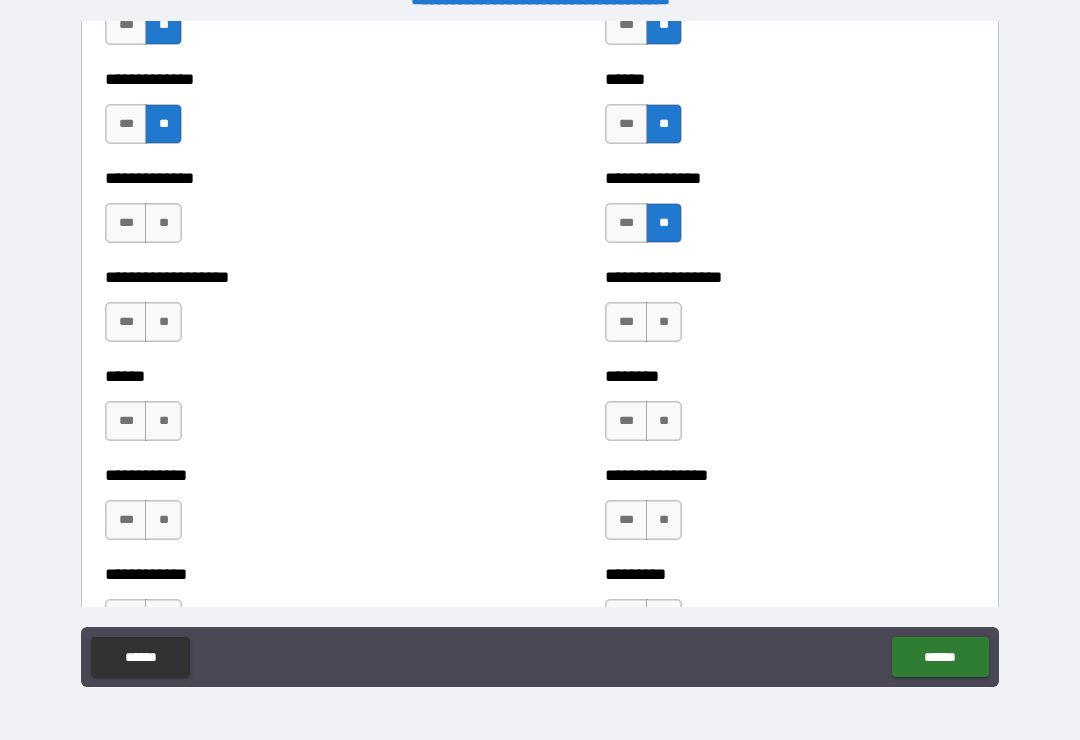 click on "[NAME]" at bounding box center [664, 322] 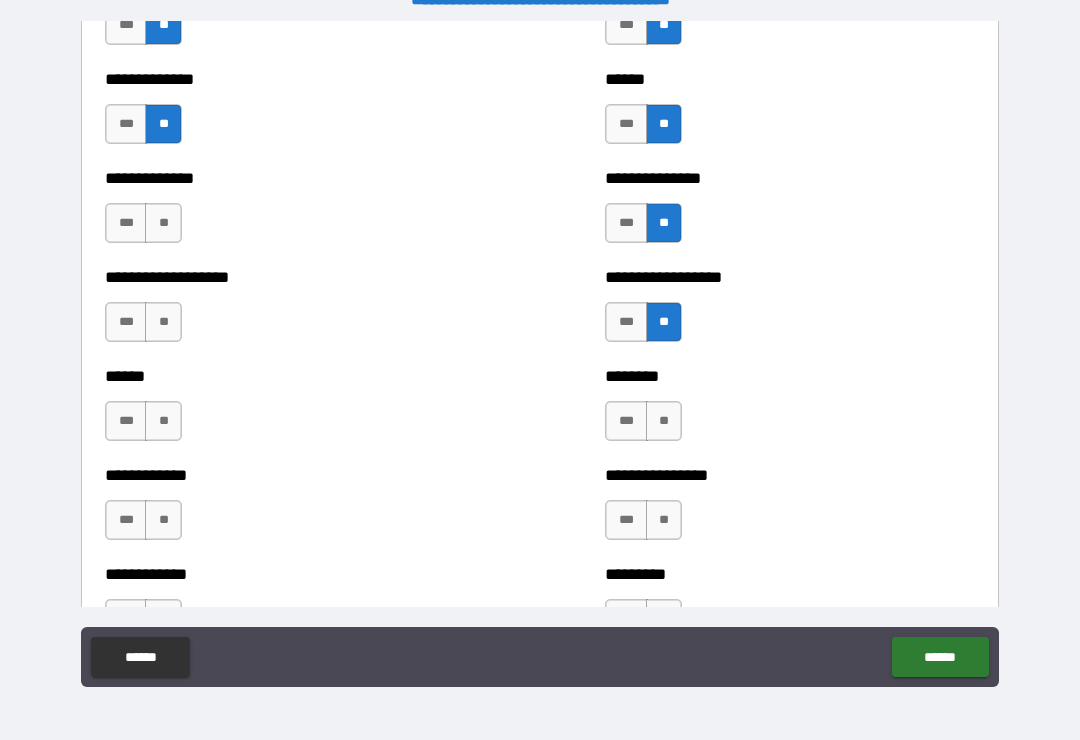 click on "[NAME]" at bounding box center (664, 421) 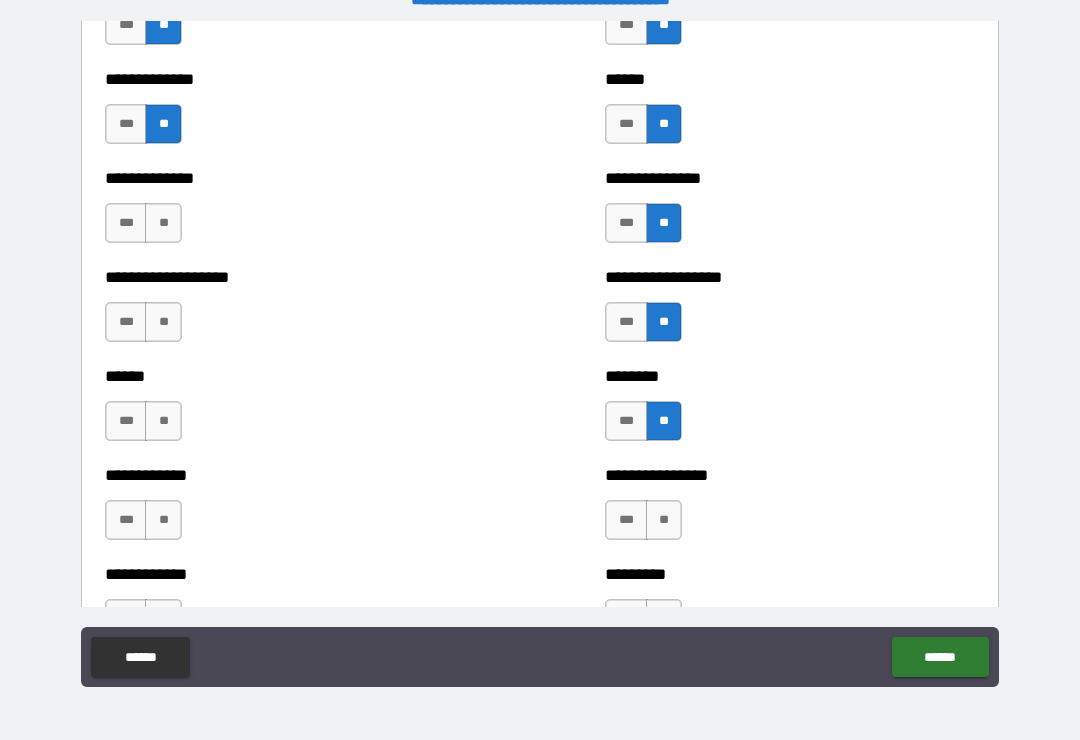 click on "[NAME]" at bounding box center (664, 520) 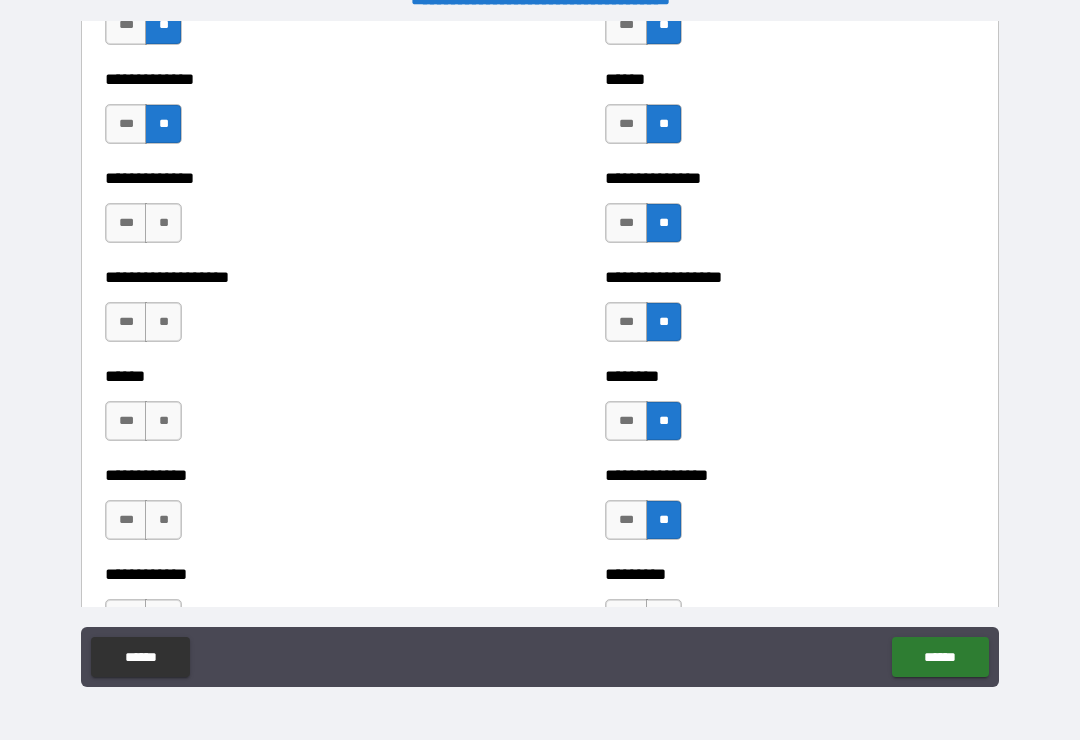 click on "[NAME]" at bounding box center (664, 619) 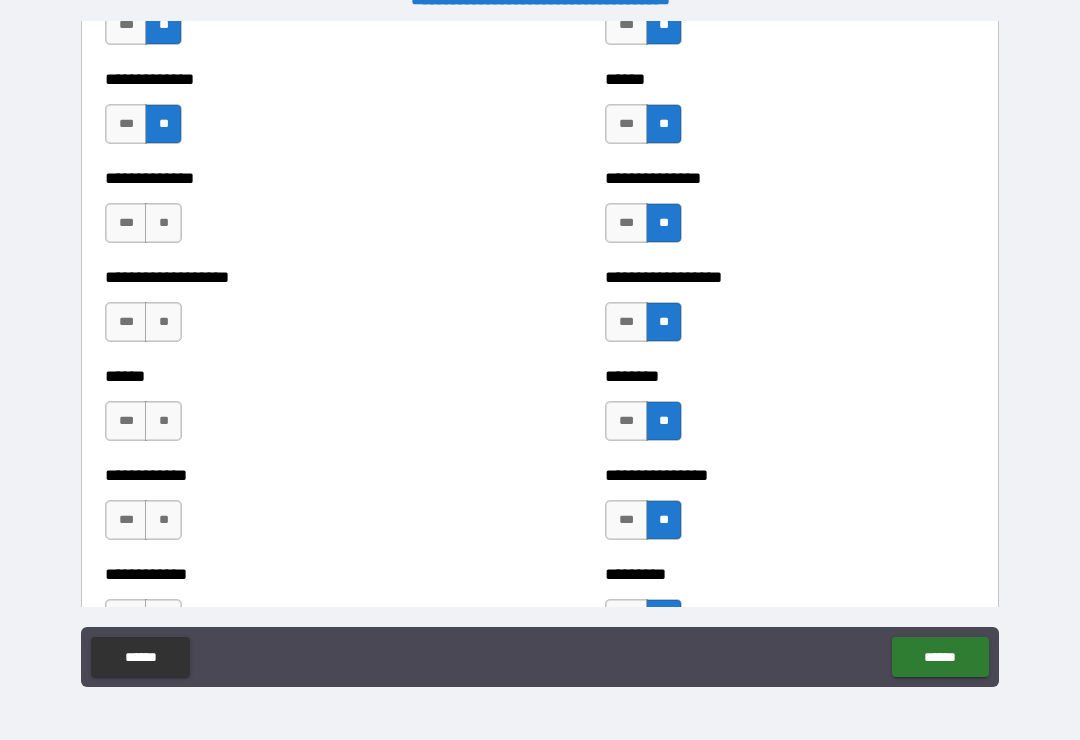 click on "[NAME]" at bounding box center [163, 223] 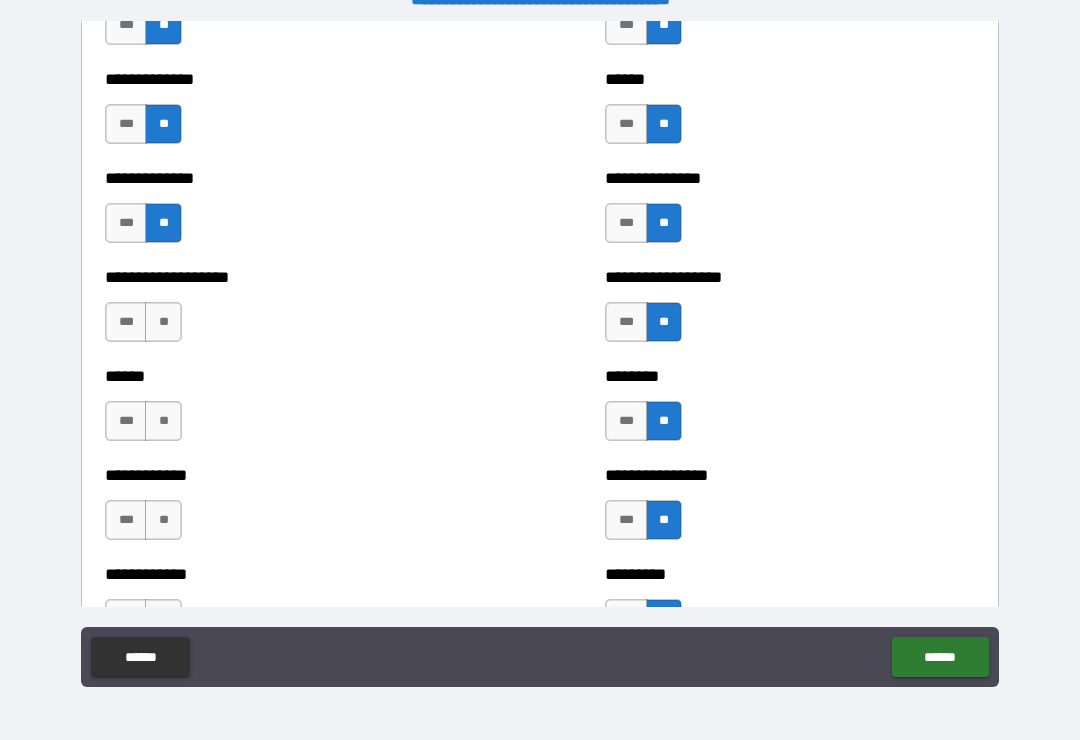 click on "[NAME]" at bounding box center (163, 322) 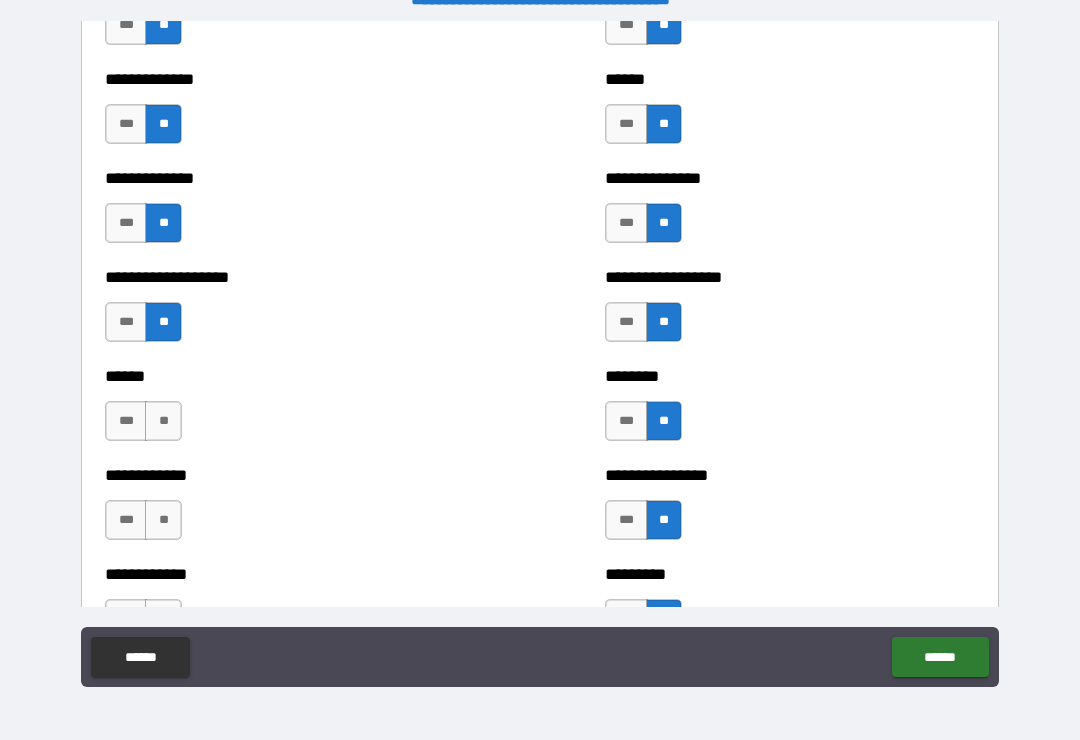 click on "[NAME]" at bounding box center [163, 421] 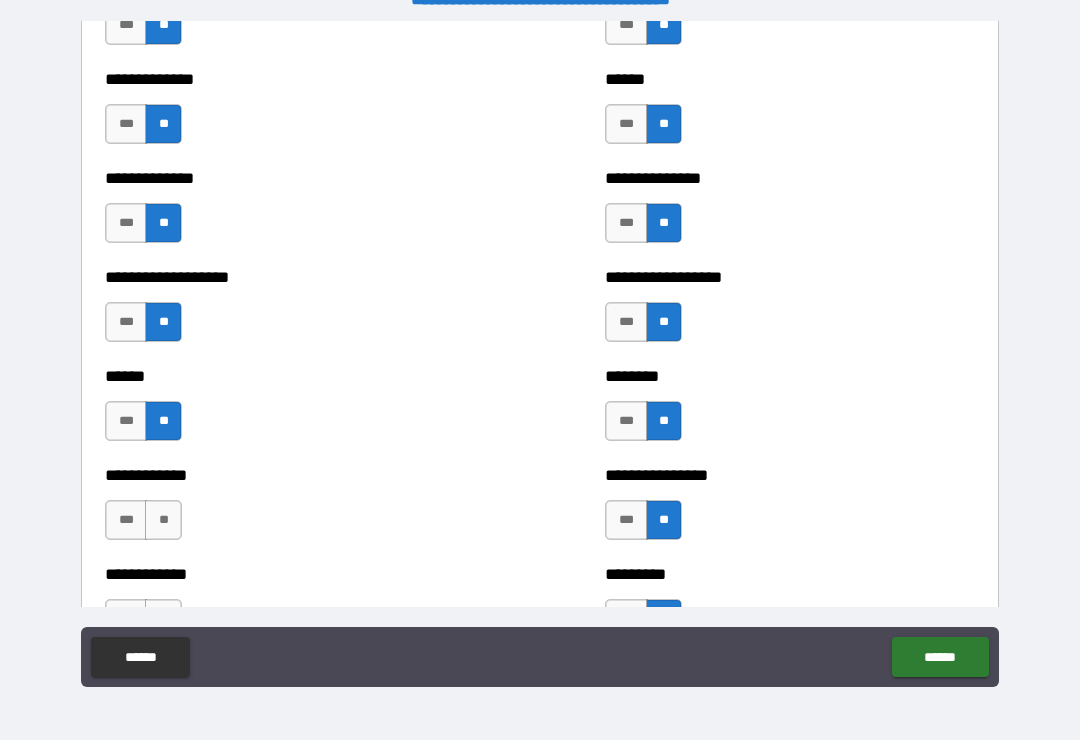 click on "[NAME]" at bounding box center (163, 520) 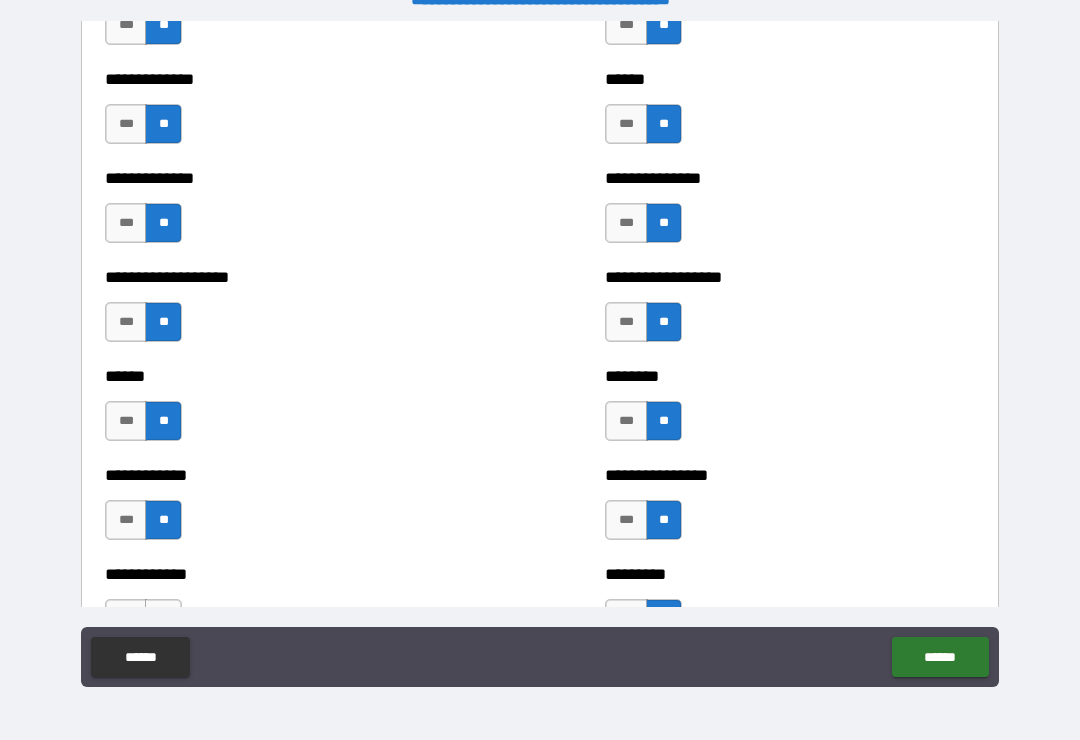 click on "[NAME]" at bounding box center (163, 619) 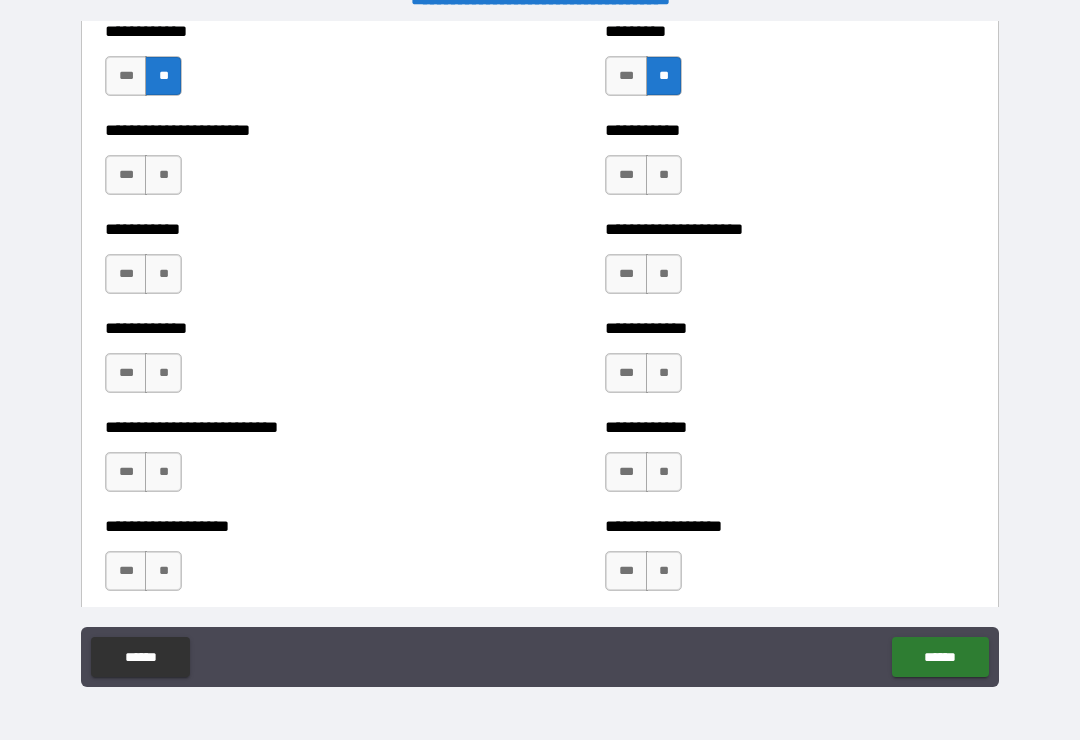 scroll, scrollTop: 5282, scrollLeft: 0, axis: vertical 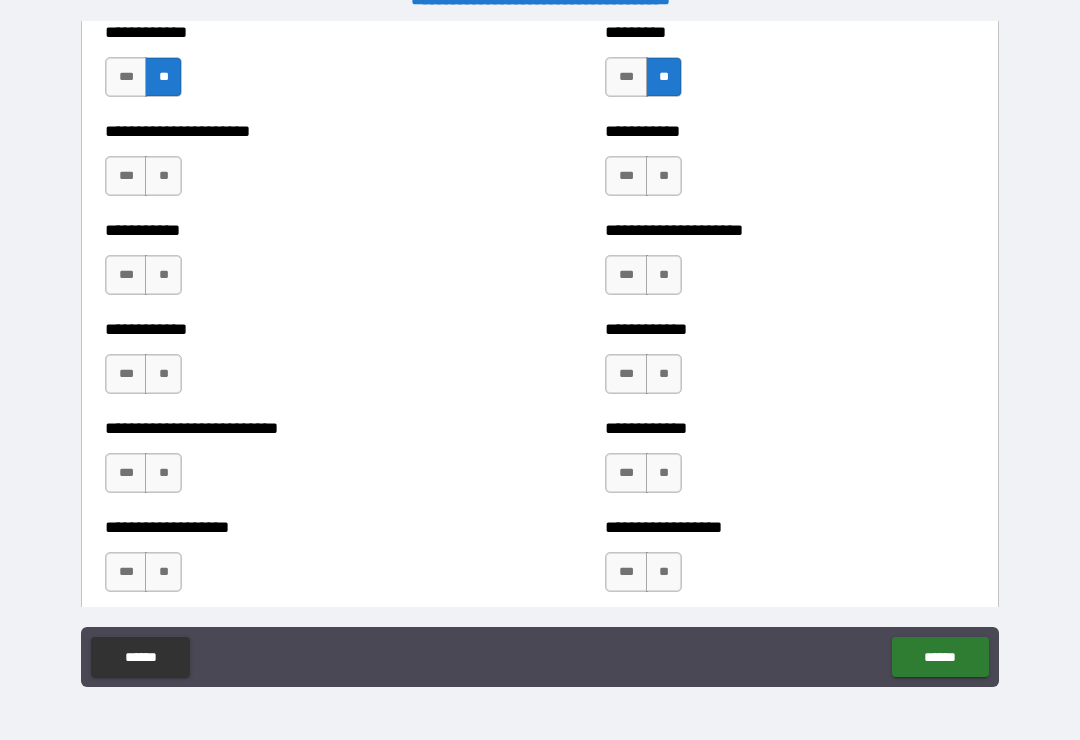 click on "[NAME]" at bounding box center [163, 176] 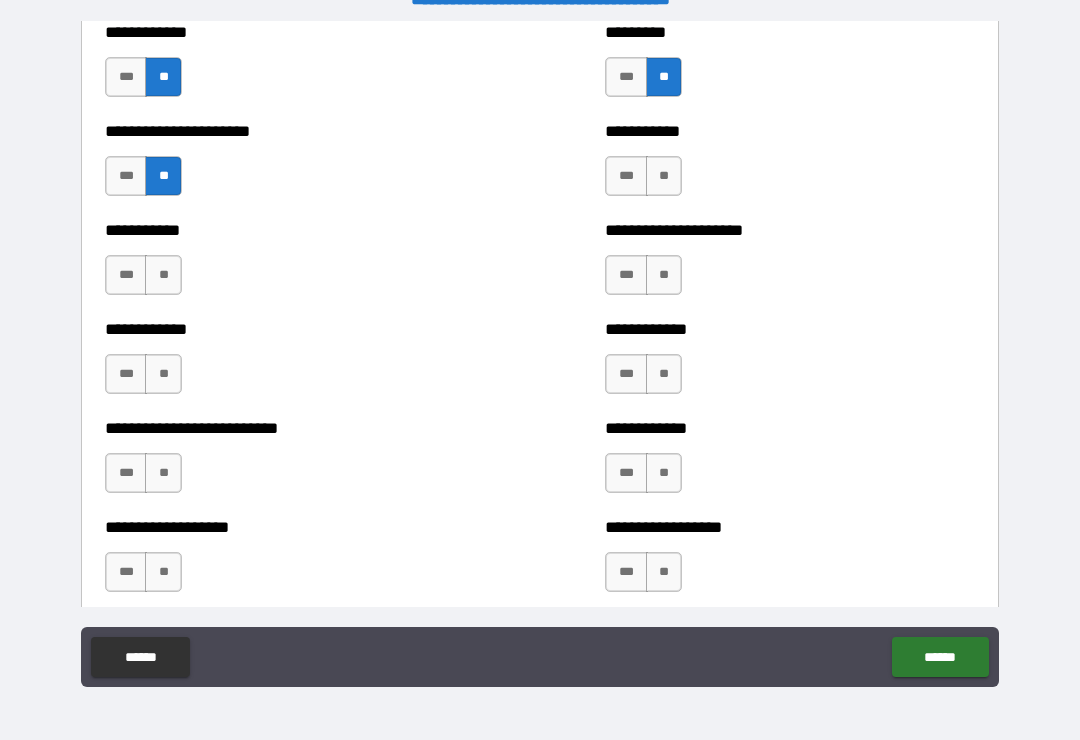 click on "[NAME]" at bounding box center [163, 275] 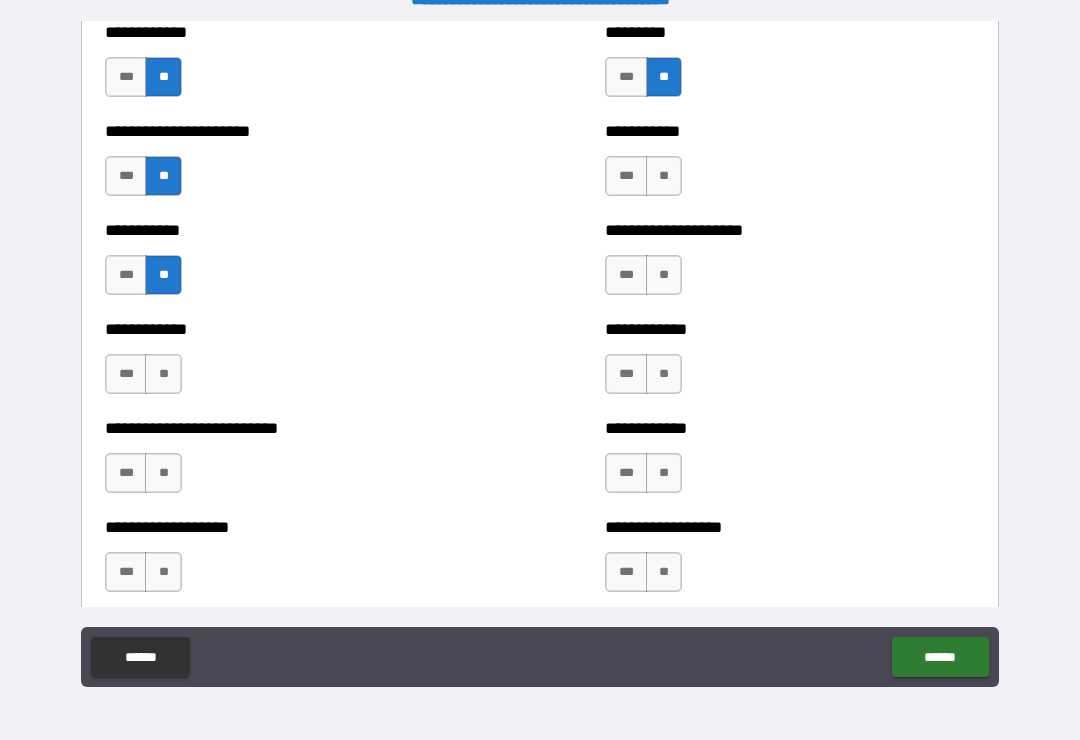 click on "[NAME]" at bounding box center [163, 374] 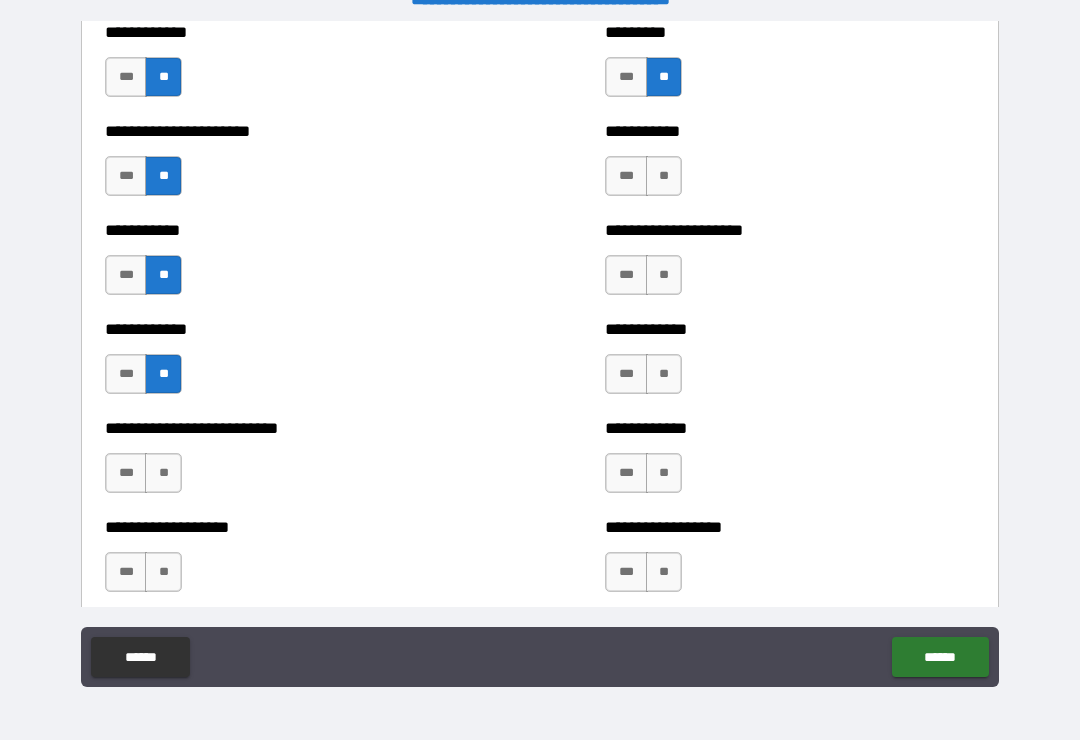 click on "[NAME]" at bounding box center [163, 473] 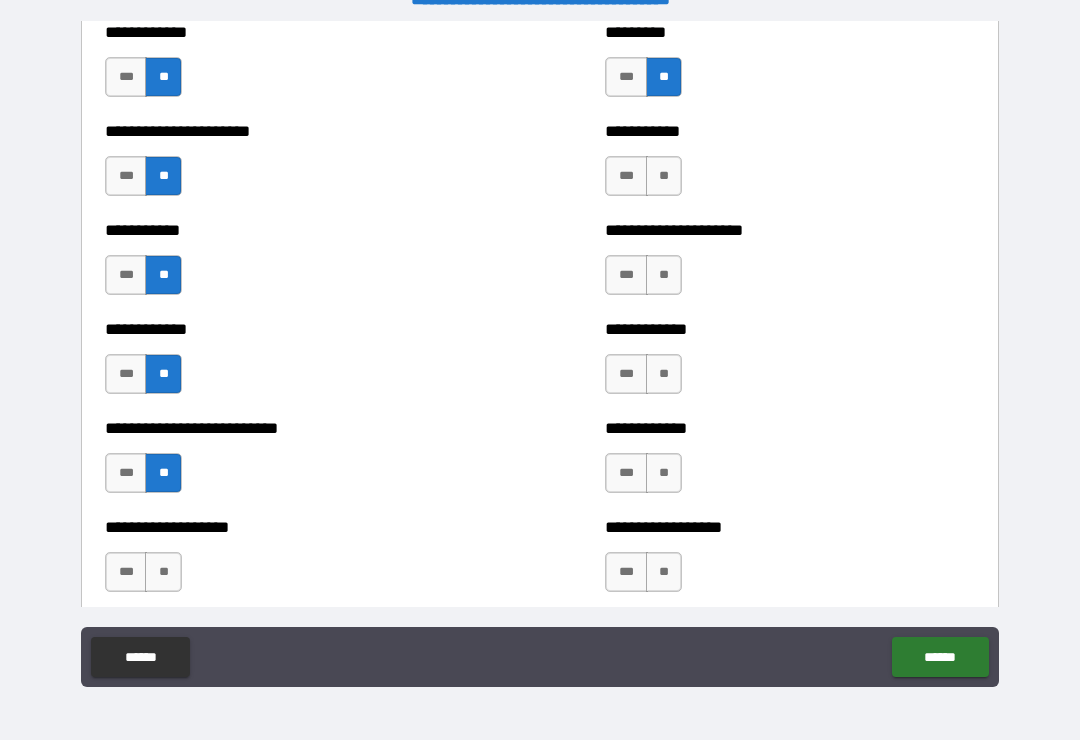 click on "[NAME]" at bounding box center (163, 572) 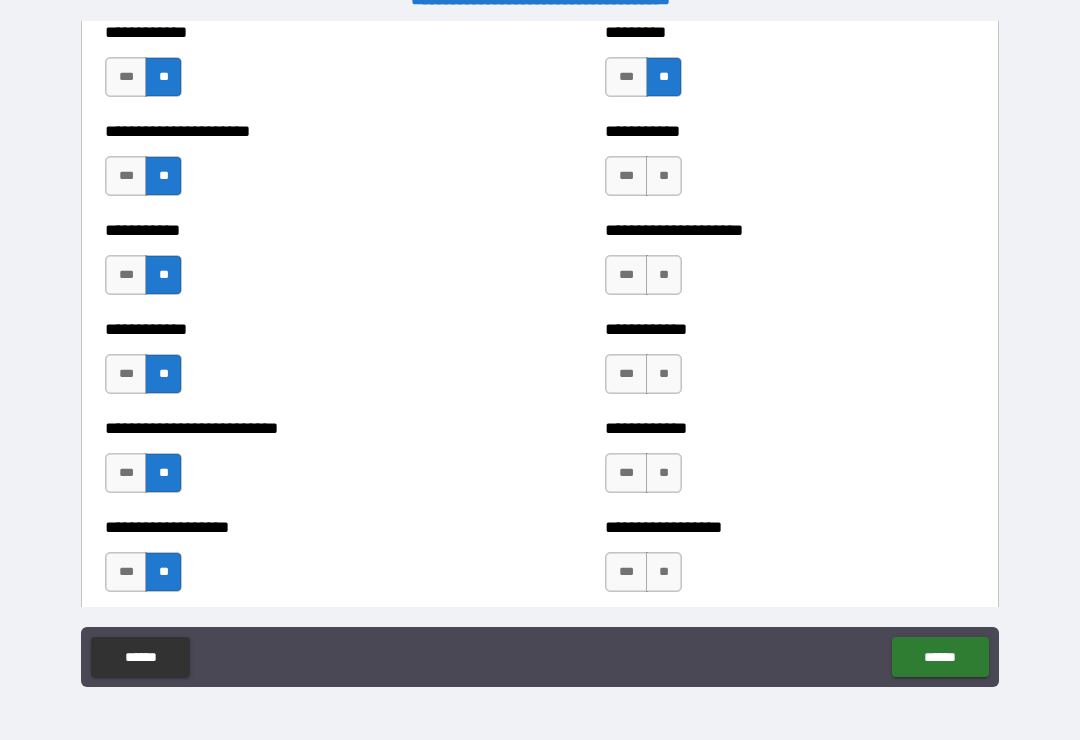 click on "[NAME]" at bounding box center [664, 176] 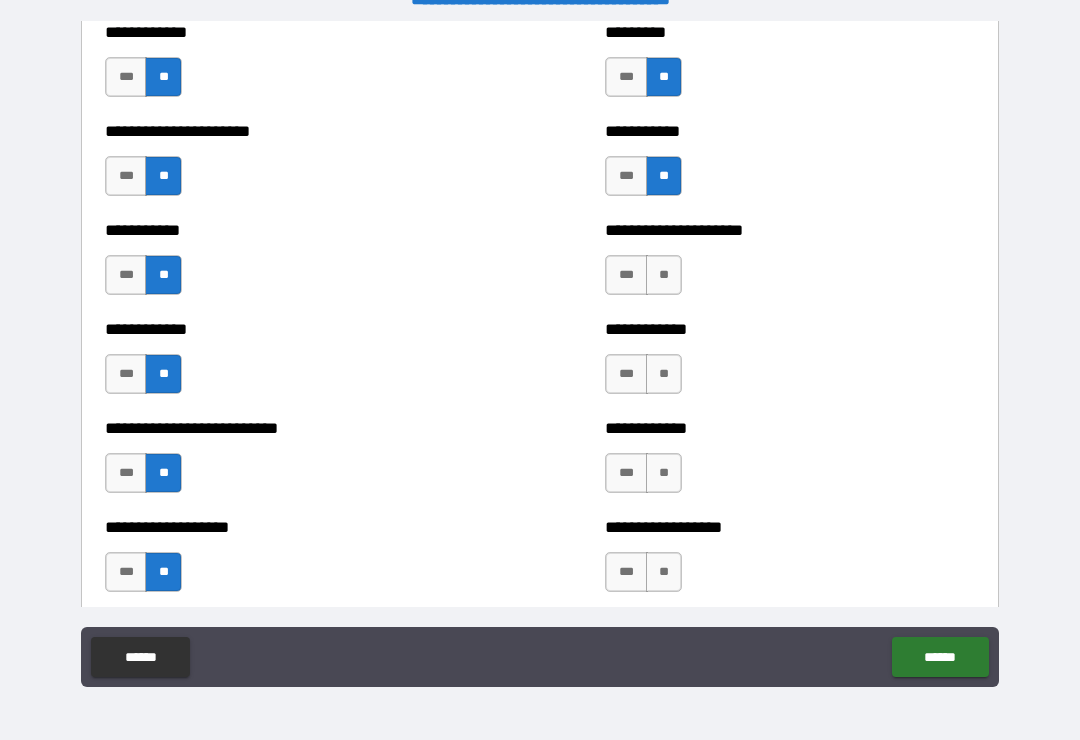 click on "[NAME]" at bounding box center (664, 275) 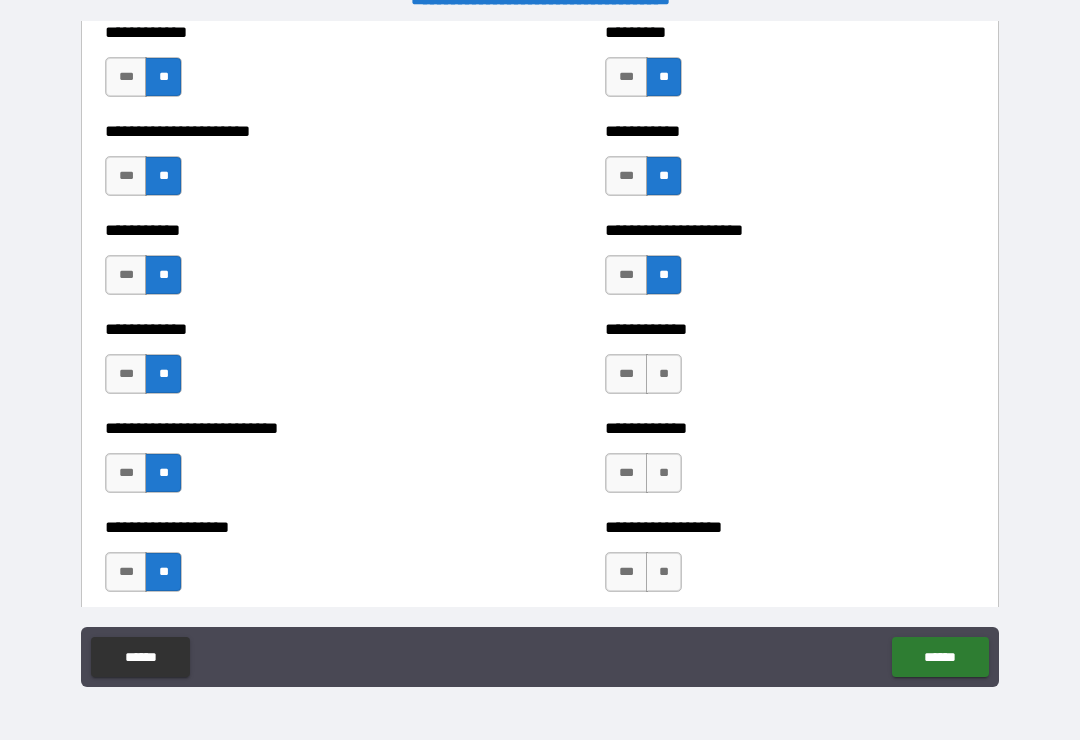 click on "[NAME]" at bounding box center (664, 374) 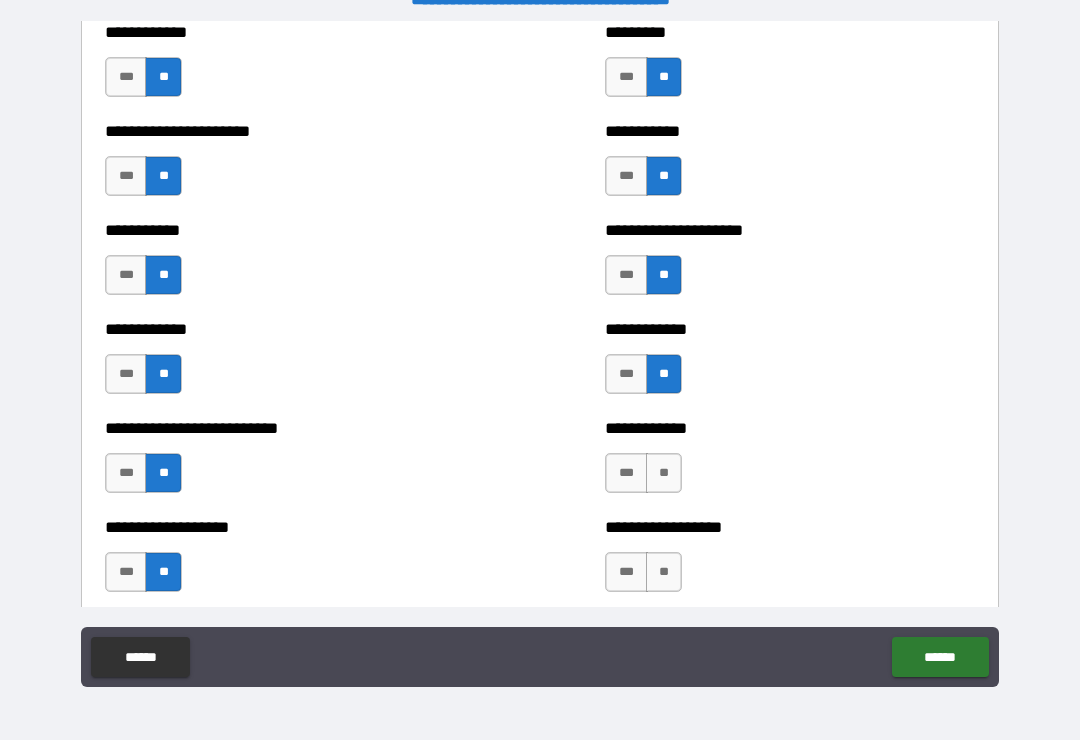 click on "[NAME]" at bounding box center (664, 473) 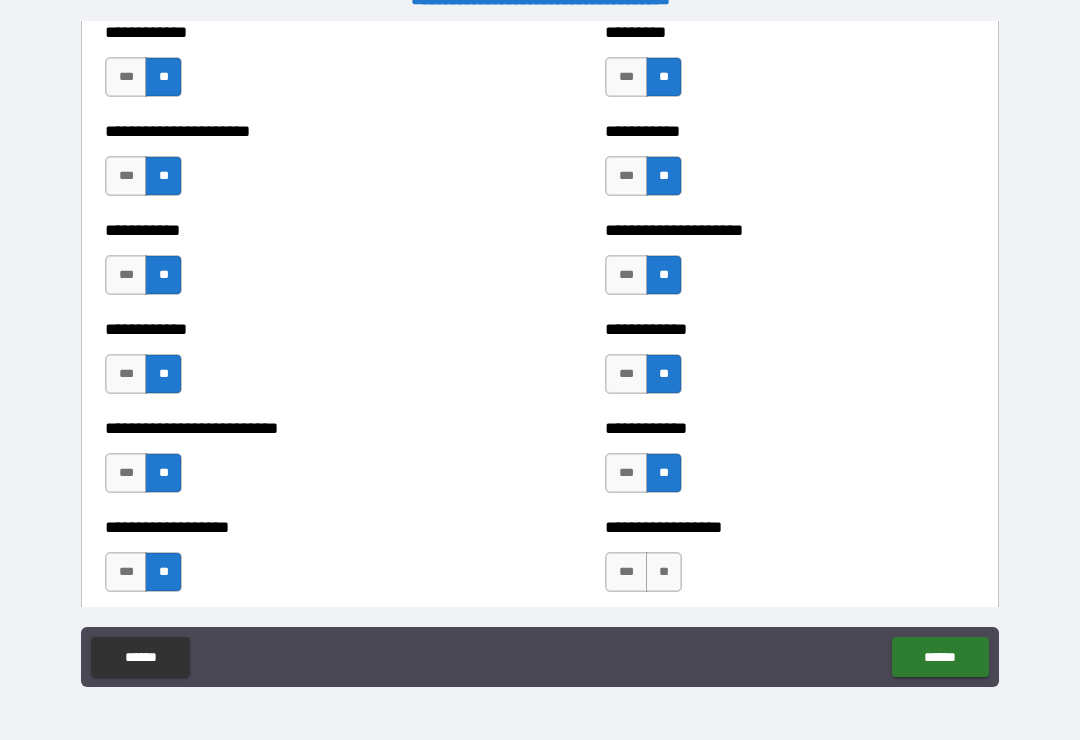 click on "[NAME]" at bounding box center (664, 572) 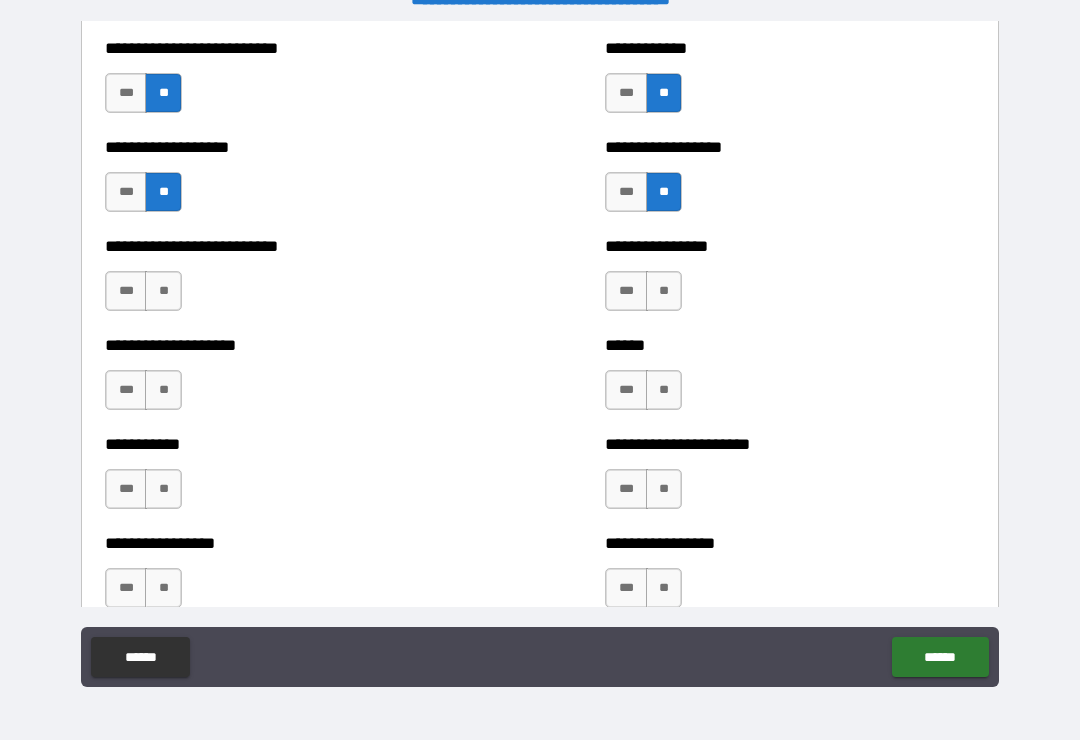 scroll, scrollTop: 5681, scrollLeft: 0, axis: vertical 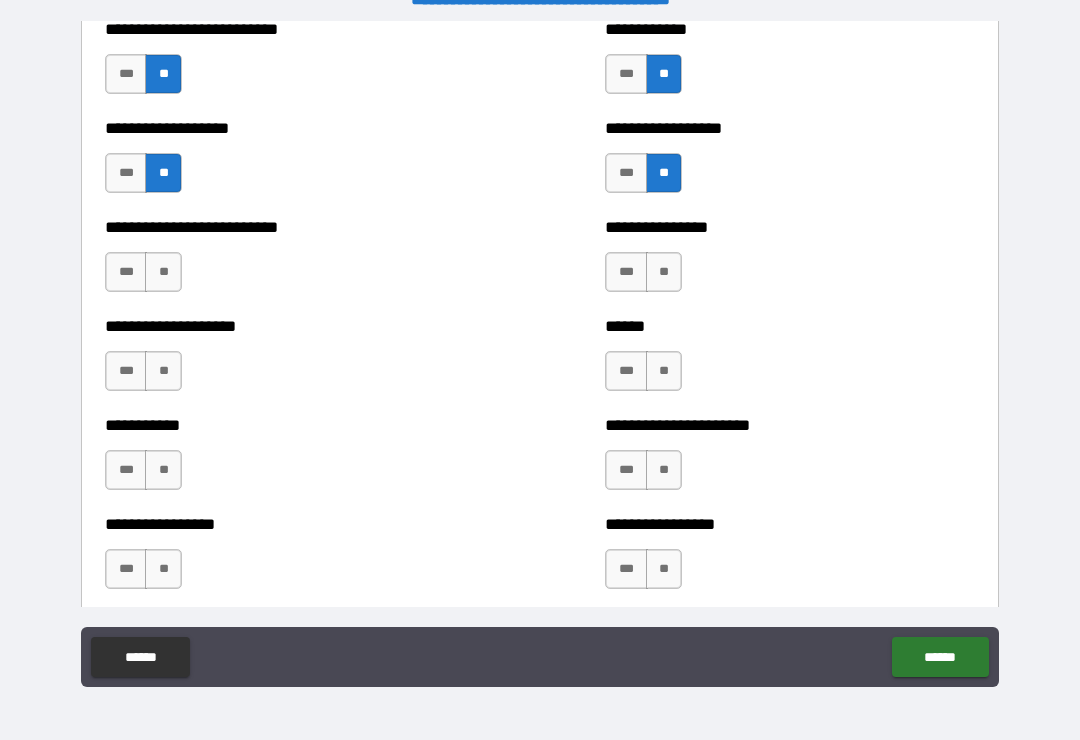 click on "[NAME]" at bounding box center [664, 272] 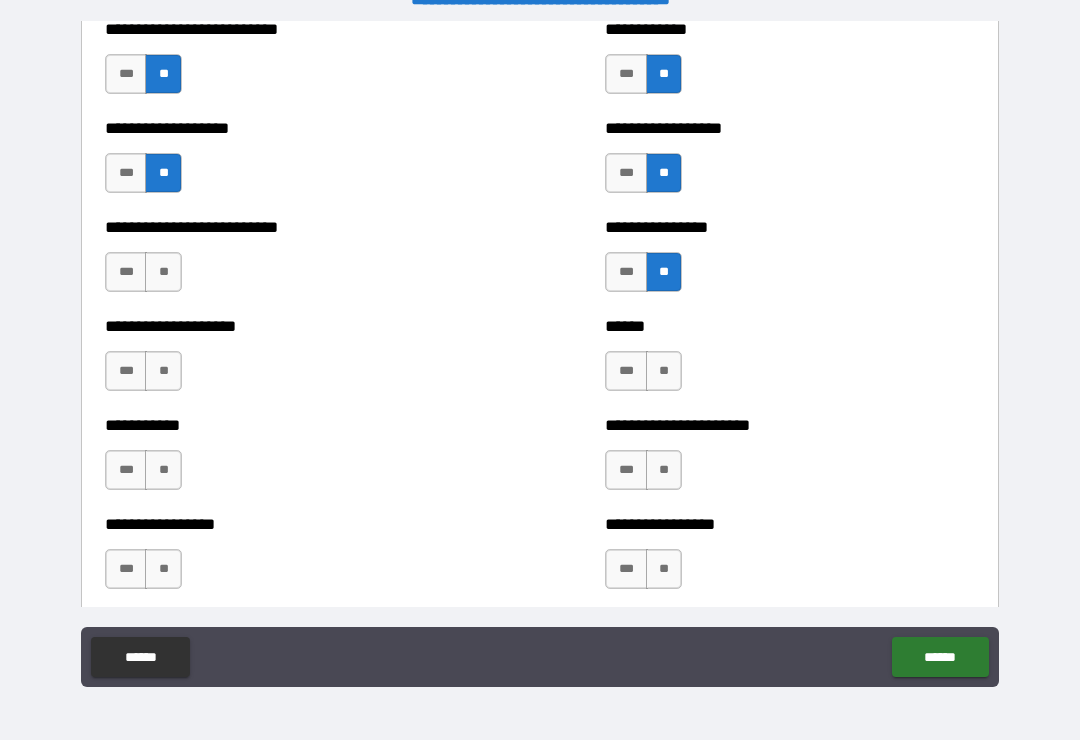 click on "[NAME]" at bounding box center (664, 371) 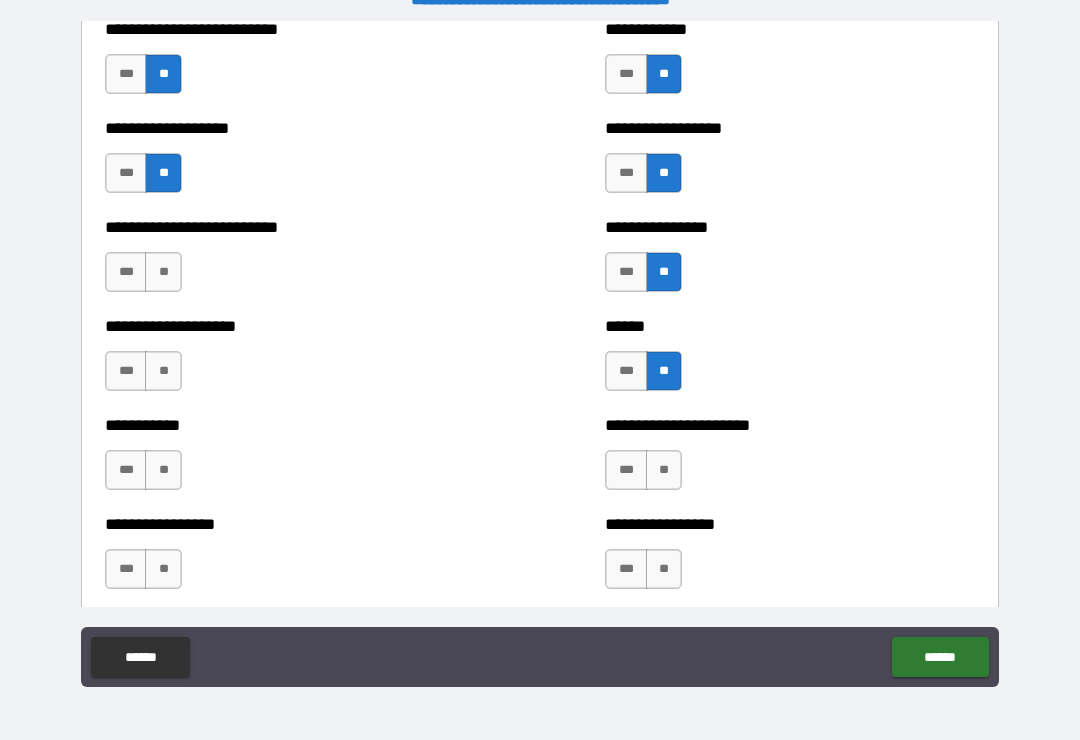click on "*** **" at bounding box center [646, 475] 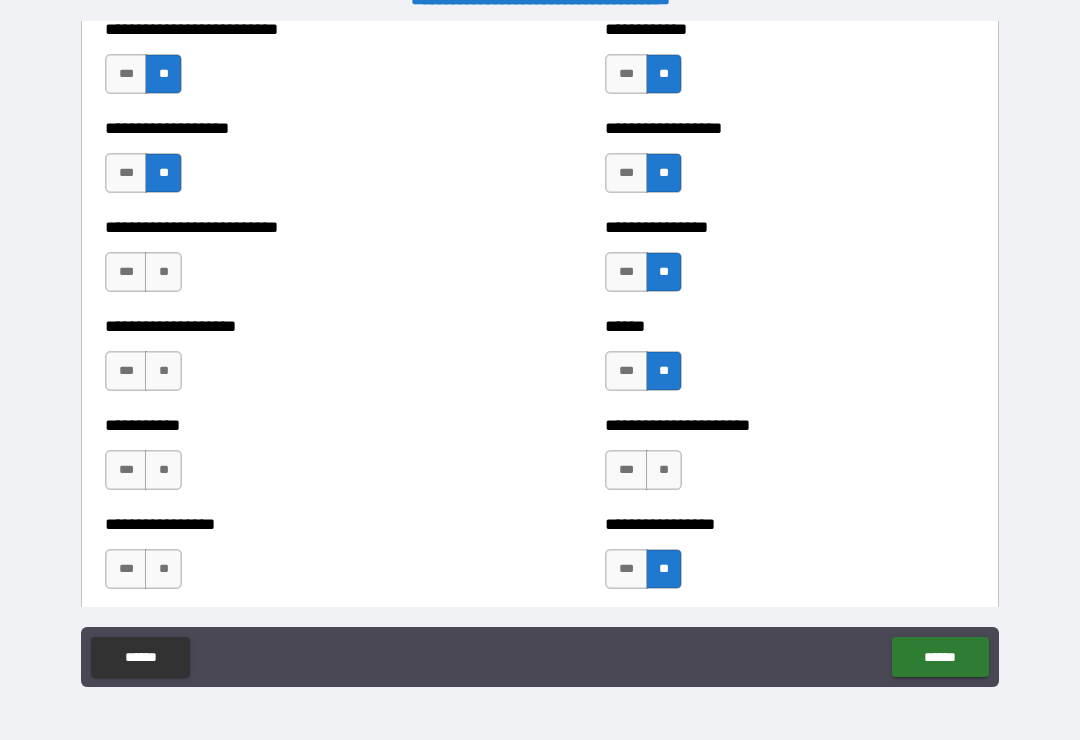click on "*** **" at bounding box center (646, 475) 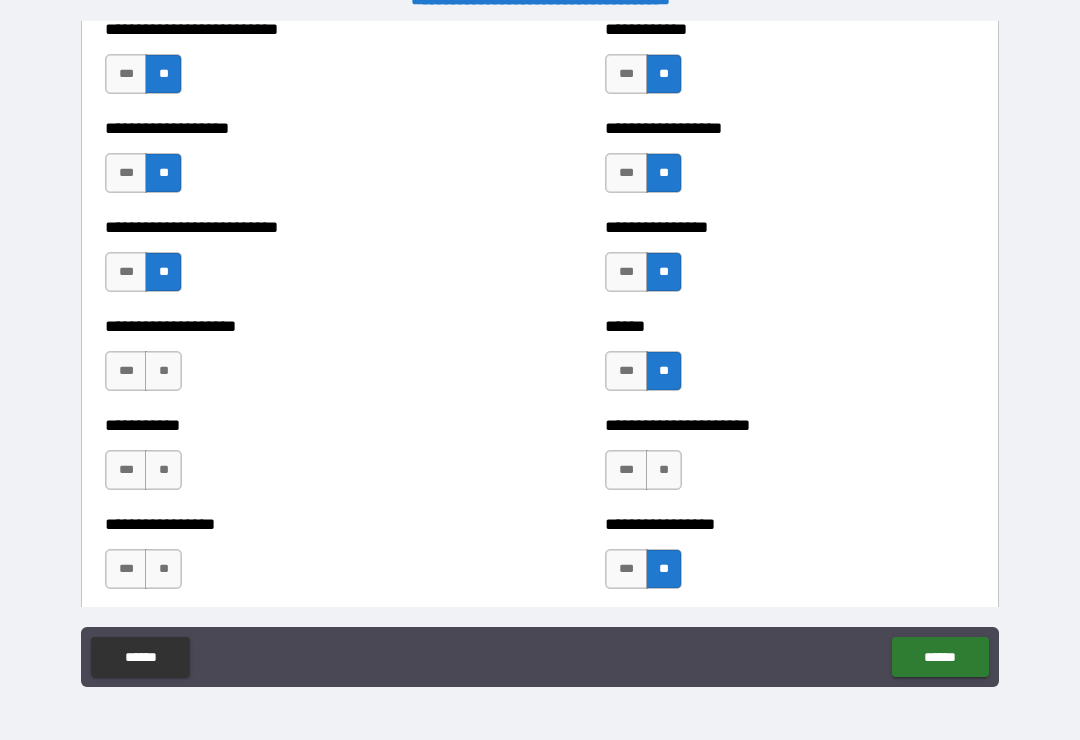 click on "[NAME]" at bounding box center (163, 371) 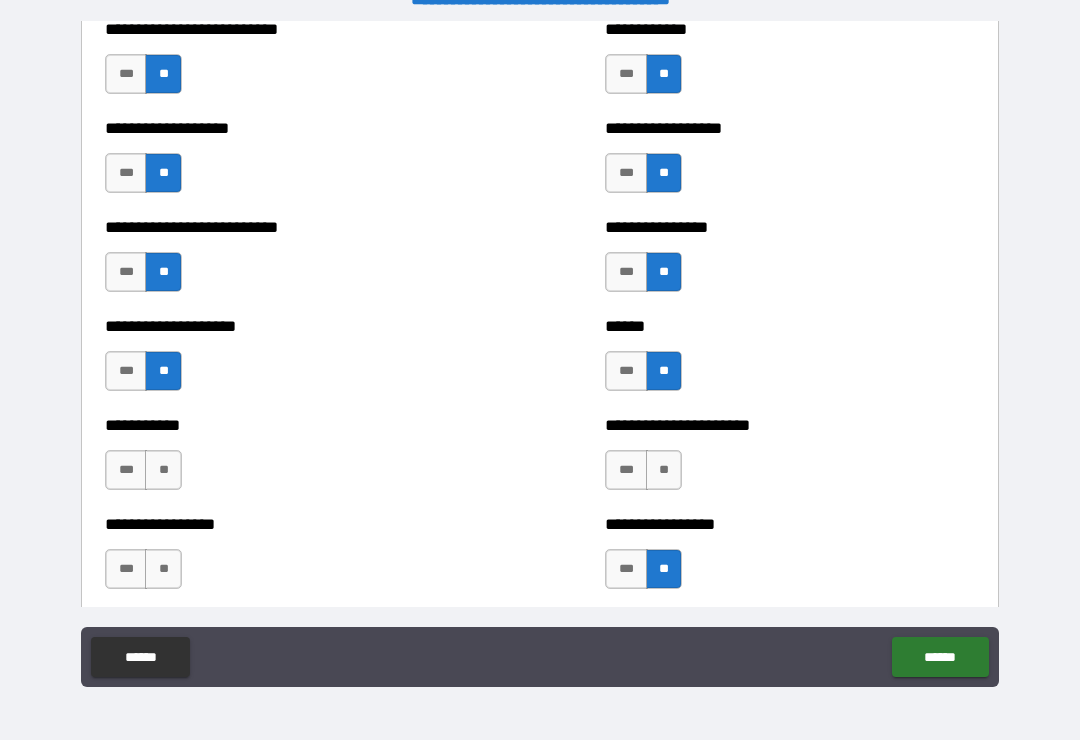 click on "[NAME]" at bounding box center [163, 470] 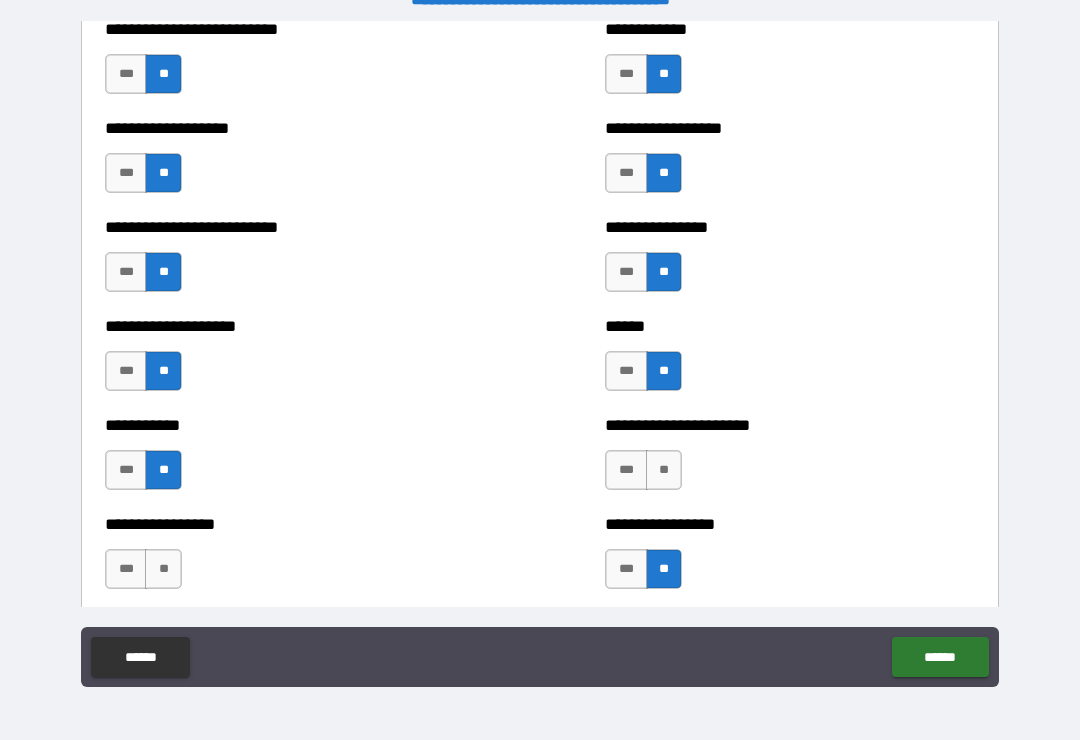 click on "[NAME]" at bounding box center (163, 569) 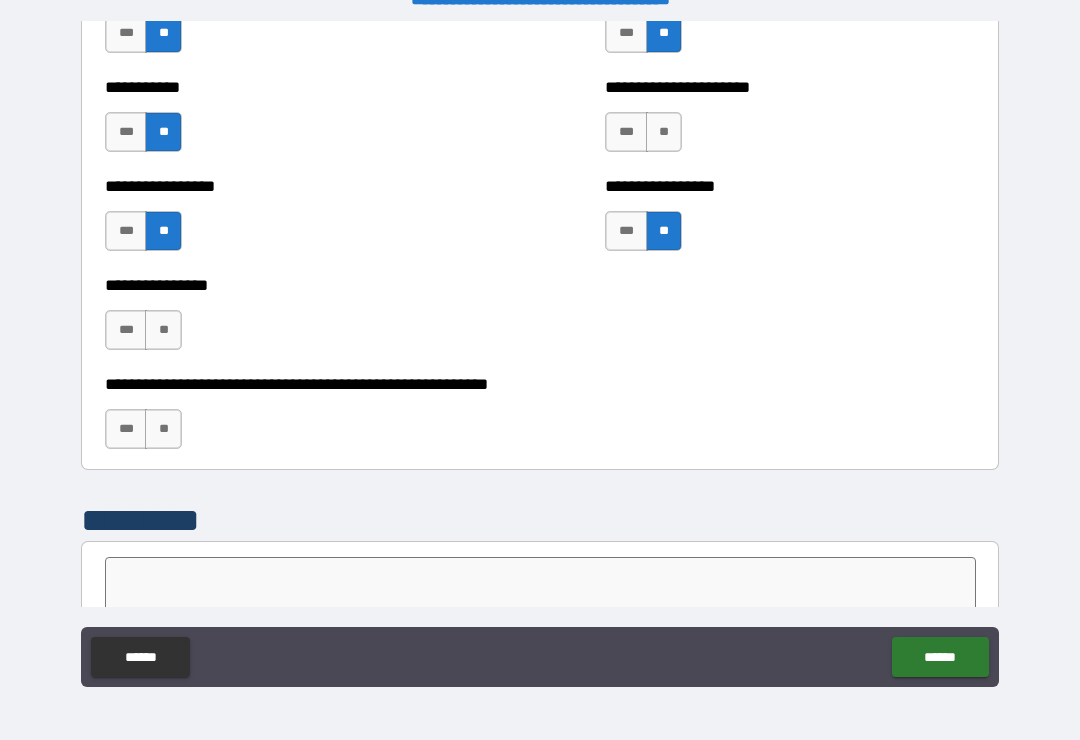 scroll, scrollTop: 6022, scrollLeft: 0, axis: vertical 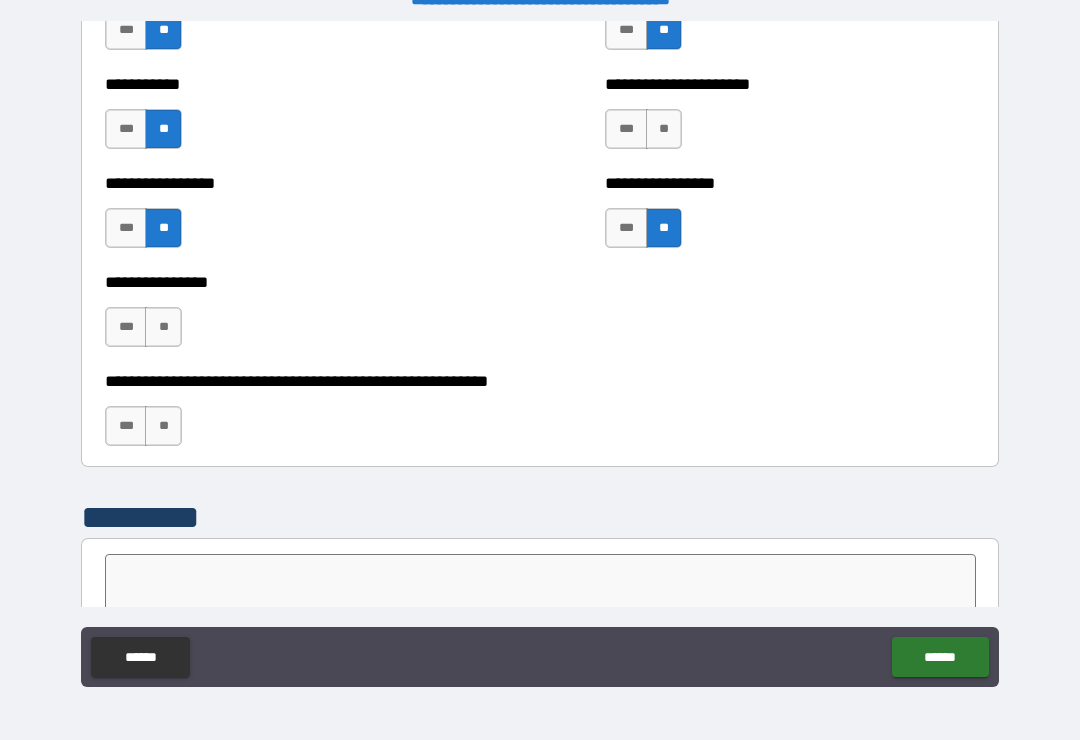 click on "[NAME]" at bounding box center [163, 327] 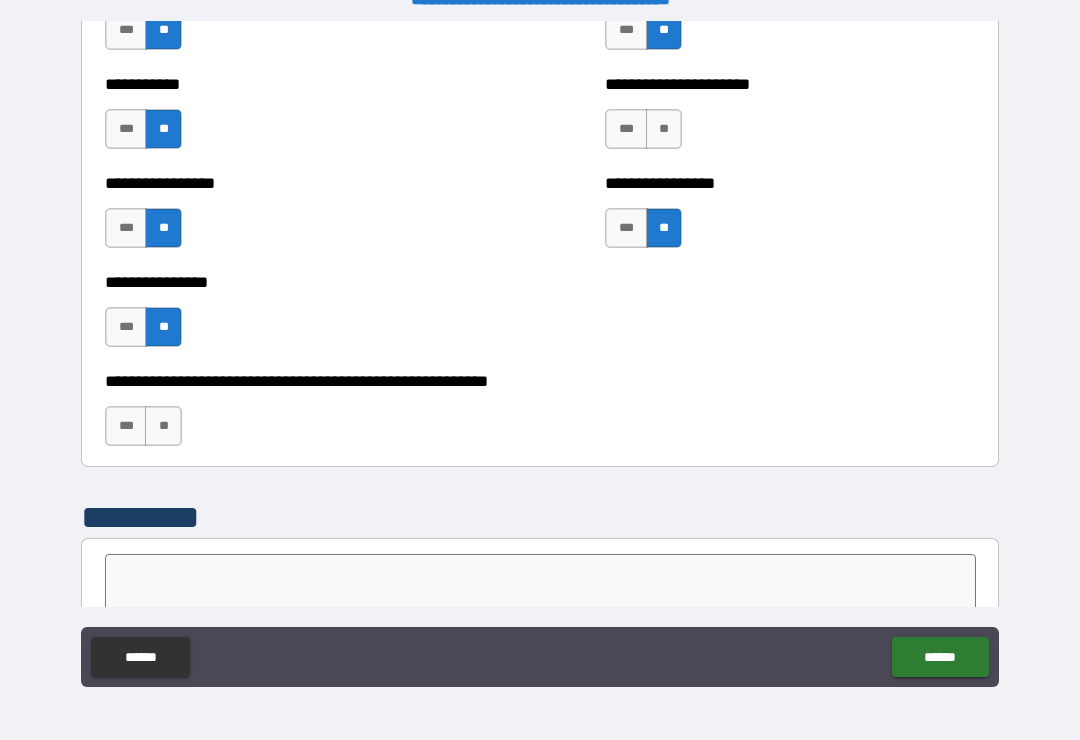 click on "[NAME]" at bounding box center (163, 426) 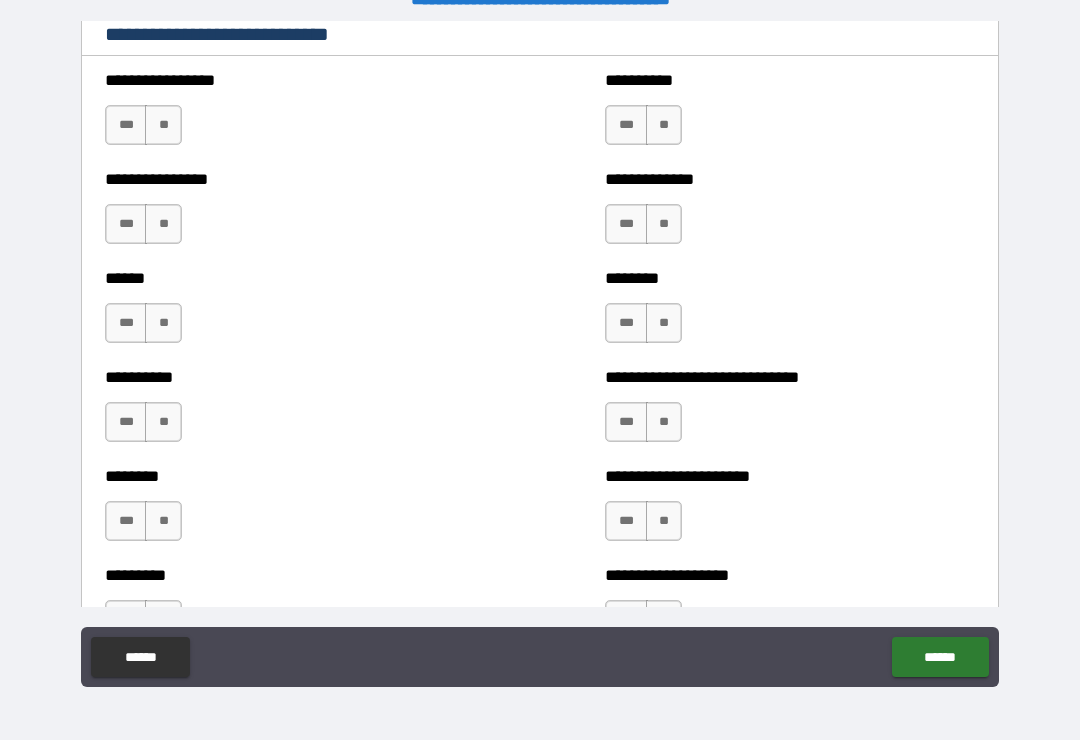 scroll, scrollTop: 6735, scrollLeft: 0, axis: vertical 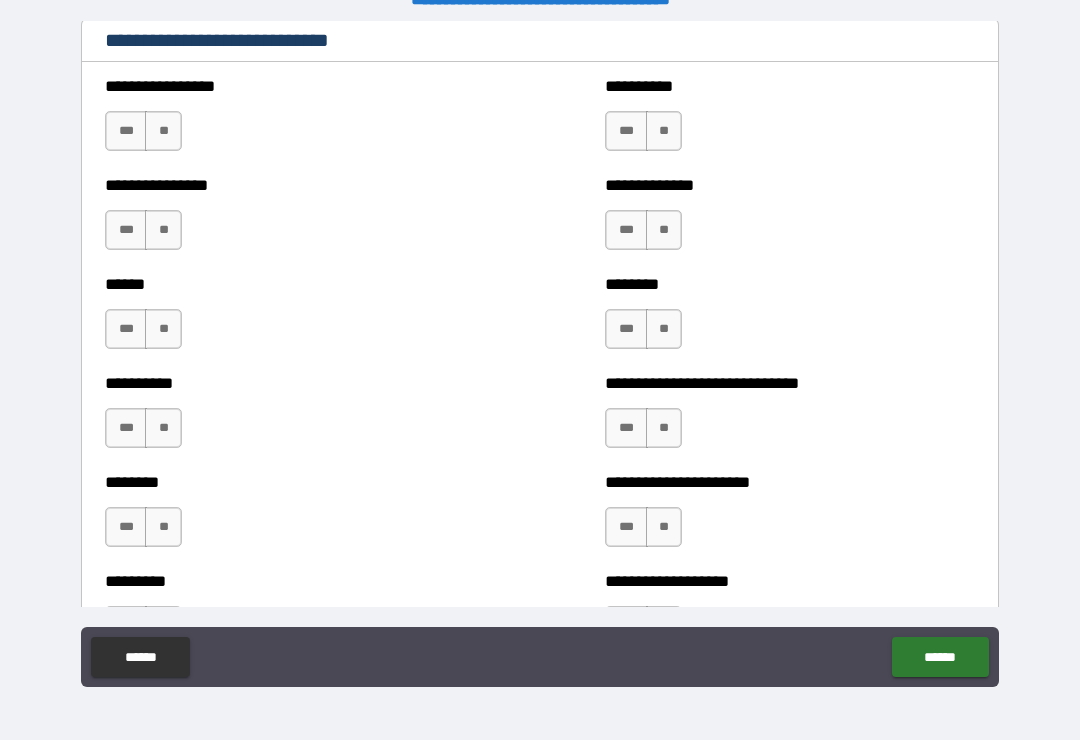 click on "[NAME]" at bounding box center [126, 329] 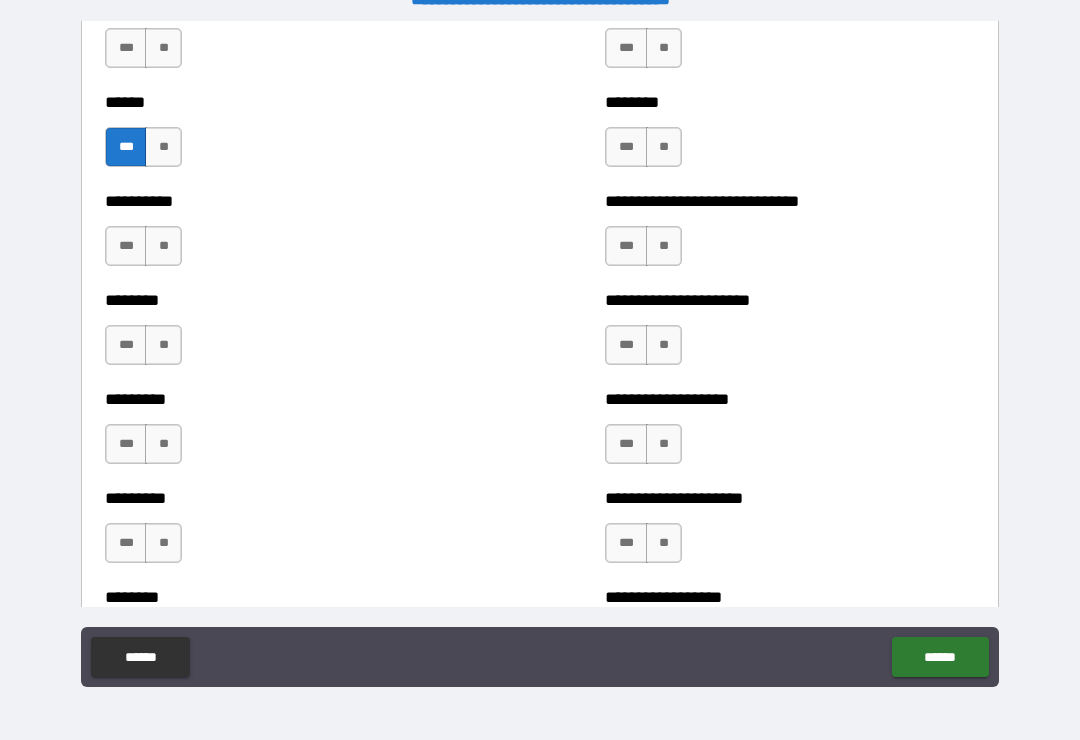 scroll, scrollTop: 6924, scrollLeft: 0, axis: vertical 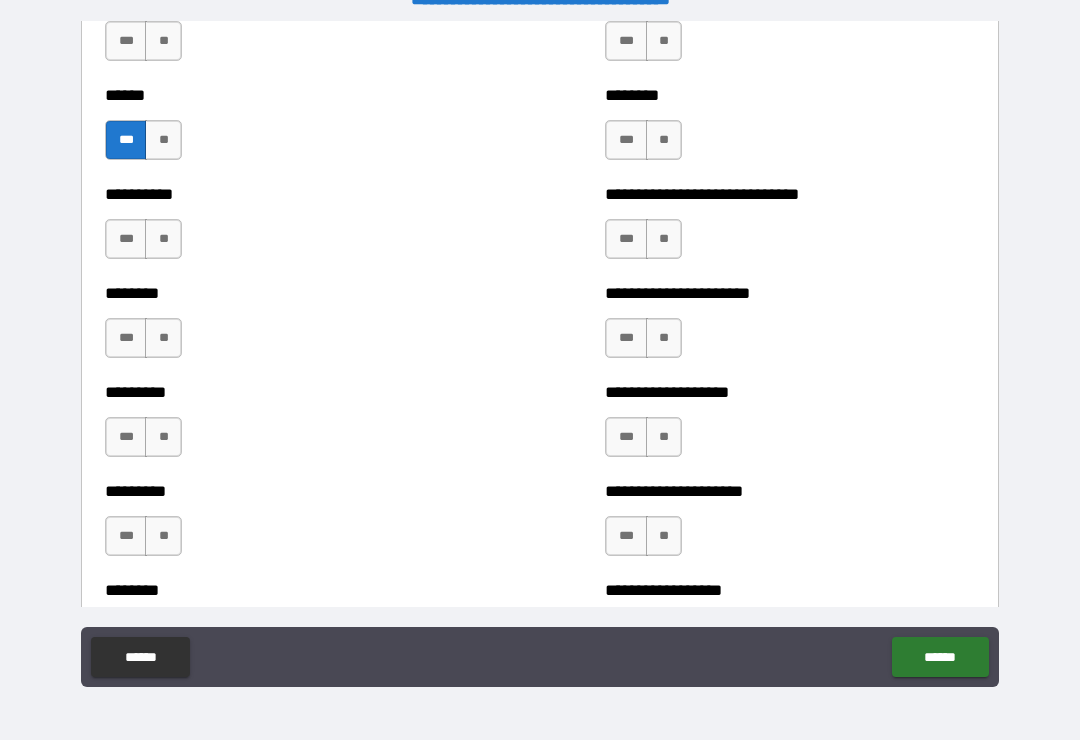 click on "[NAME]" at bounding box center (126, 338) 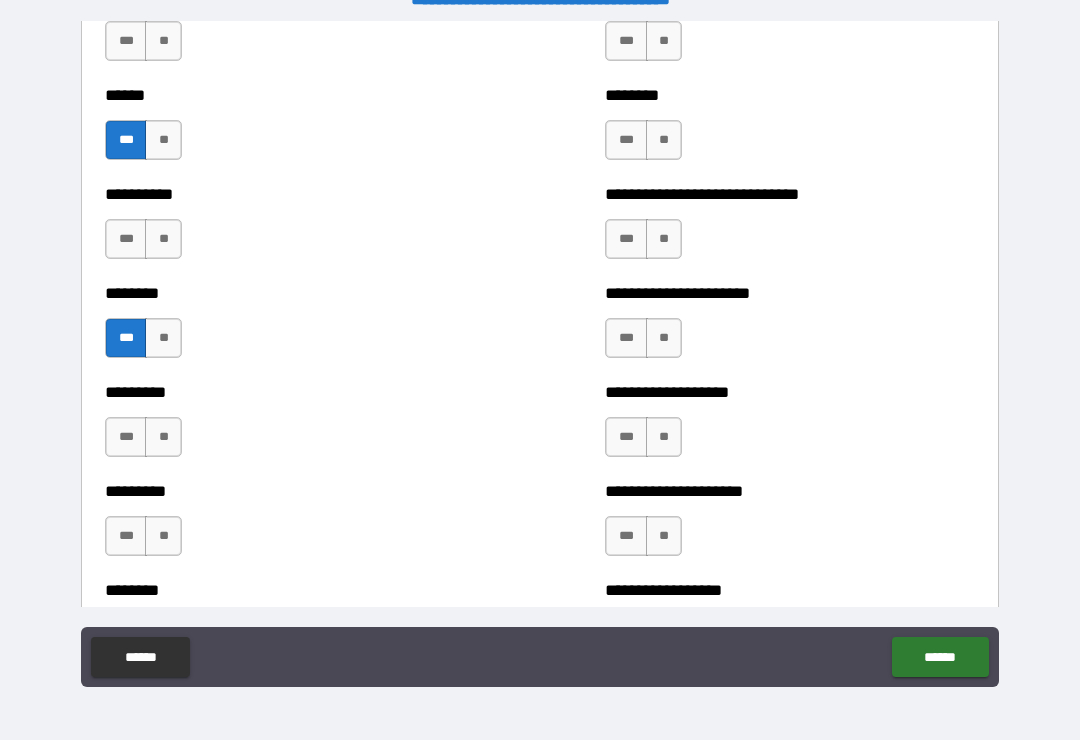 click on "[NAME]" at bounding box center (126, 536) 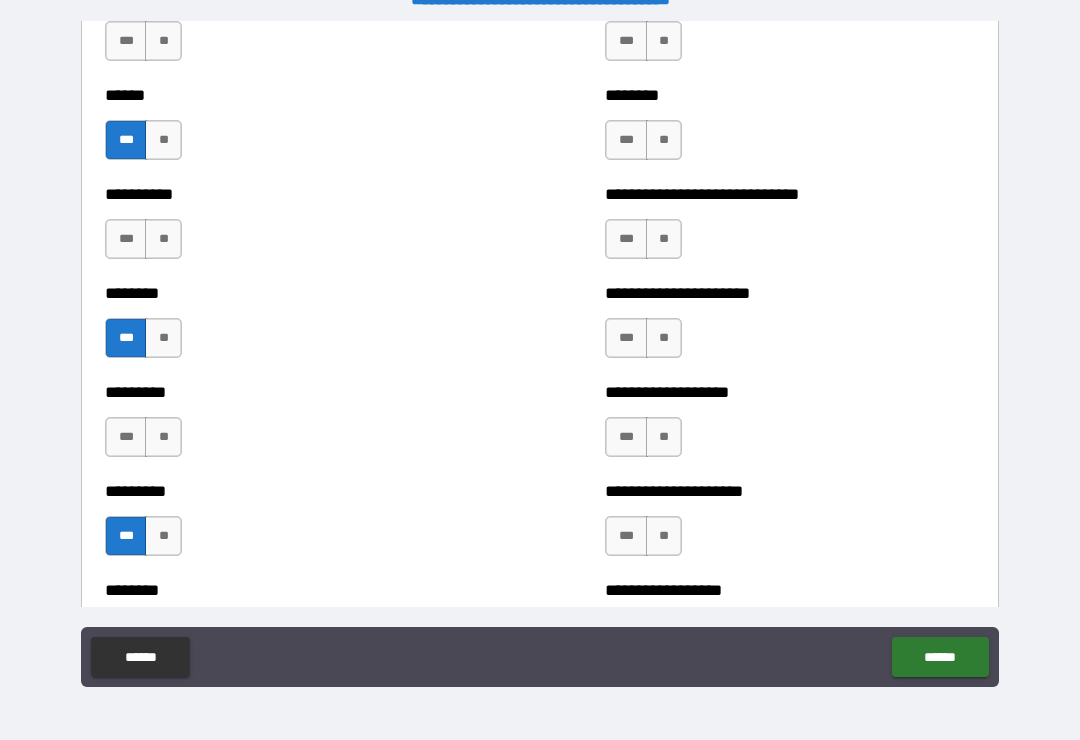 click on "[NAME]" at bounding box center [626, 338] 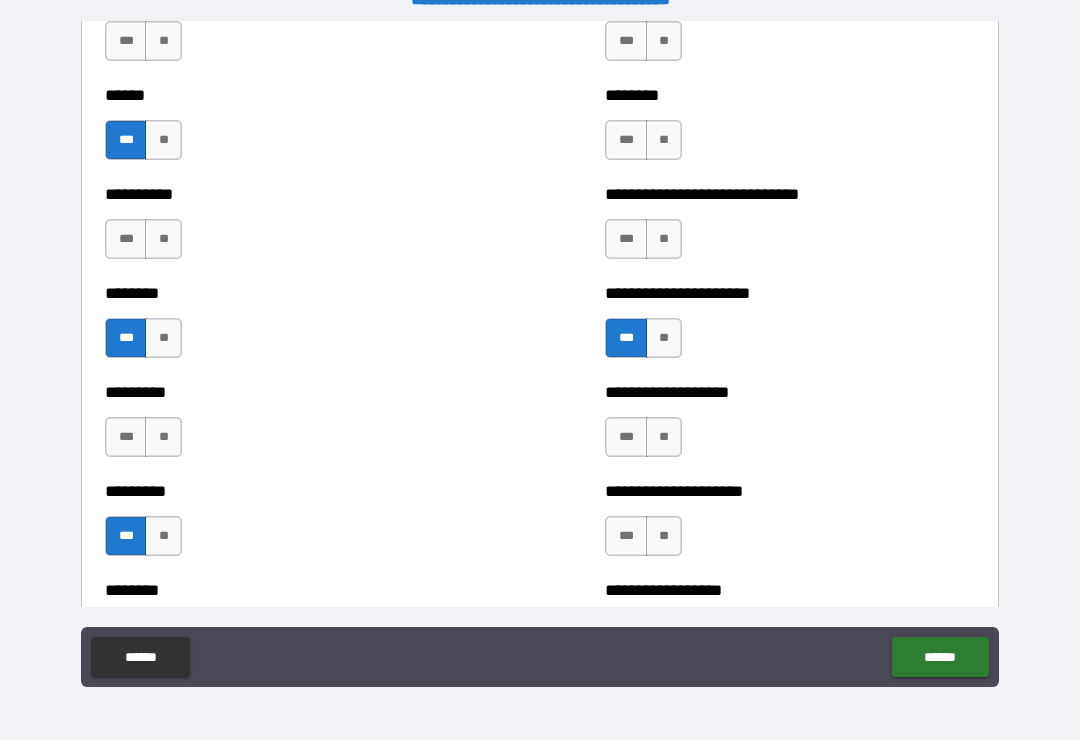click on "[NAME]" at bounding box center (626, 437) 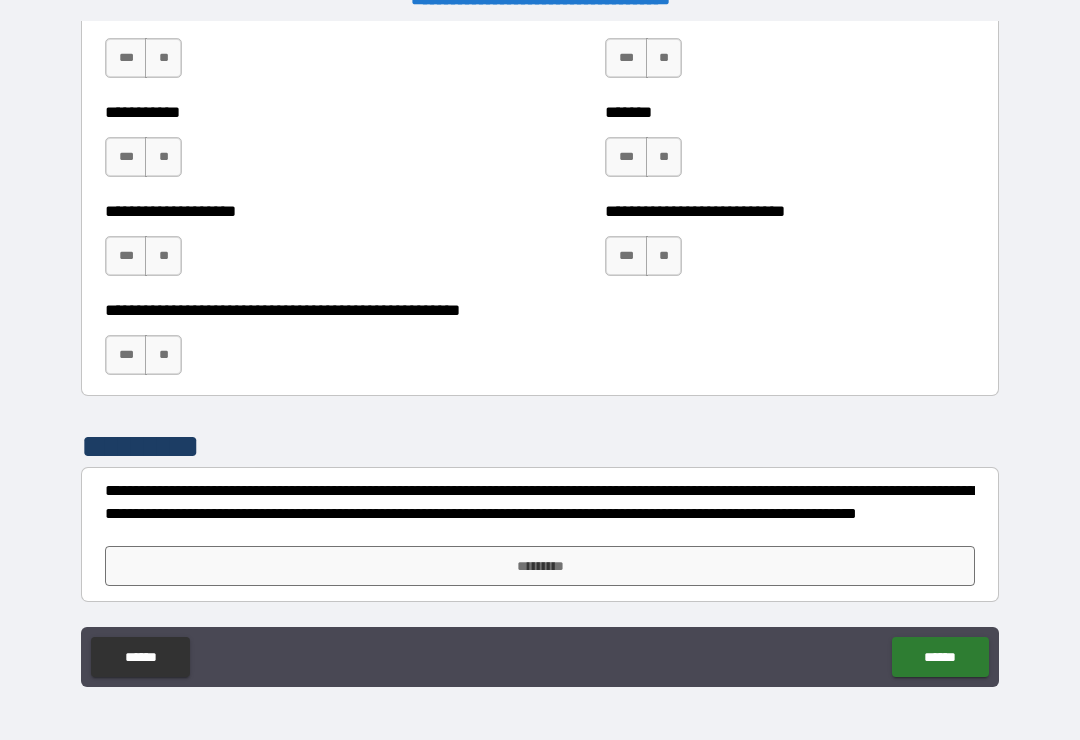 scroll, scrollTop: 7996, scrollLeft: 0, axis: vertical 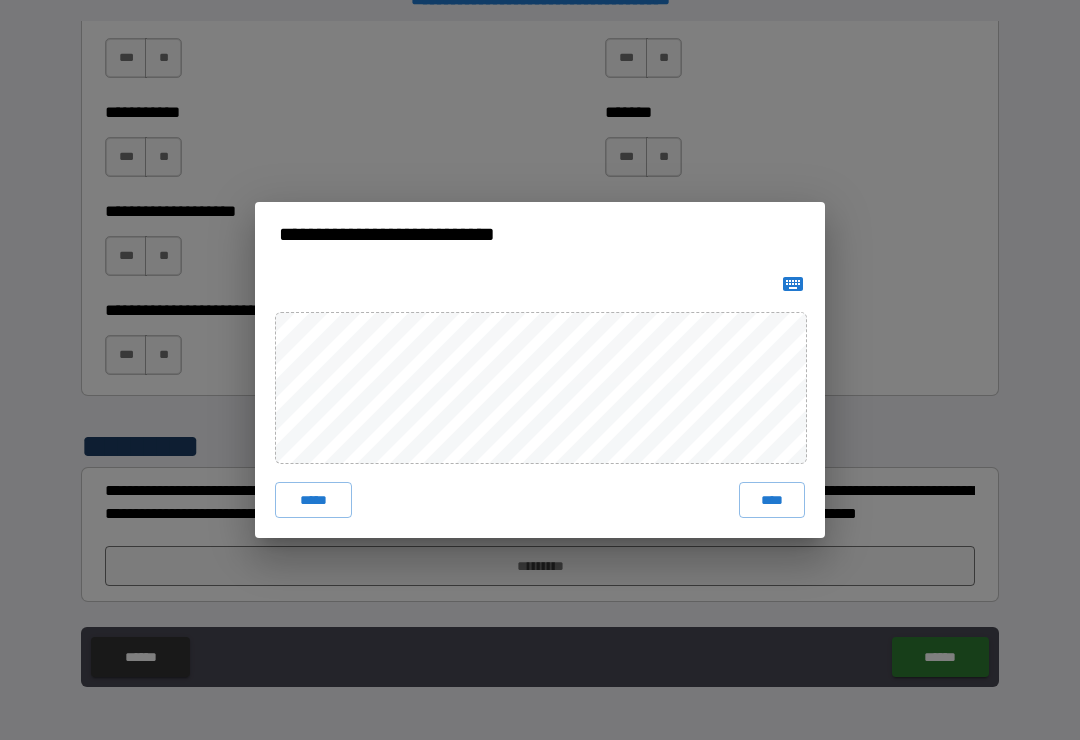 click on "[NAME]" at bounding box center (772, 500) 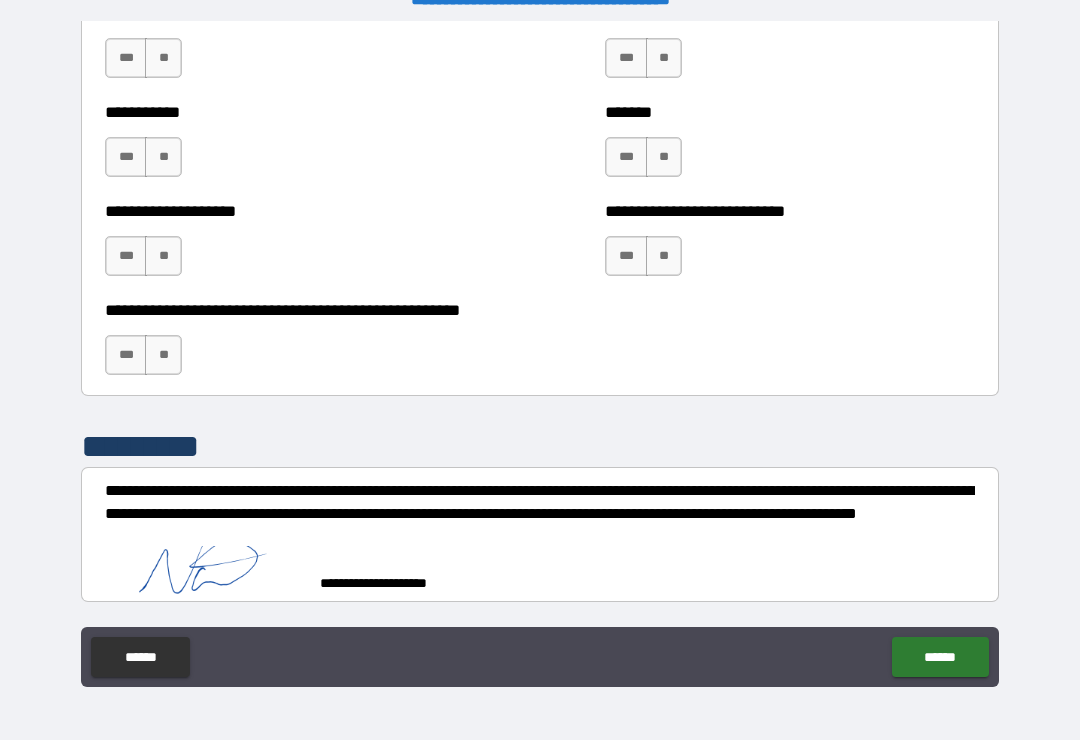 scroll, scrollTop: 7986, scrollLeft: 0, axis: vertical 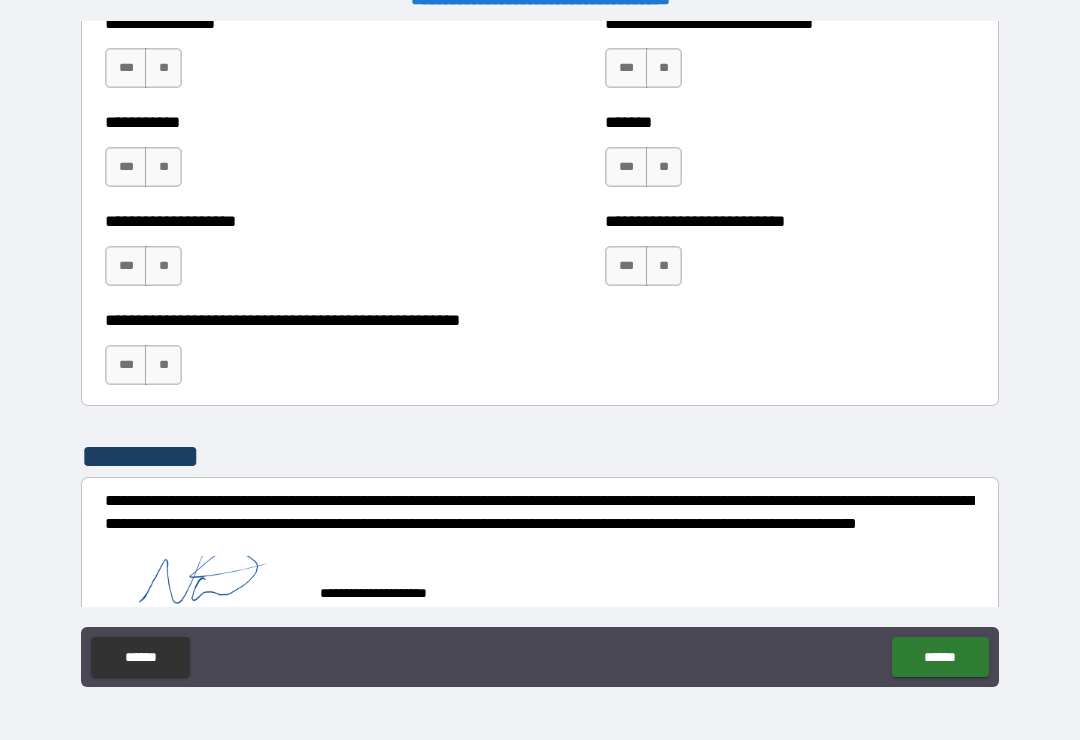 click on "[NAME]" at bounding box center (940, 657) 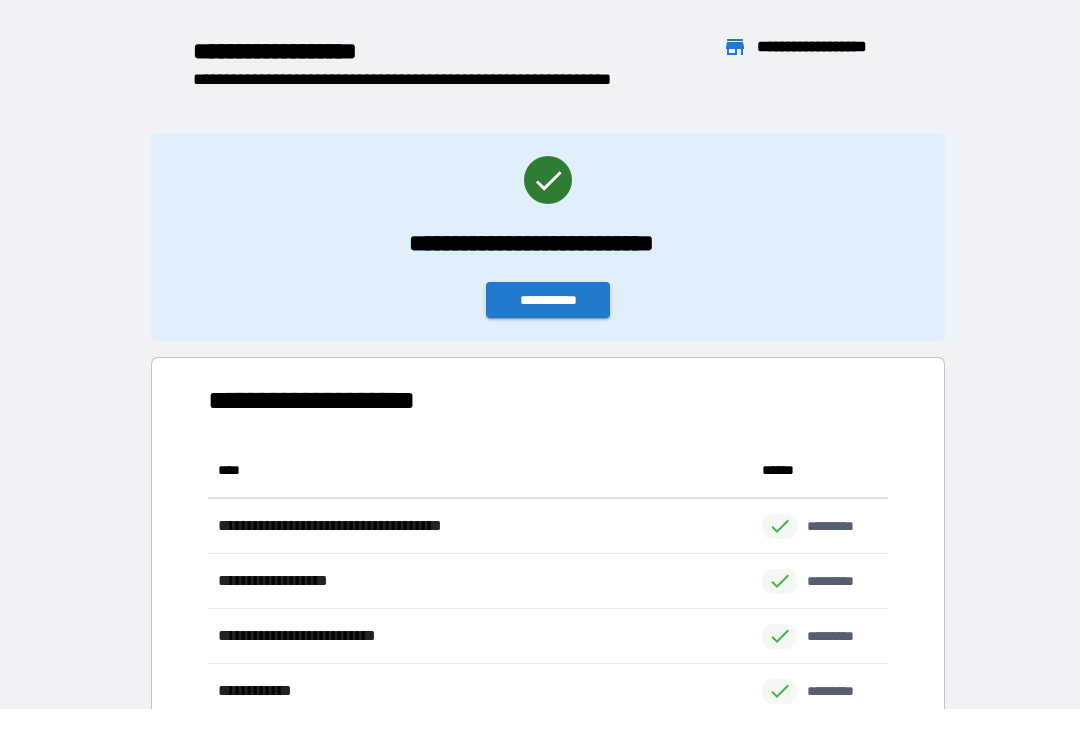 scroll, scrollTop: 386, scrollLeft: 680, axis: both 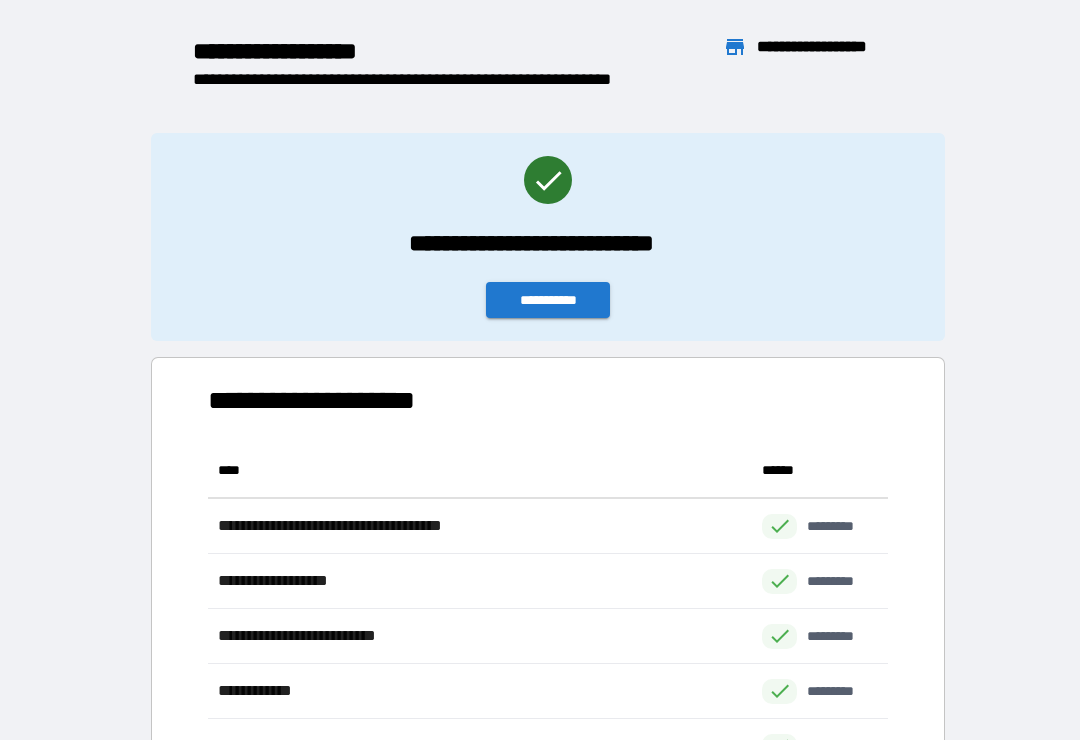 click on "[NAME]" at bounding box center (548, 300) 